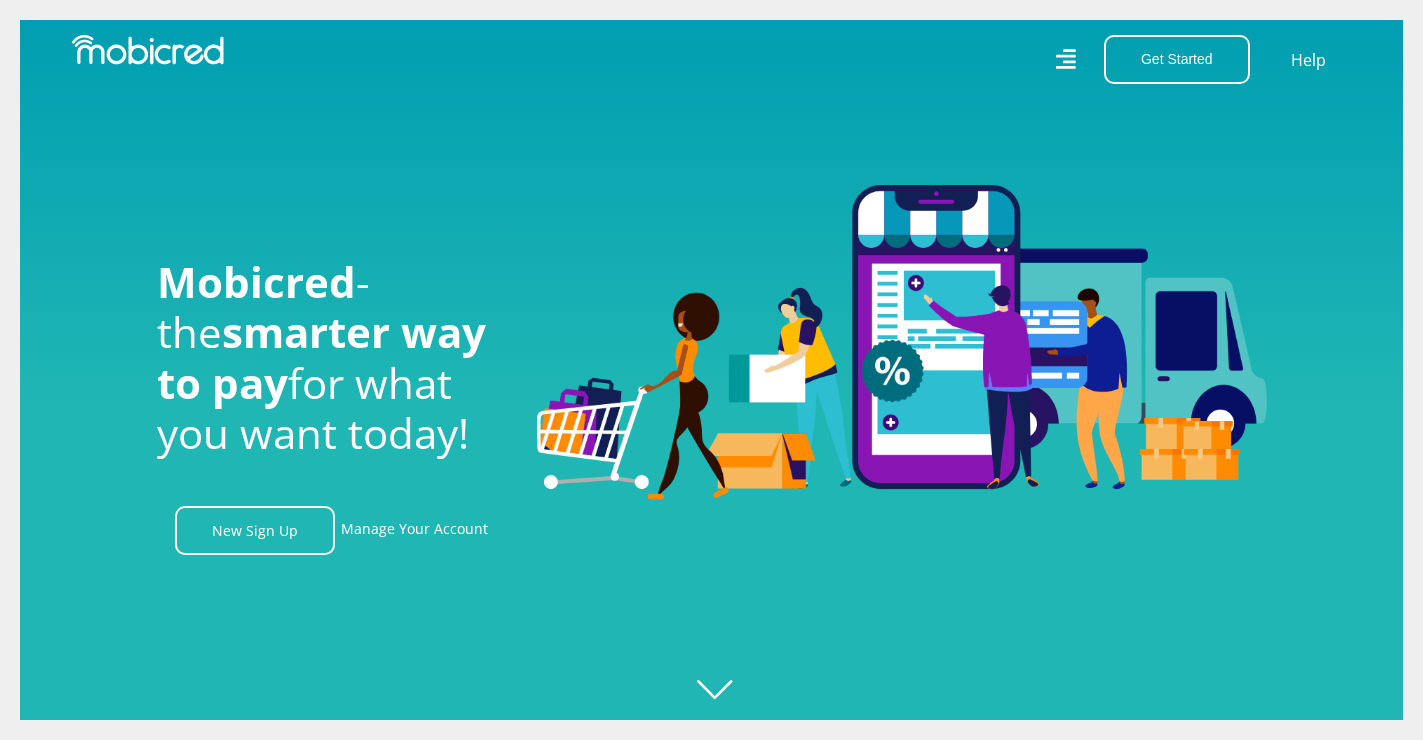 scroll, scrollTop: 0, scrollLeft: 0, axis: both 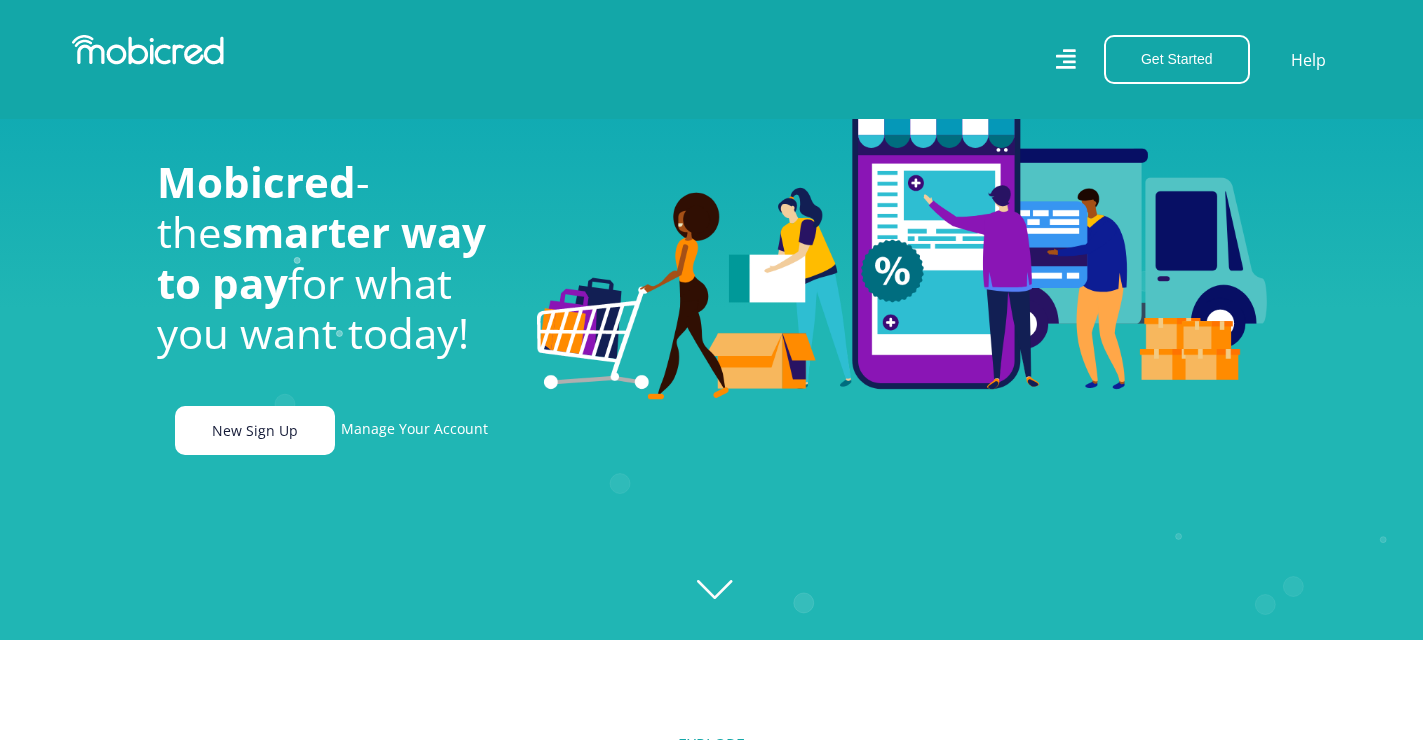 click on "New Sign Up" at bounding box center [255, 430] 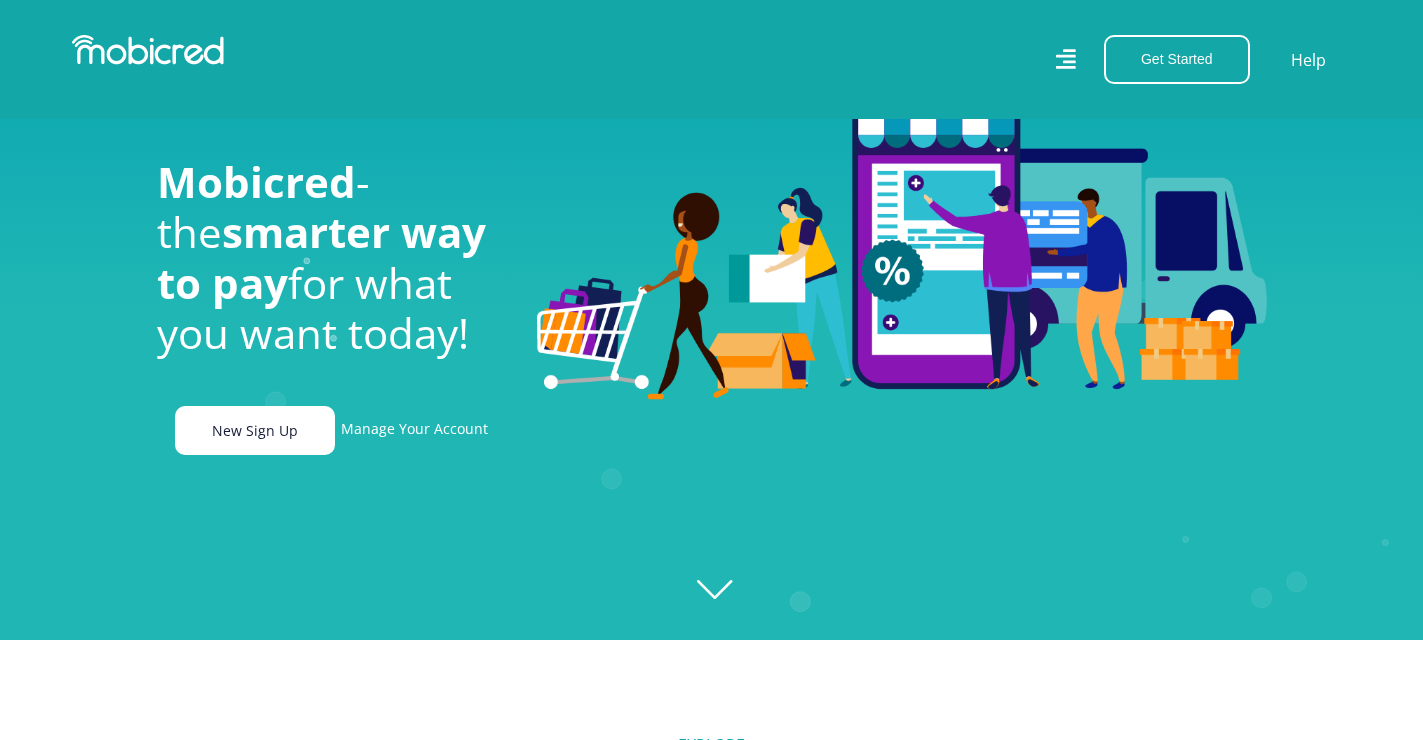 scroll, scrollTop: 0, scrollLeft: 2565, axis: horizontal 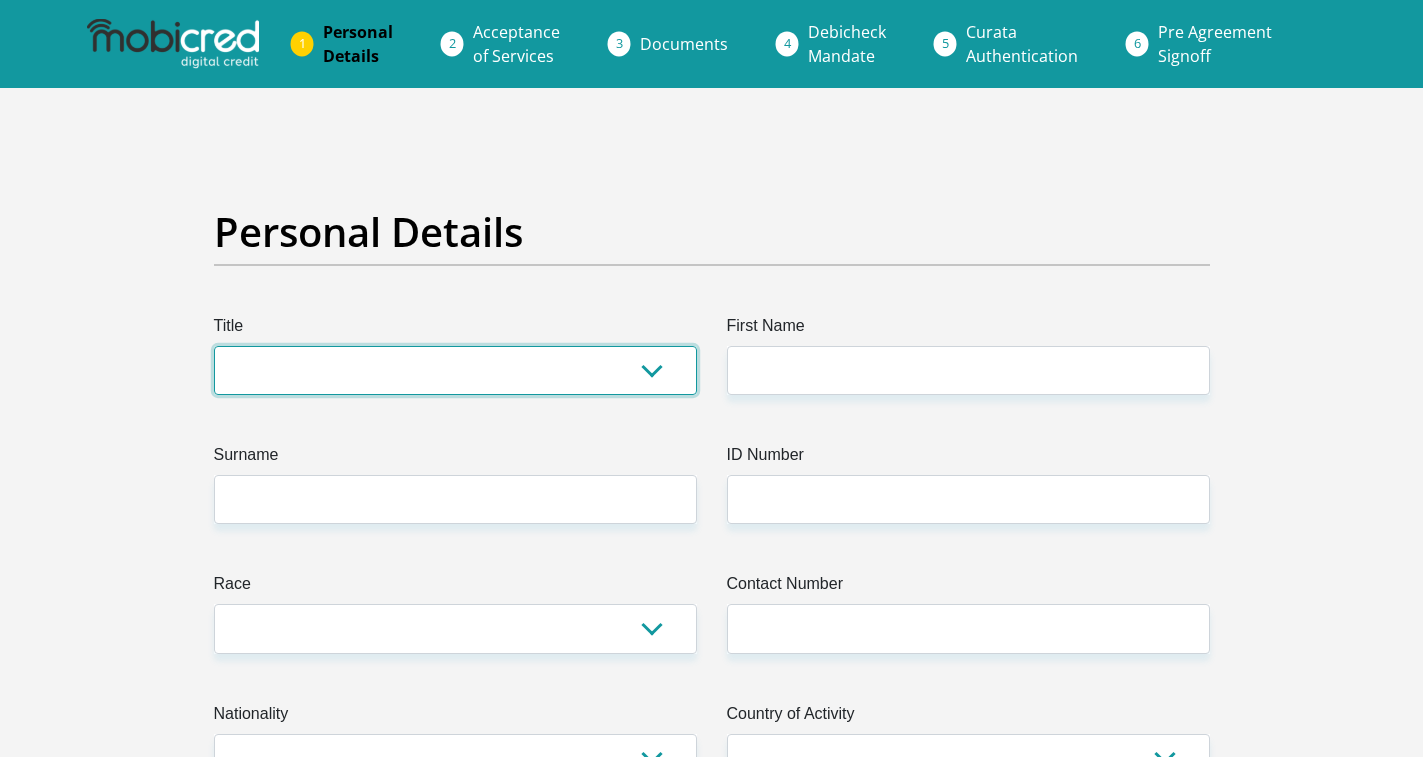 click on "Mr
Ms
Mrs
Dr
Other" at bounding box center [455, 370] 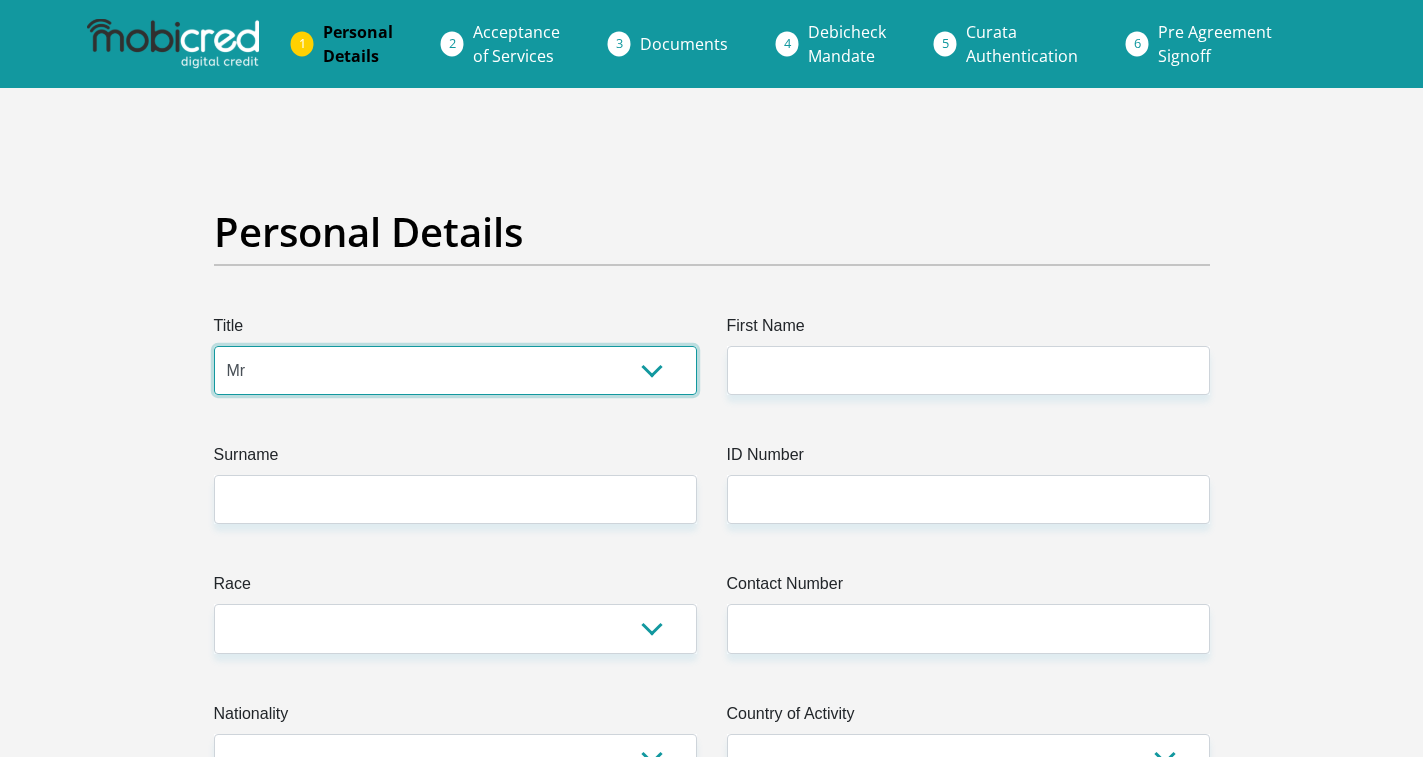click on "Mr
Ms
Mrs
Dr
Other" at bounding box center [455, 370] 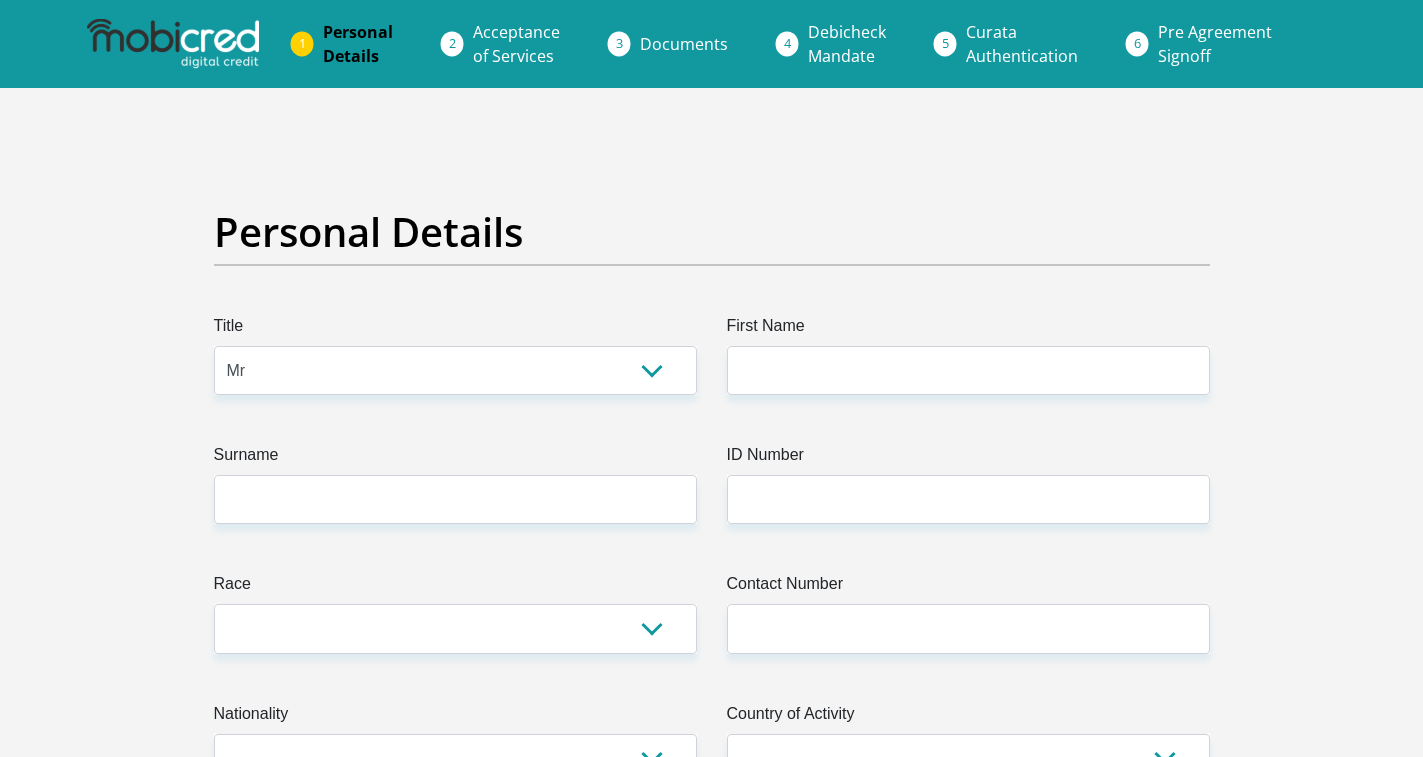 click on "Title
Mr
Ms
Mrs
Dr
Other
First Name
Surname
ID Number
Please input valid ID number
Race
Black
Coloured
Indian
White
Other
Contact Number
Please input valid contact number
Nationality
South Africa
Afghanistan
Aland Islands
Albania  Algeria  Andorra" at bounding box center [712, 3567] 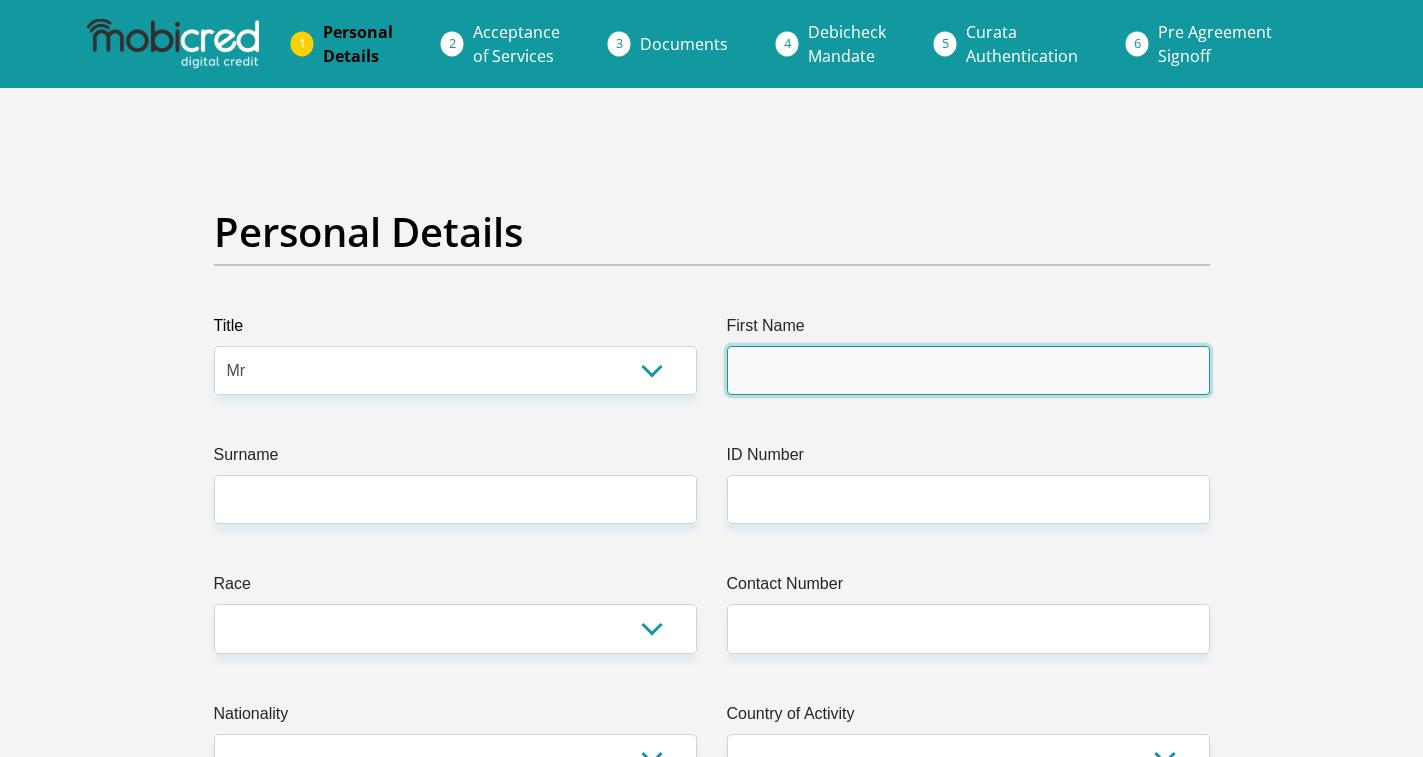 click on "First Name" at bounding box center [968, 370] 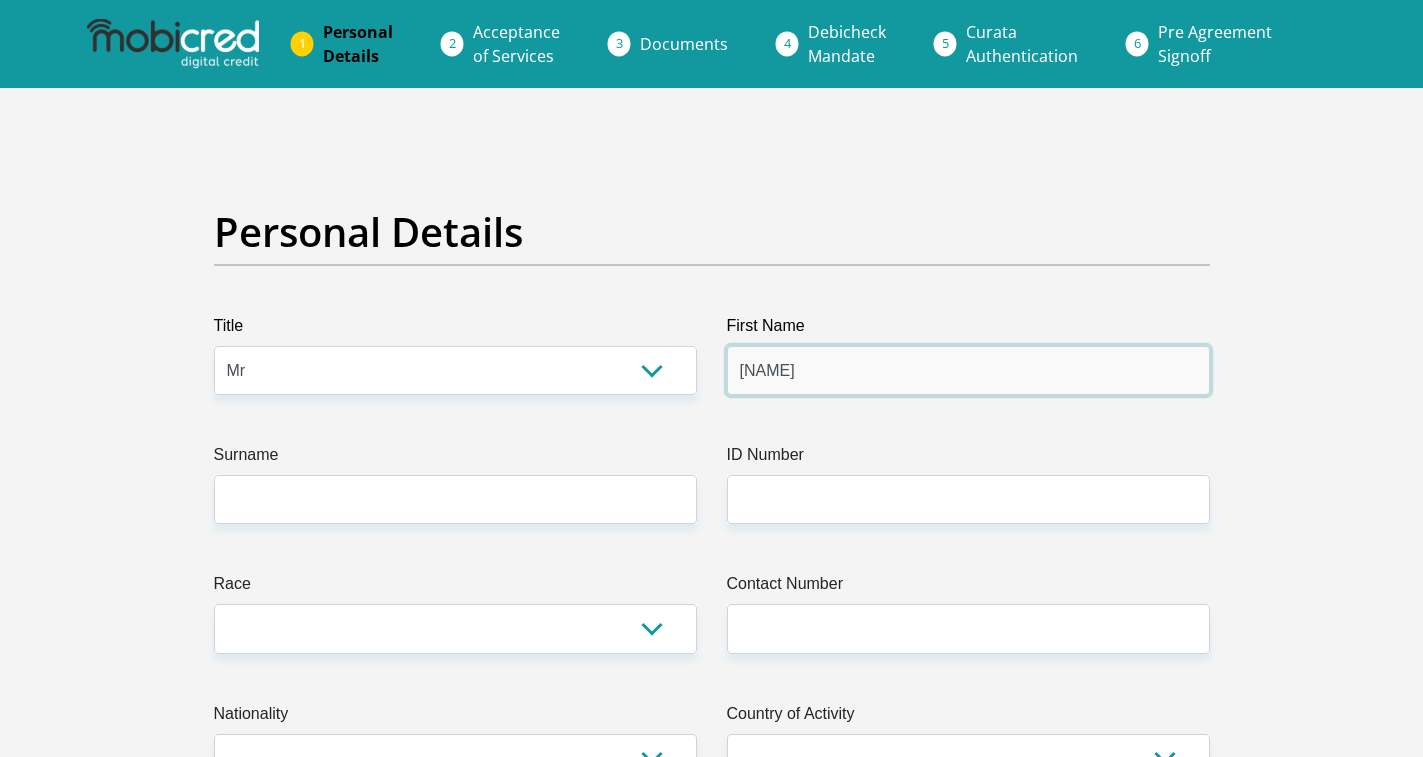 type on "[NAME]" 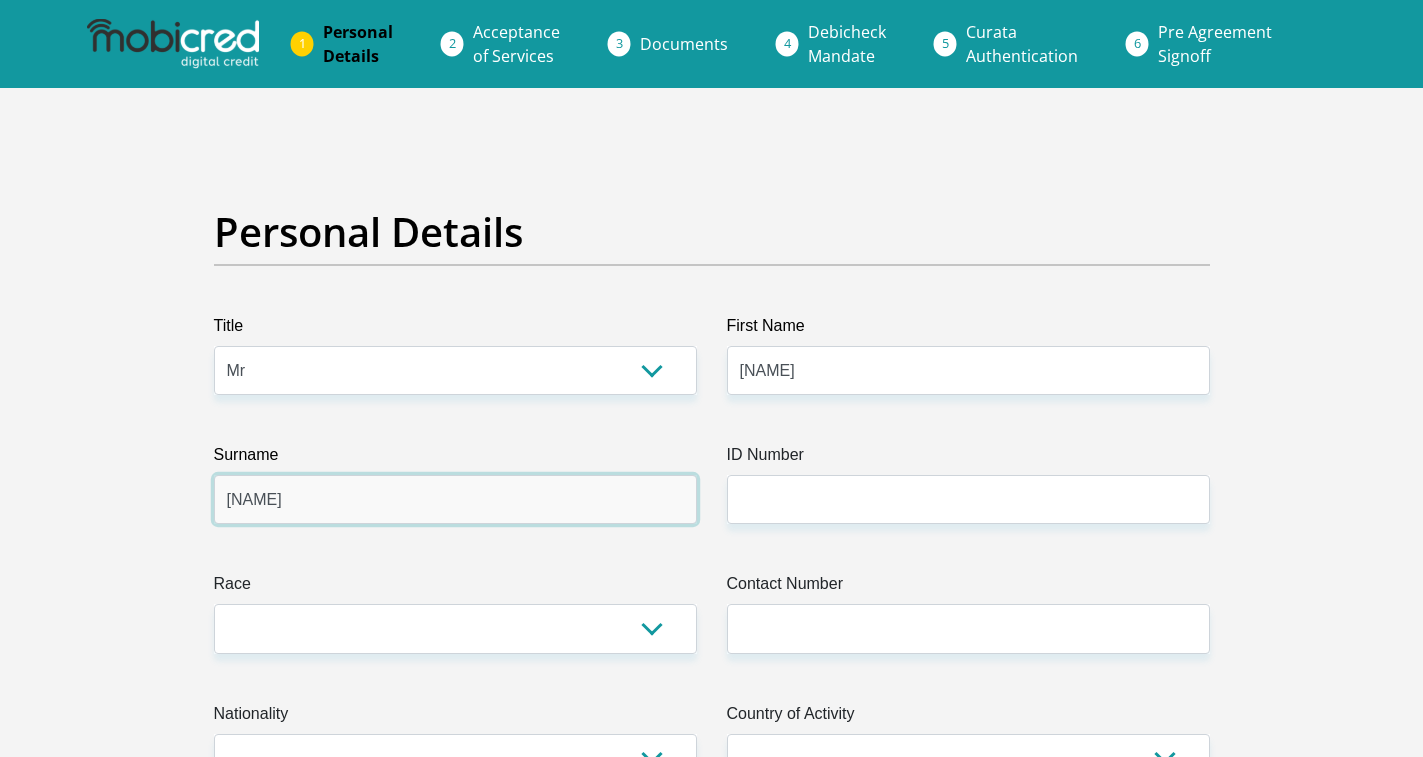 type on "[NAME]" 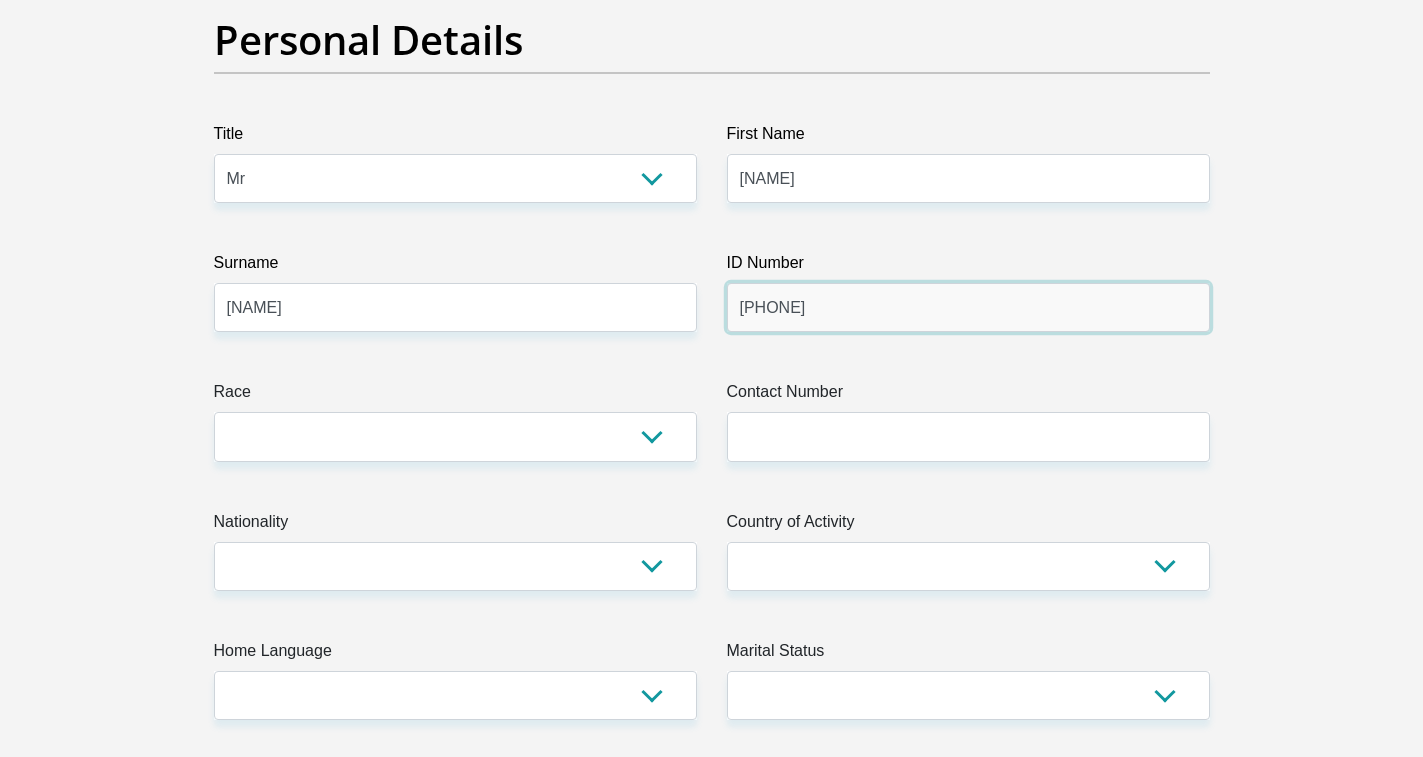 scroll, scrollTop: 200, scrollLeft: 0, axis: vertical 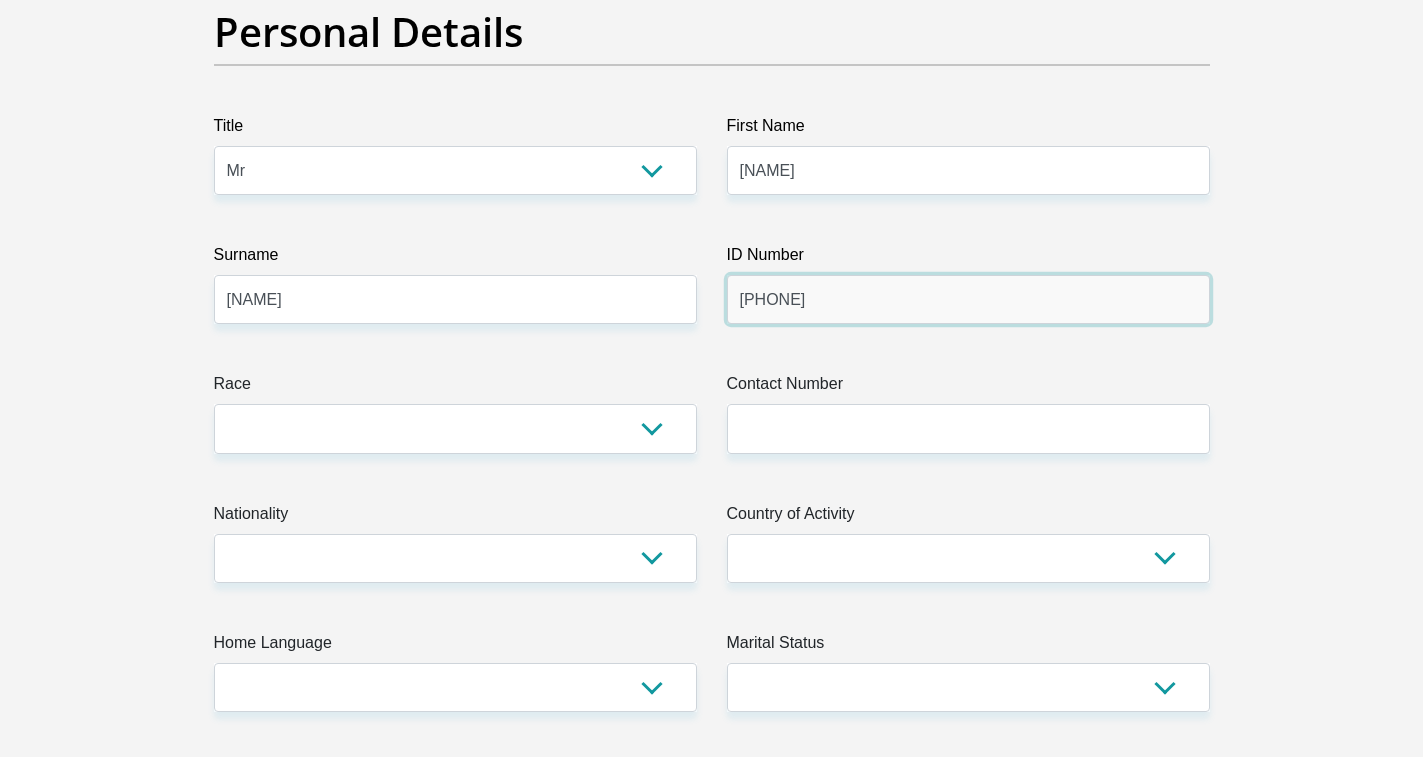 type on "[PHONE]" 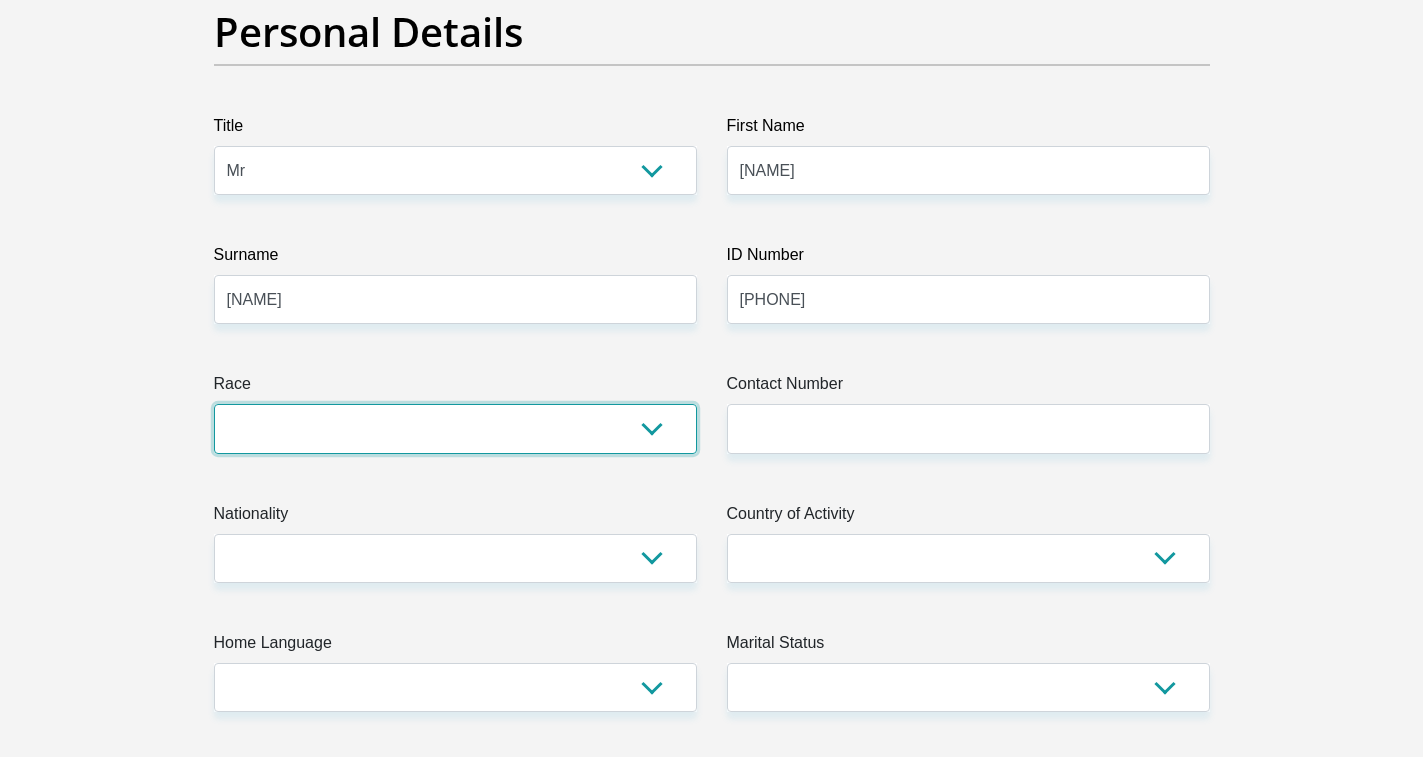 click on "Black
Coloured
Indian
White
Other" at bounding box center [455, 428] 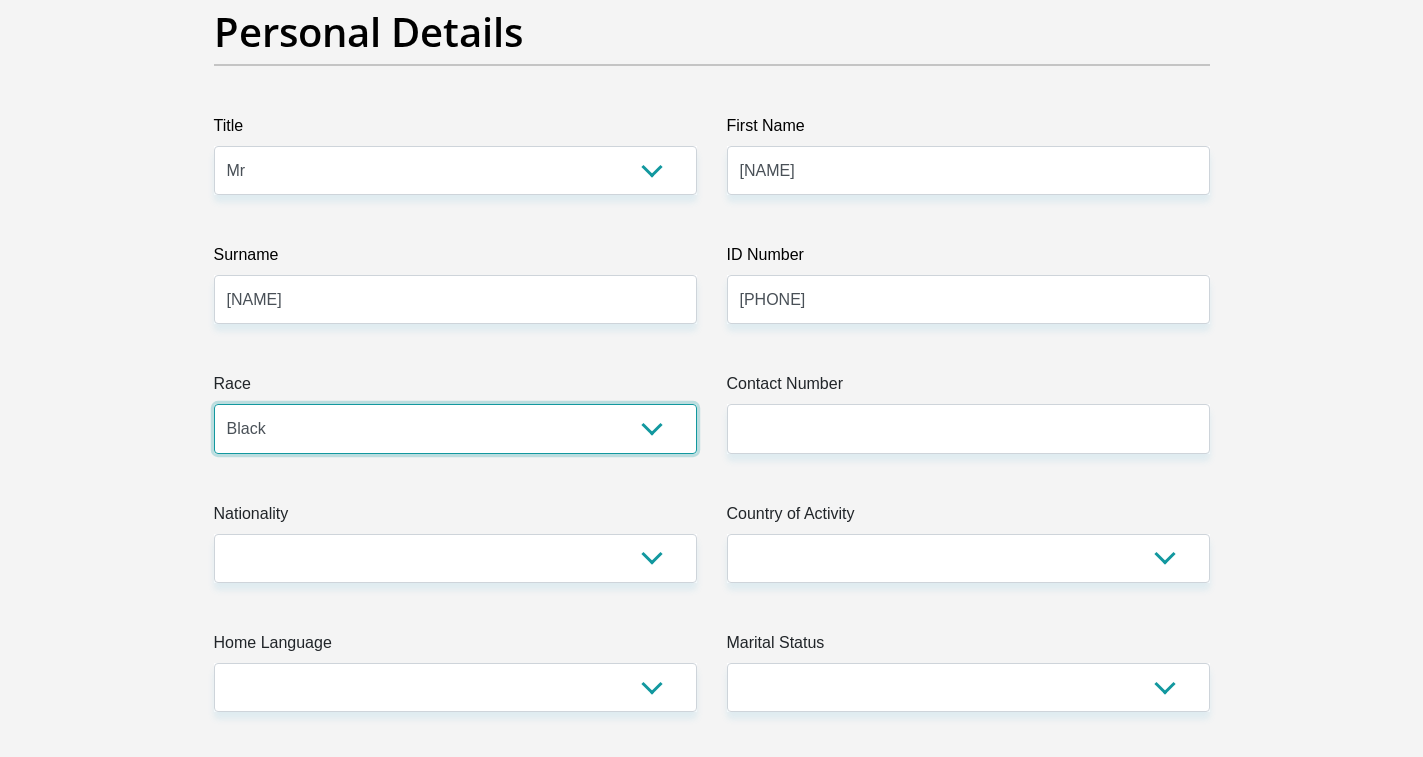 click on "Black
Coloured
Indian
White
Other" at bounding box center (455, 428) 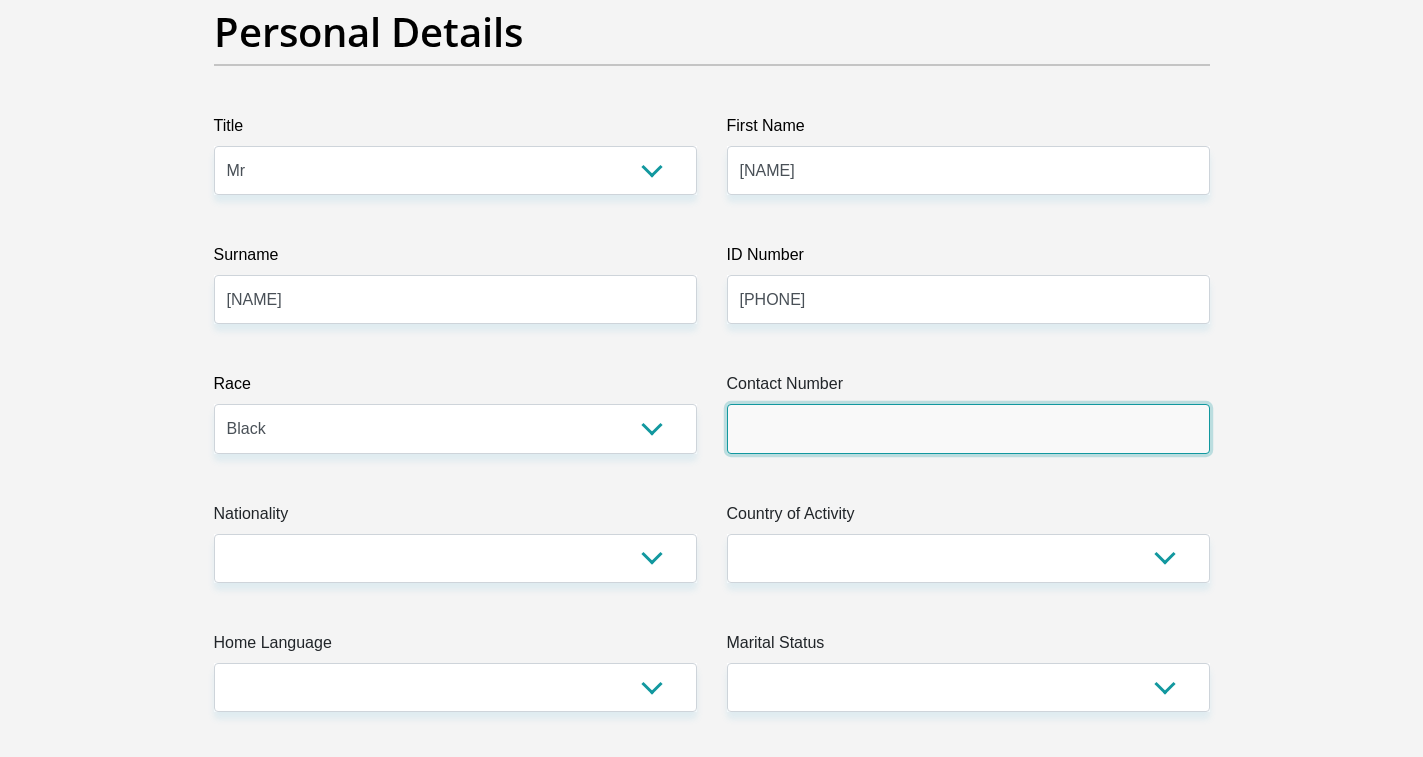 click on "Contact Number" at bounding box center (968, 428) 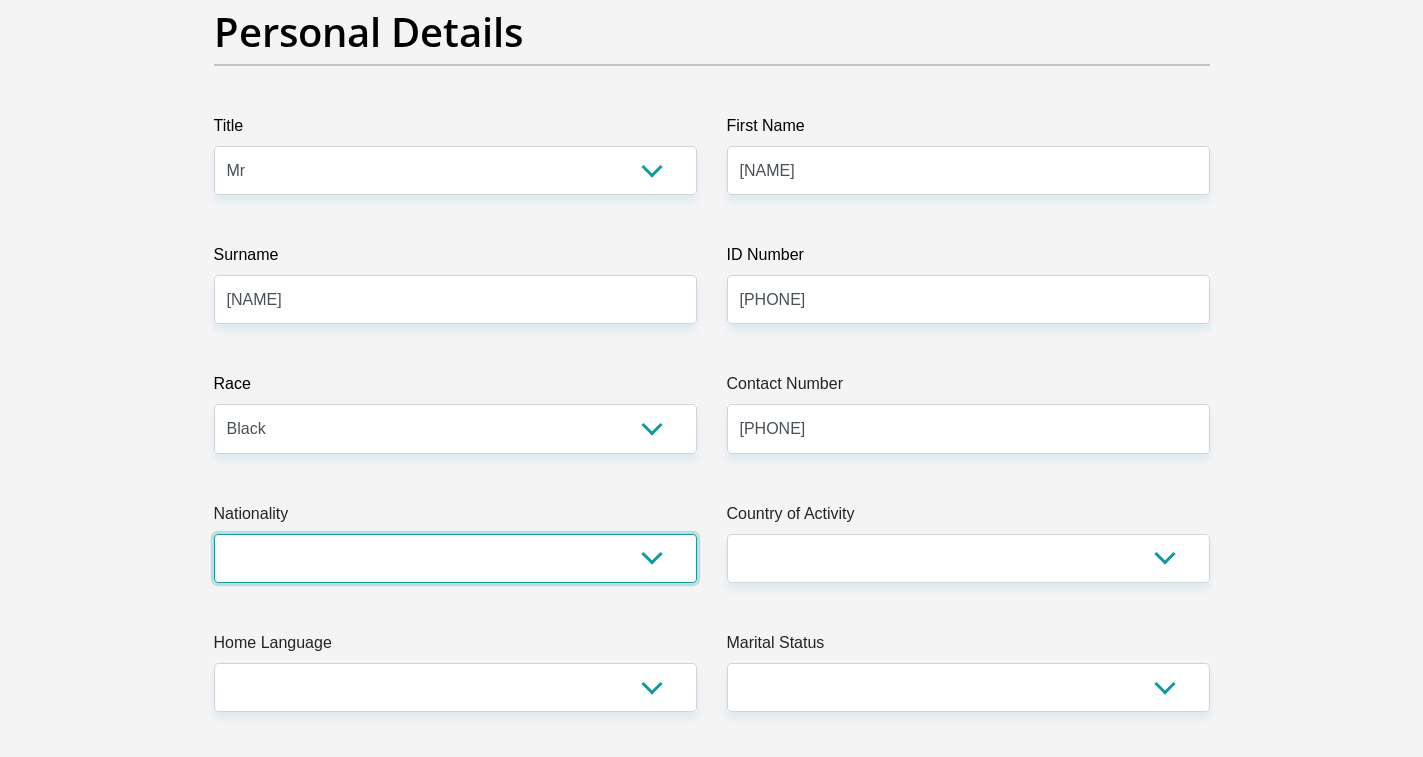 select on "ZAF" 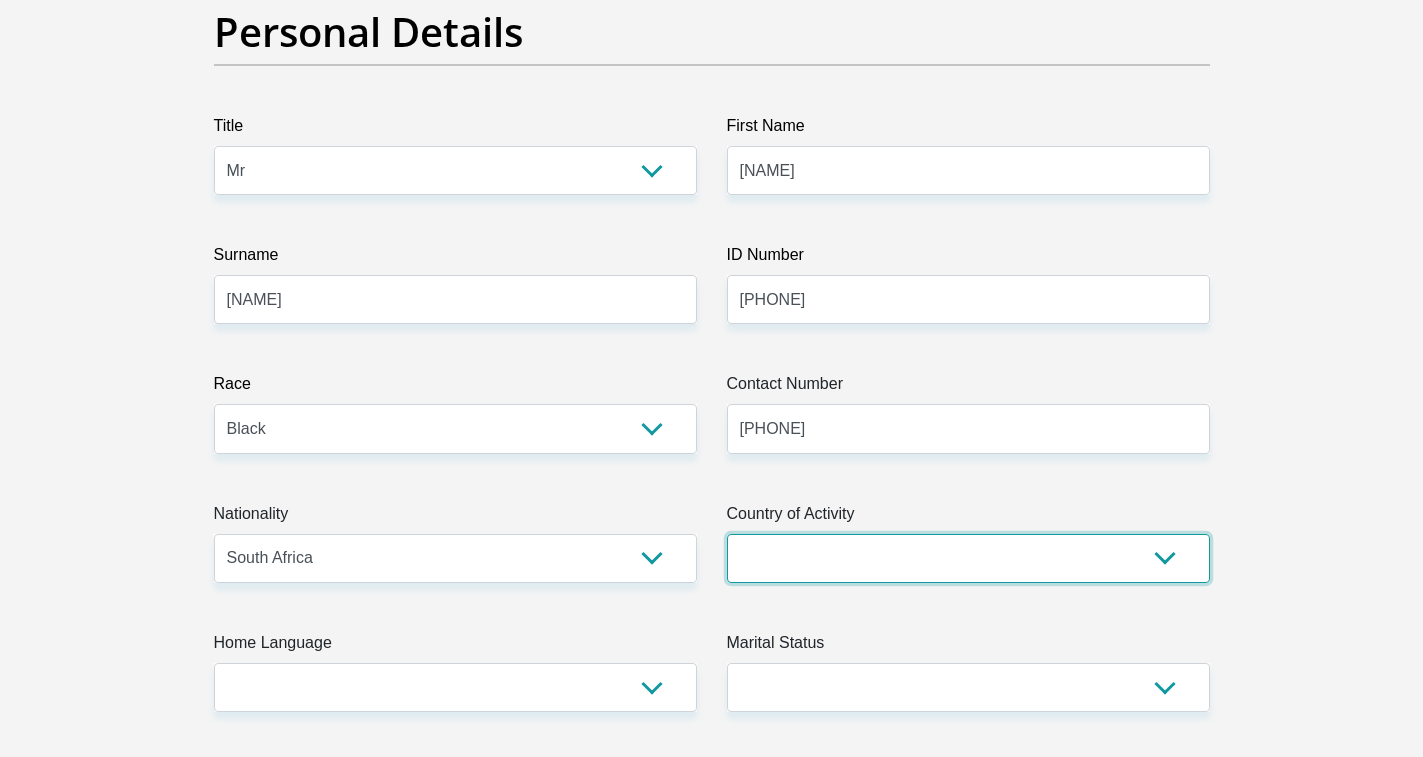 select on "ZAF" 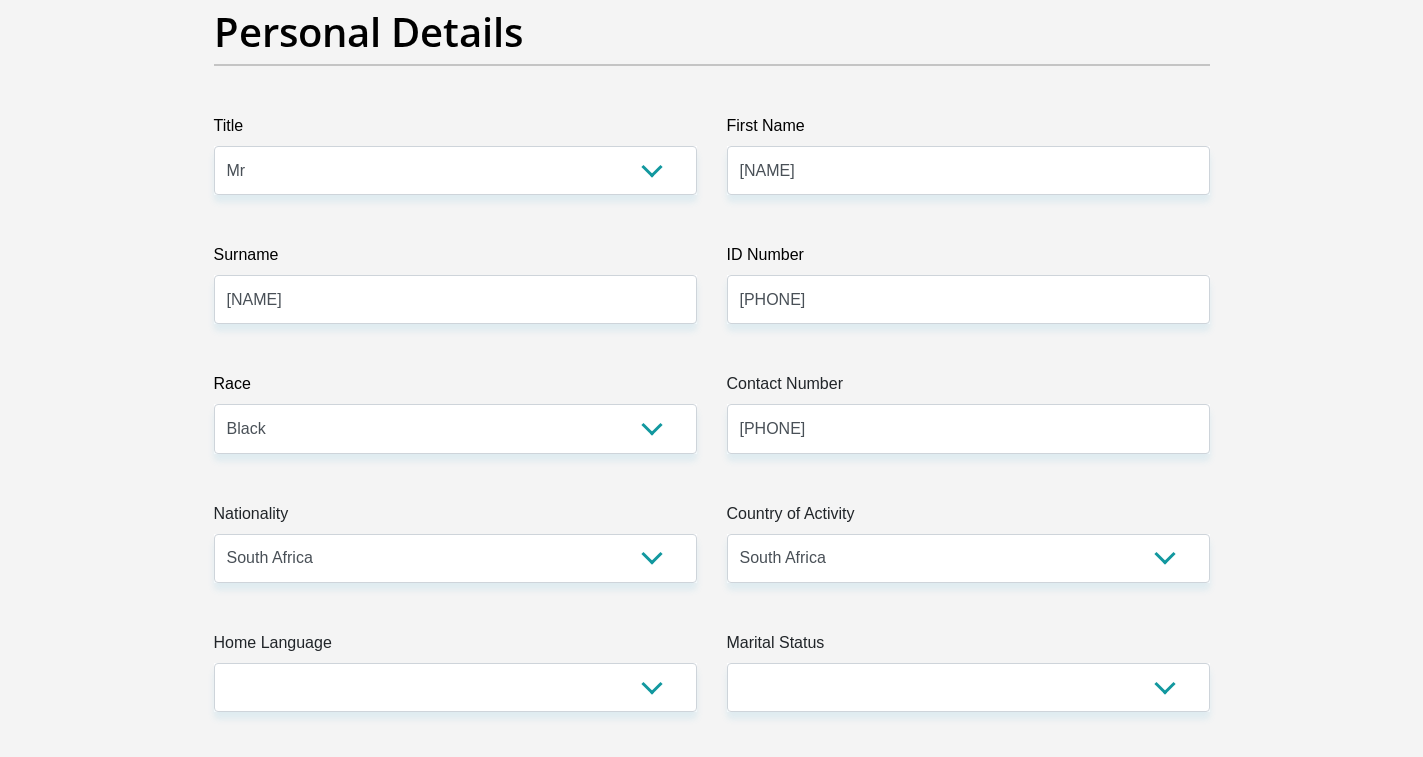 type on "[ADDRESS]" 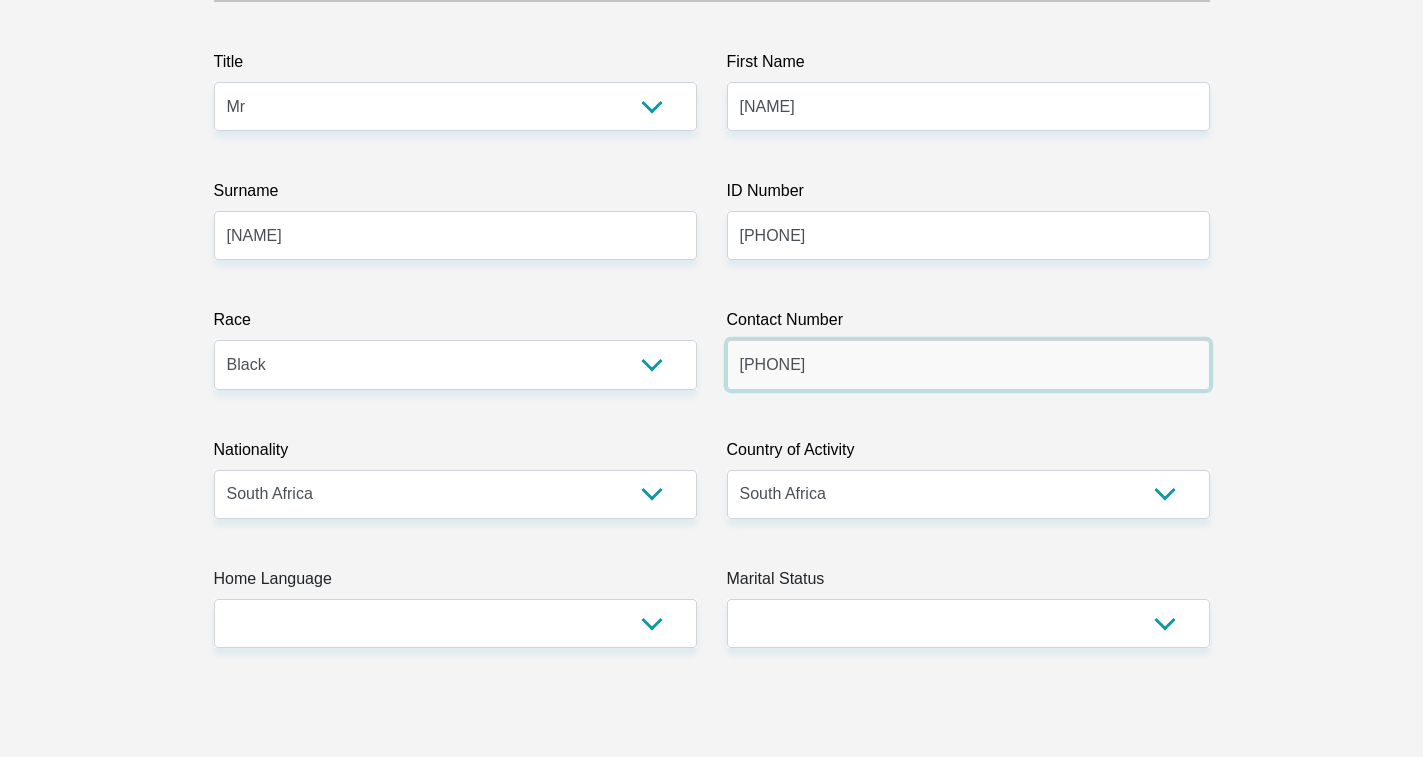 scroll, scrollTop: 300, scrollLeft: 0, axis: vertical 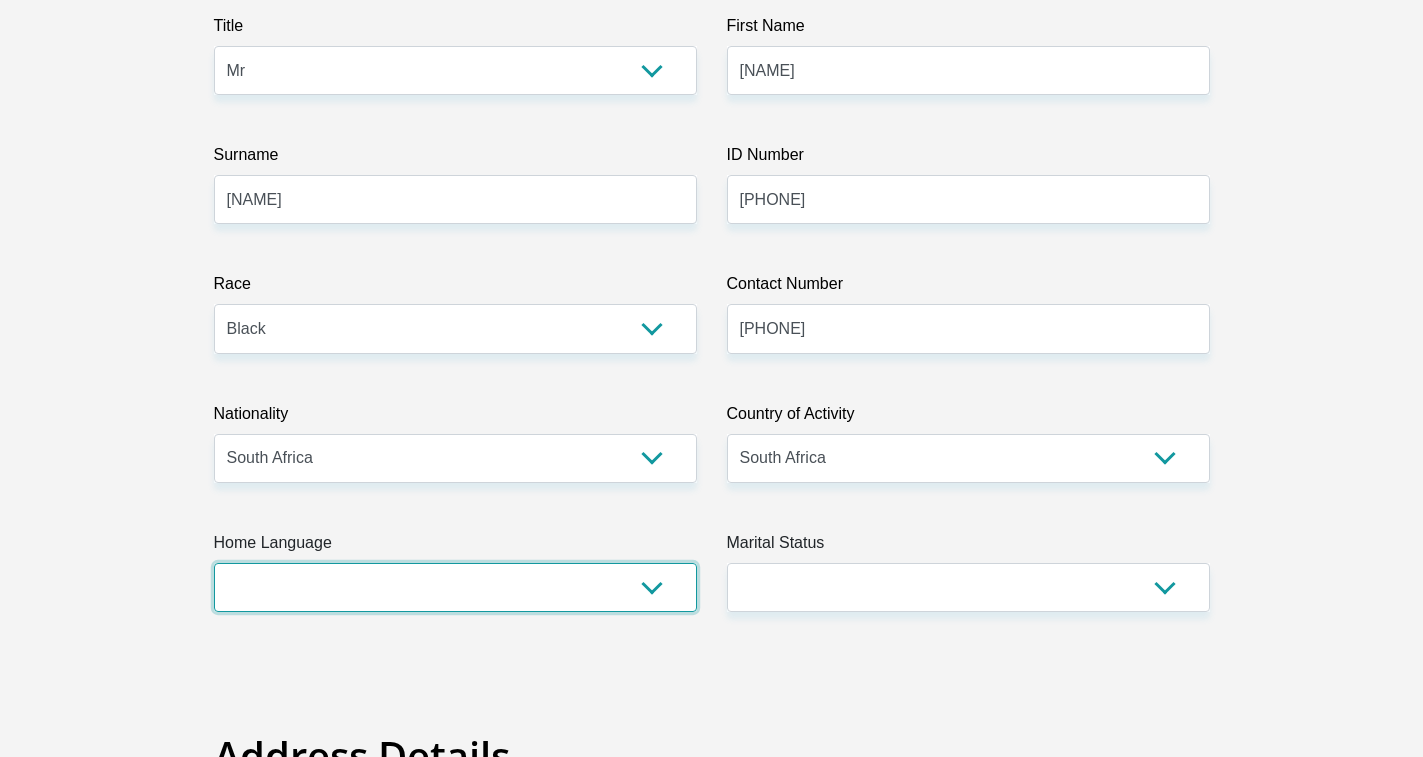 click on "Afrikaans
English
Sepedi
South Ndebele
Southern Sotho
Swati
Tsonga
Tswana
Venda
Xhosa
Zulu
Other" at bounding box center (455, 587) 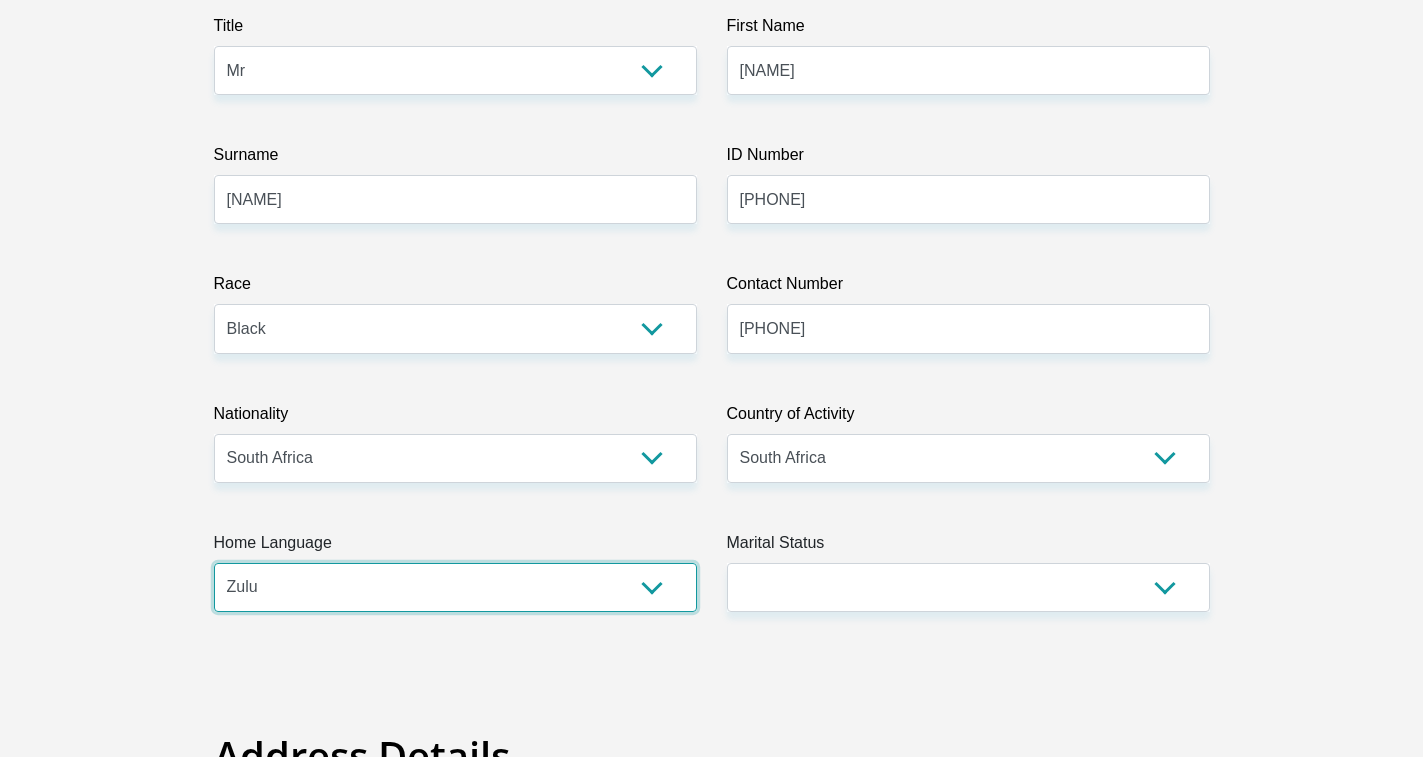 click on "Afrikaans
English
Sepedi
South Ndebele
Southern Sotho
Swati
Tsonga
Tswana
Venda
Xhosa
Zulu
Other" at bounding box center (455, 587) 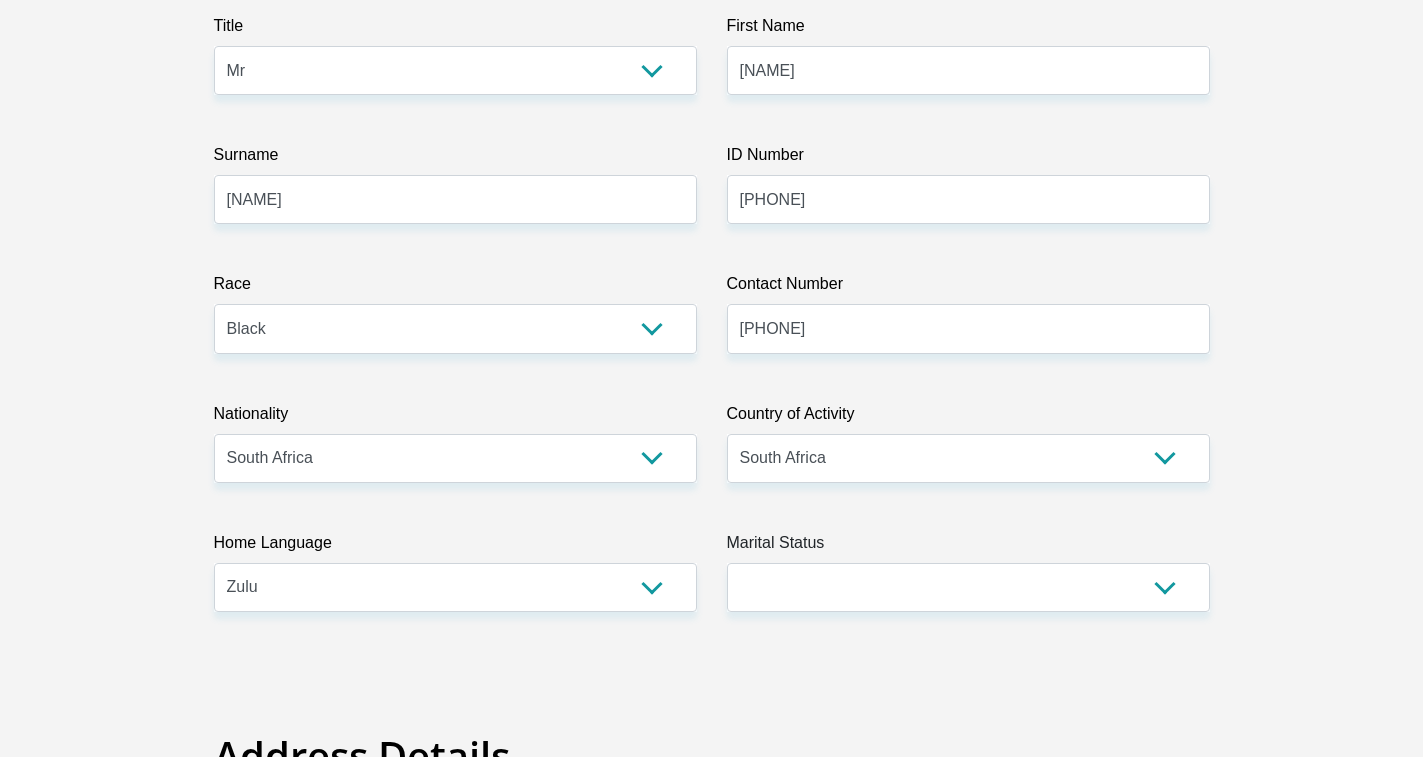 click on "Title
Mr
Ms
Mrs
Dr
Other
First Name
[FIRST]
Surname
[LAST]
ID Number
[ID_NUMBER]
Please input valid ID number
Race
Black
Coloured
Indian
White
Other
Contact Number
[PHONE]
Please input valid contact number
Nationality
South Africa
Afghanistan
Aland Islands  Albania  Algeria" at bounding box center (712, 3267) 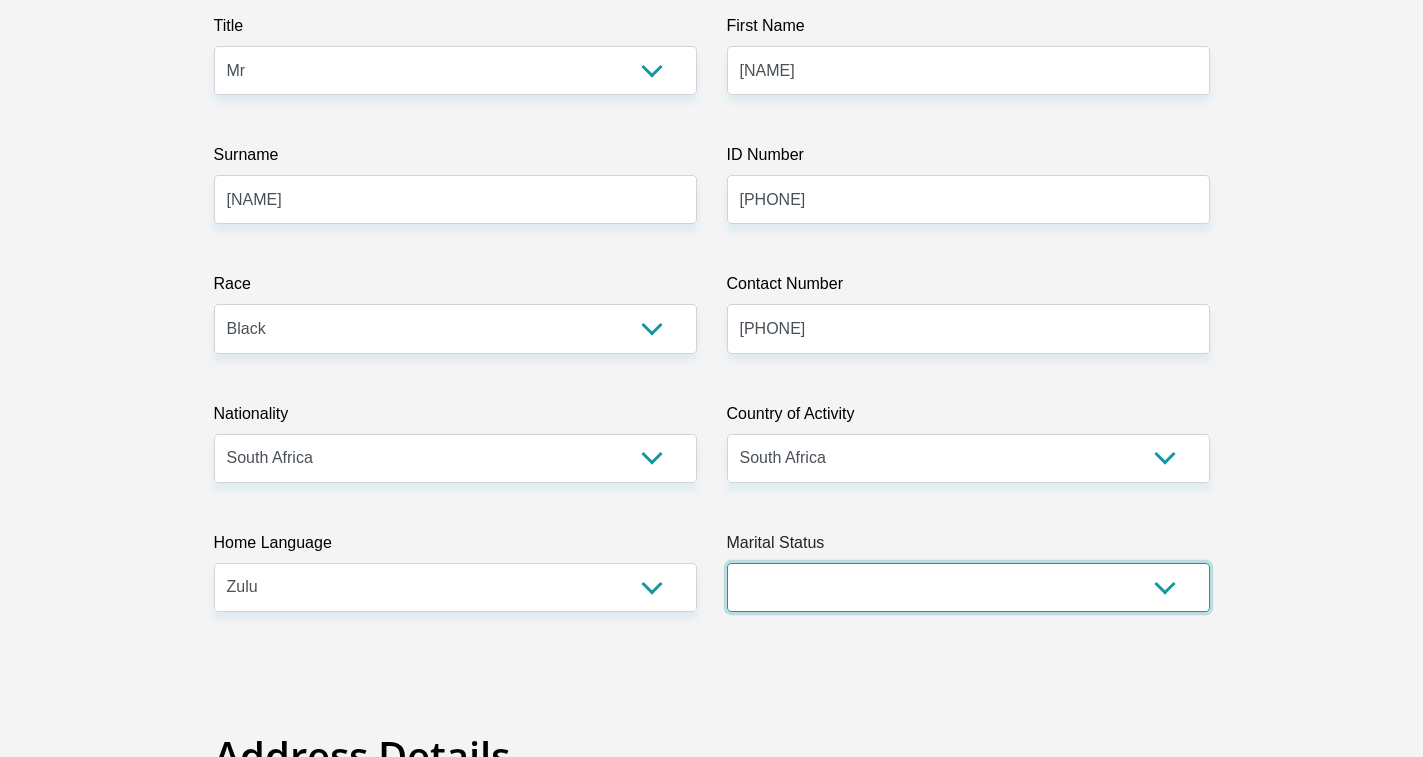 click on "Married ANC
Single
Divorced
Widowed
Married COP or Customary Law" at bounding box center [968, 587] 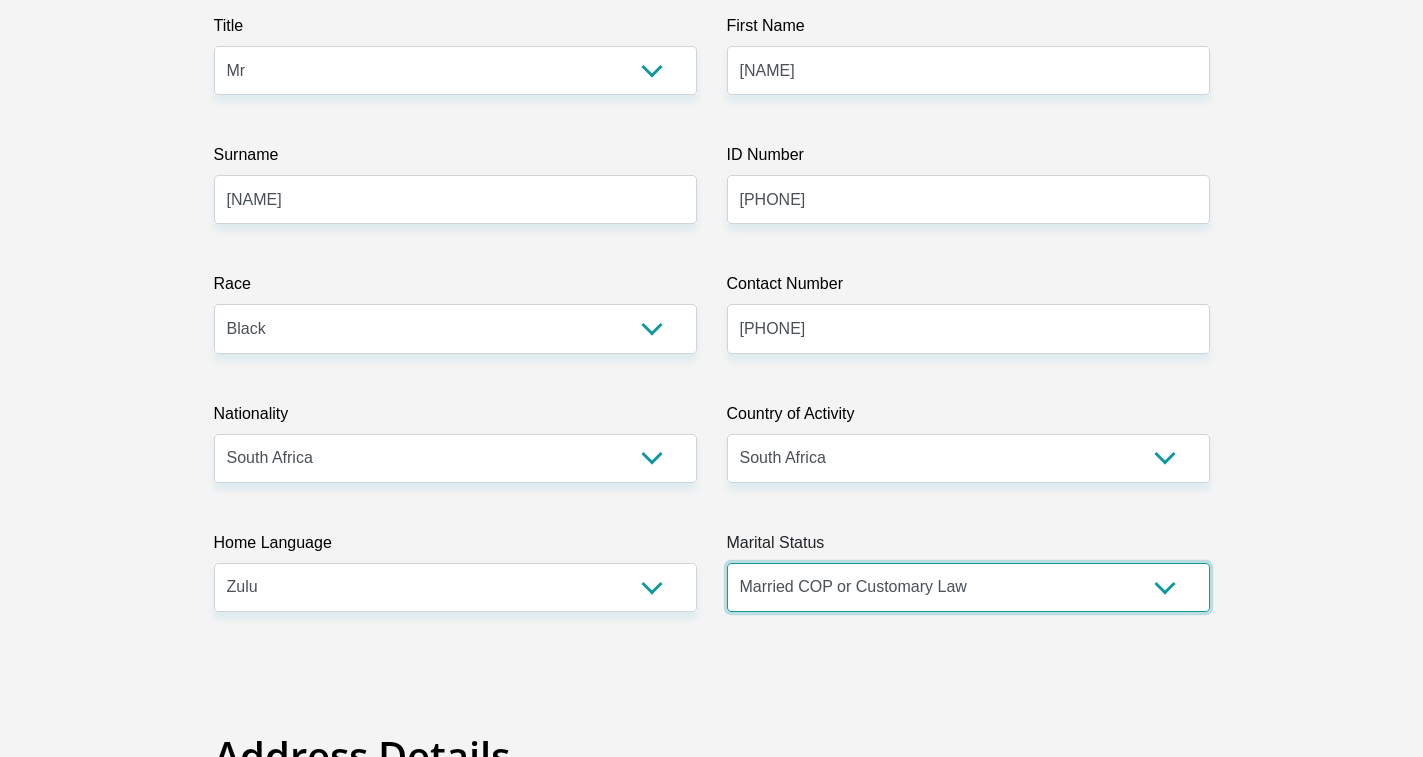 click on "Married ANC
Single
Divorced
Widowed
Married COP or Customary Law" at bounding box center [968, 587] 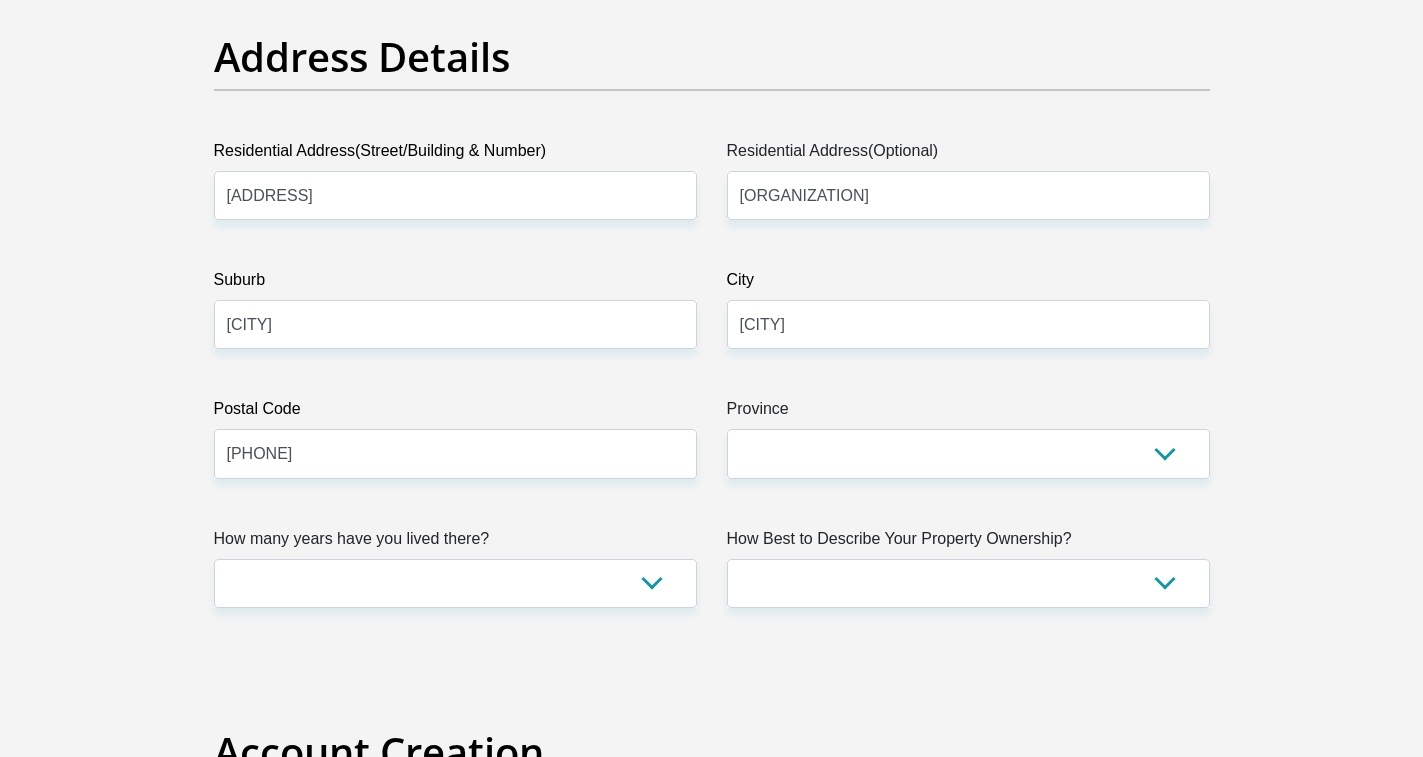 scroll, scrollTop: 1200, scrollLeft: 0, axis: vertical 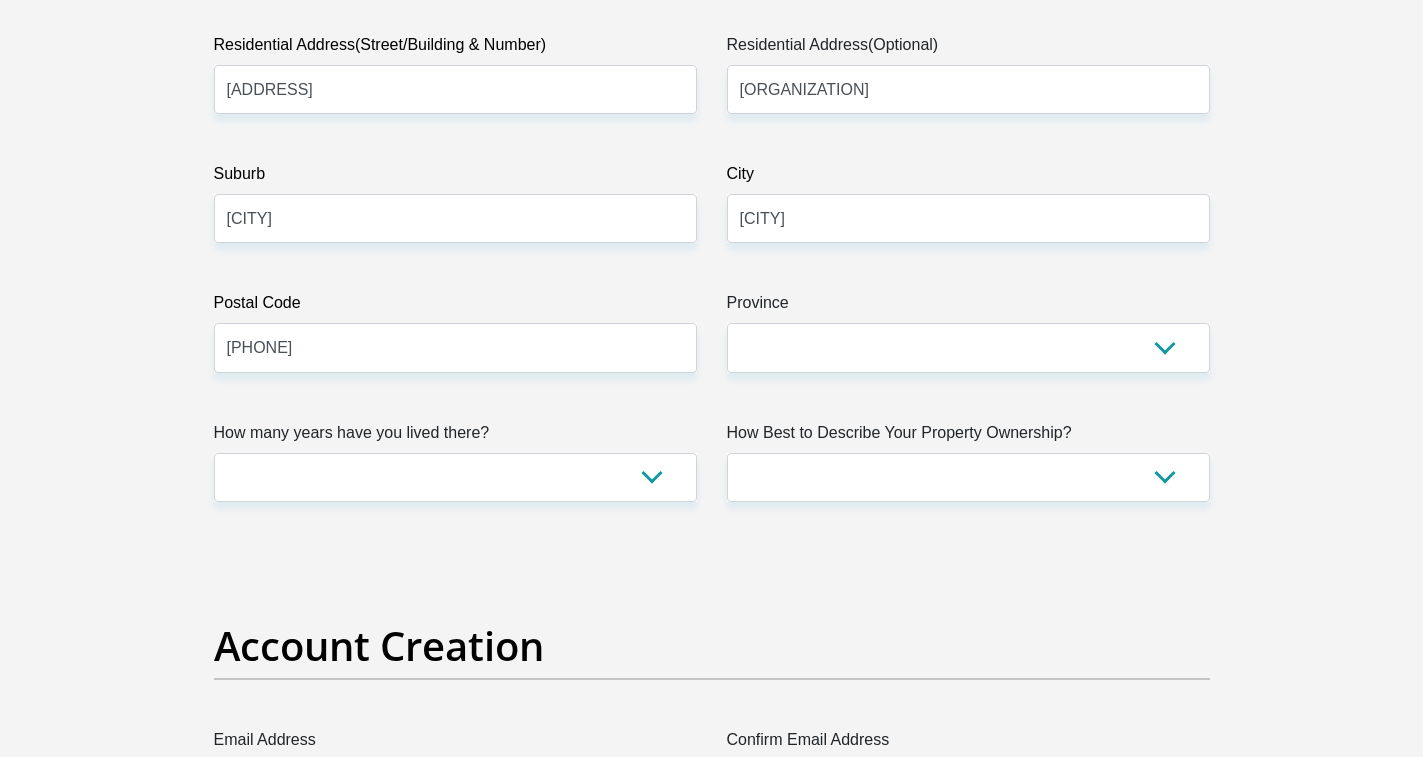 click on "Title
Mr
Ms
Mrs
Dr
Other
First Name
[FIRST]
Surname
[LAST]
ID Number
[ID_NUMBER]
Please input valid ID number
Race
Black
Coloured
Indian
White
Other
Contact Number
[PHONE]
Please input valid contact number
Nationality
South Africa
Afghanistan
Aland Islands  Albania  Algeria" at bounding box center (712, 2415) 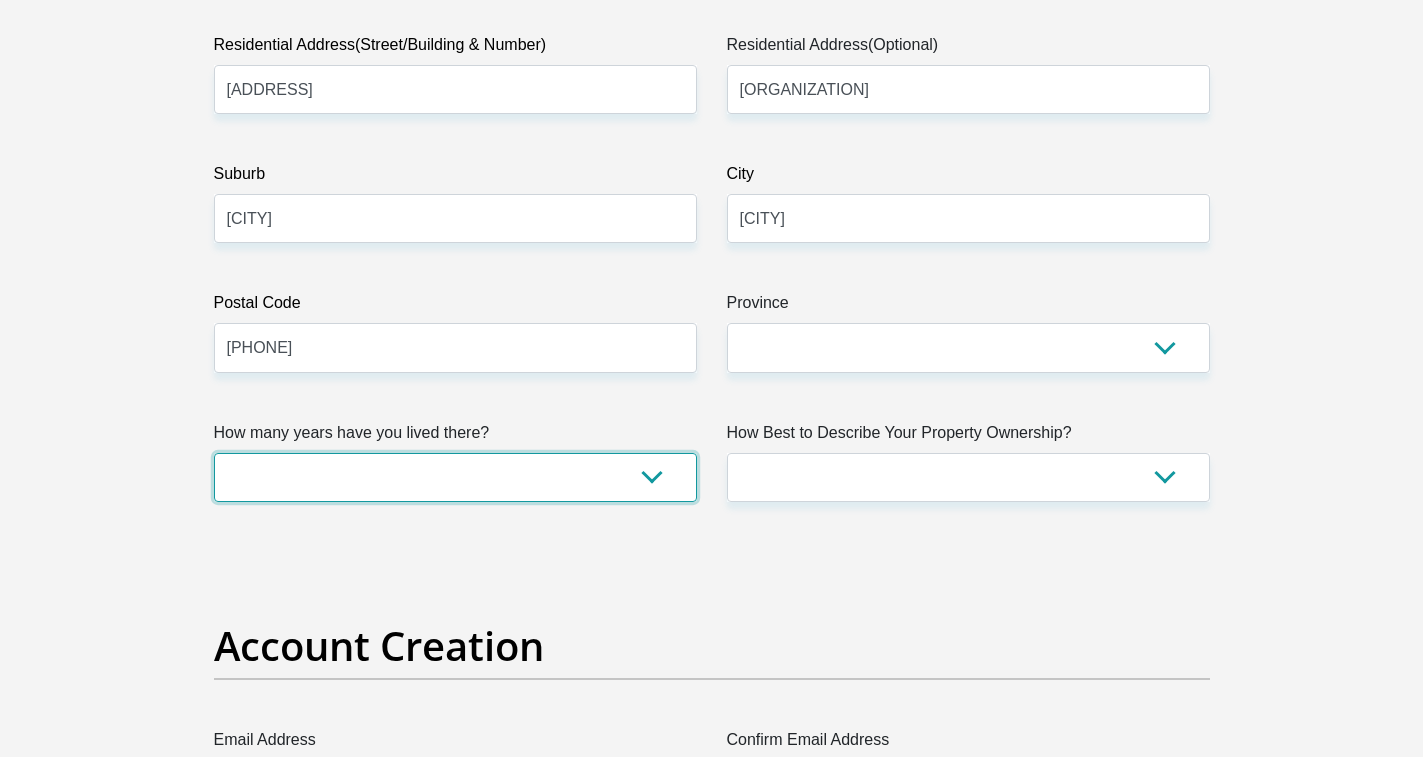 click on "less than 1 year
1-3 years
3-5 years
5+ years" at bounding box center (455, 477) 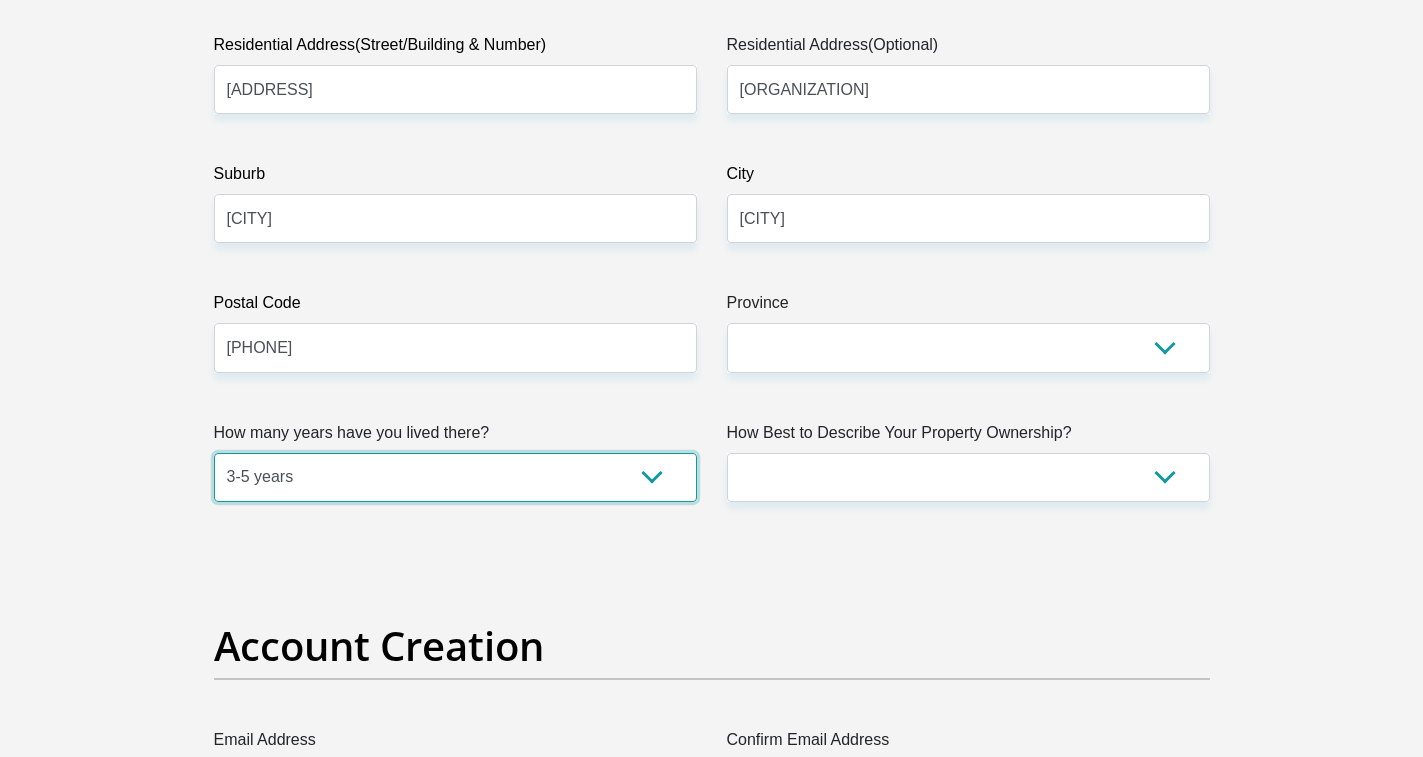 click on "less than 1 year
1-3 years
3-5 years
5+ years" at bounding box center [455, 477] 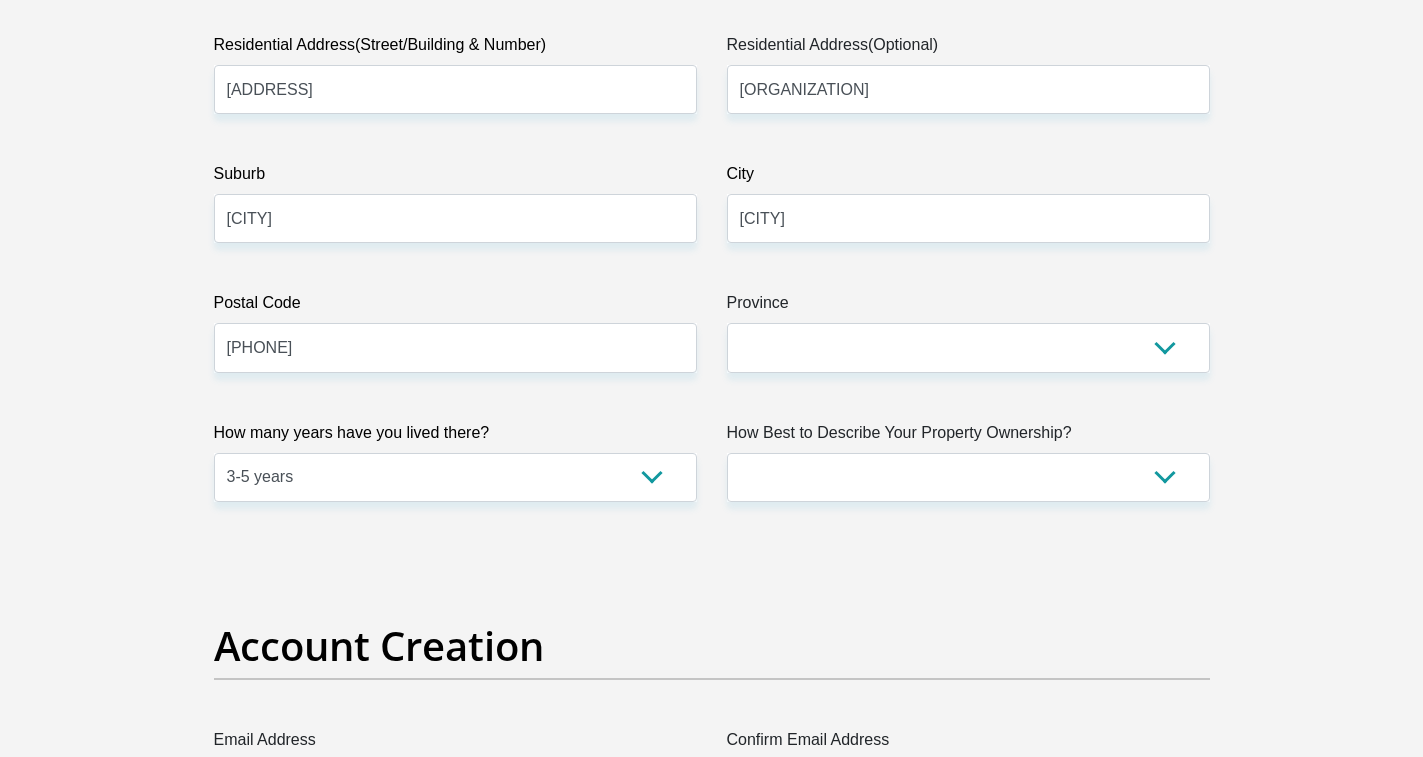 click on "How Best to Describe Your Property Ownership?" at bounding box center (968, 437) 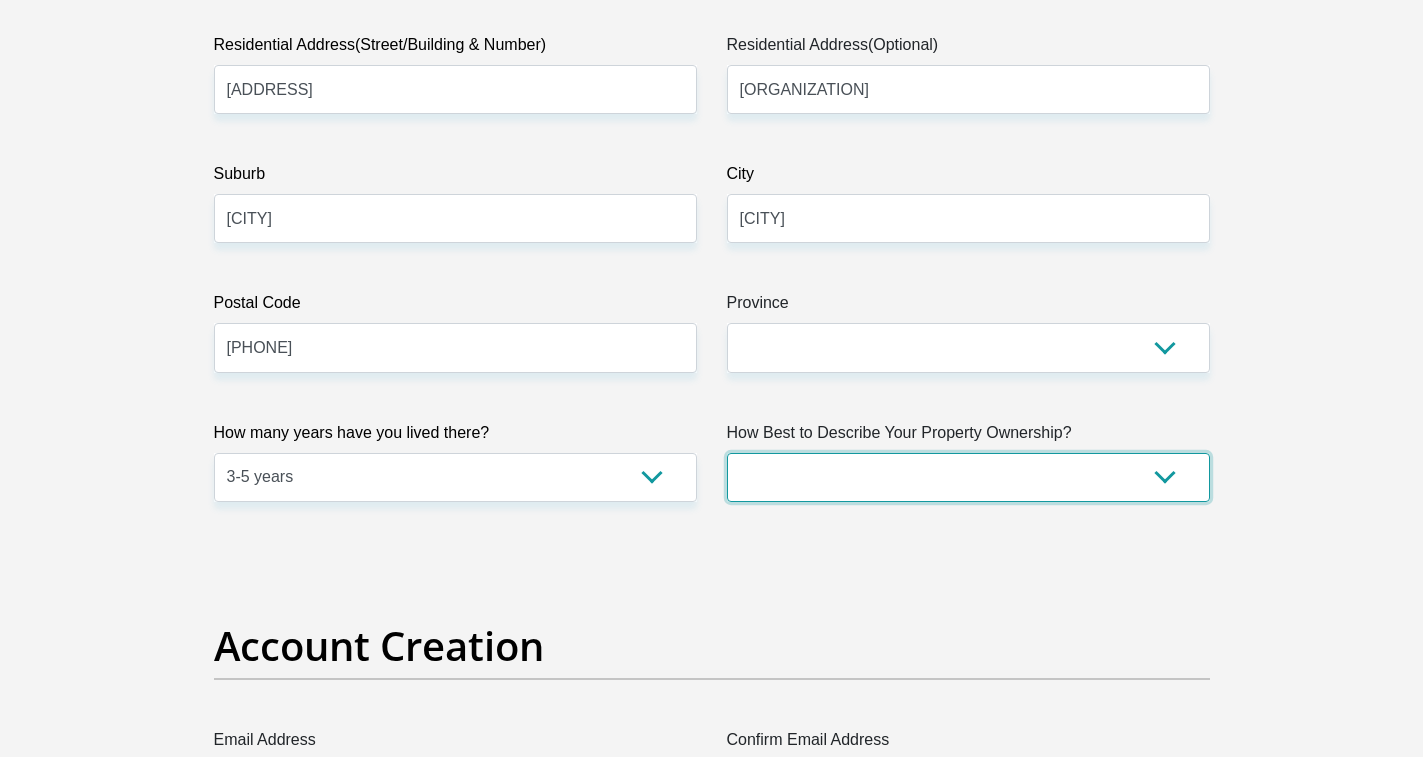 click on "Owned
Rented
Family Owned
Company Dwelling" at bounding box center [968, 477] 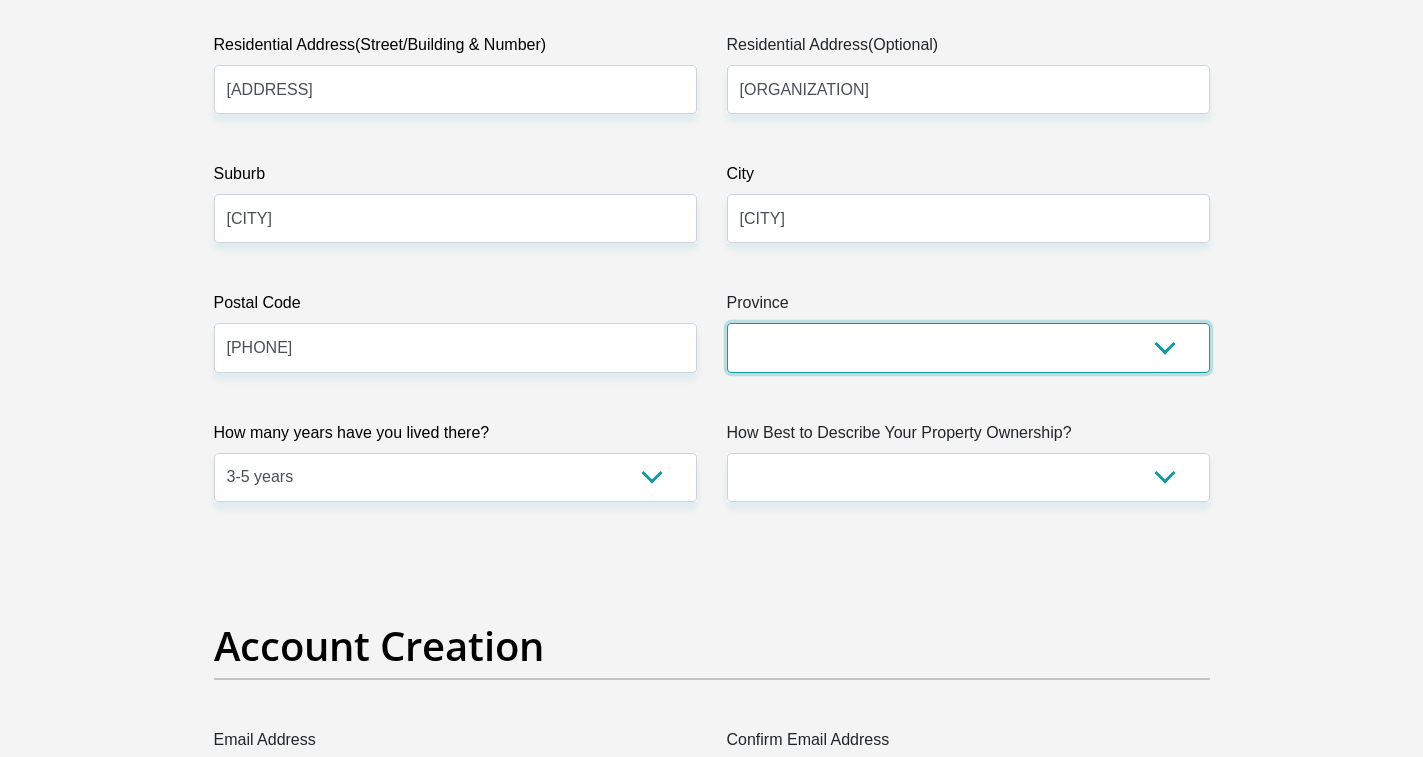 click on "Eastern Cape
Free State
Gauteng
KwaZulu-Natal
Limpopo
Mpumalanga
Northern Cape
North West
Western Cape" at bounding box center (968, 347) 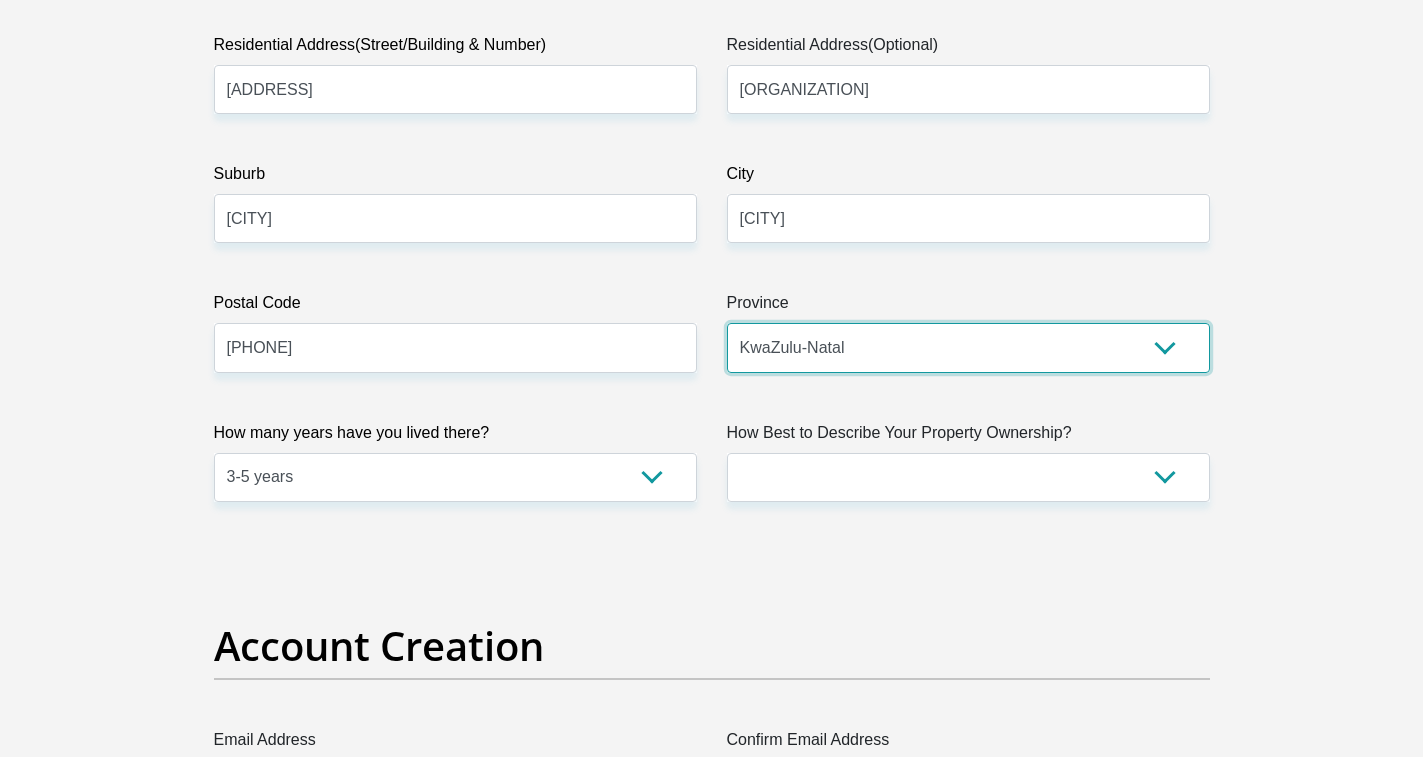 click on "Eastern Cape
Free State
Gauteng
KwaZulu-Natal
Limpopo
Mpumalanga
Northern Cape
North West
Western Cape" at bounding box center [968, 347] 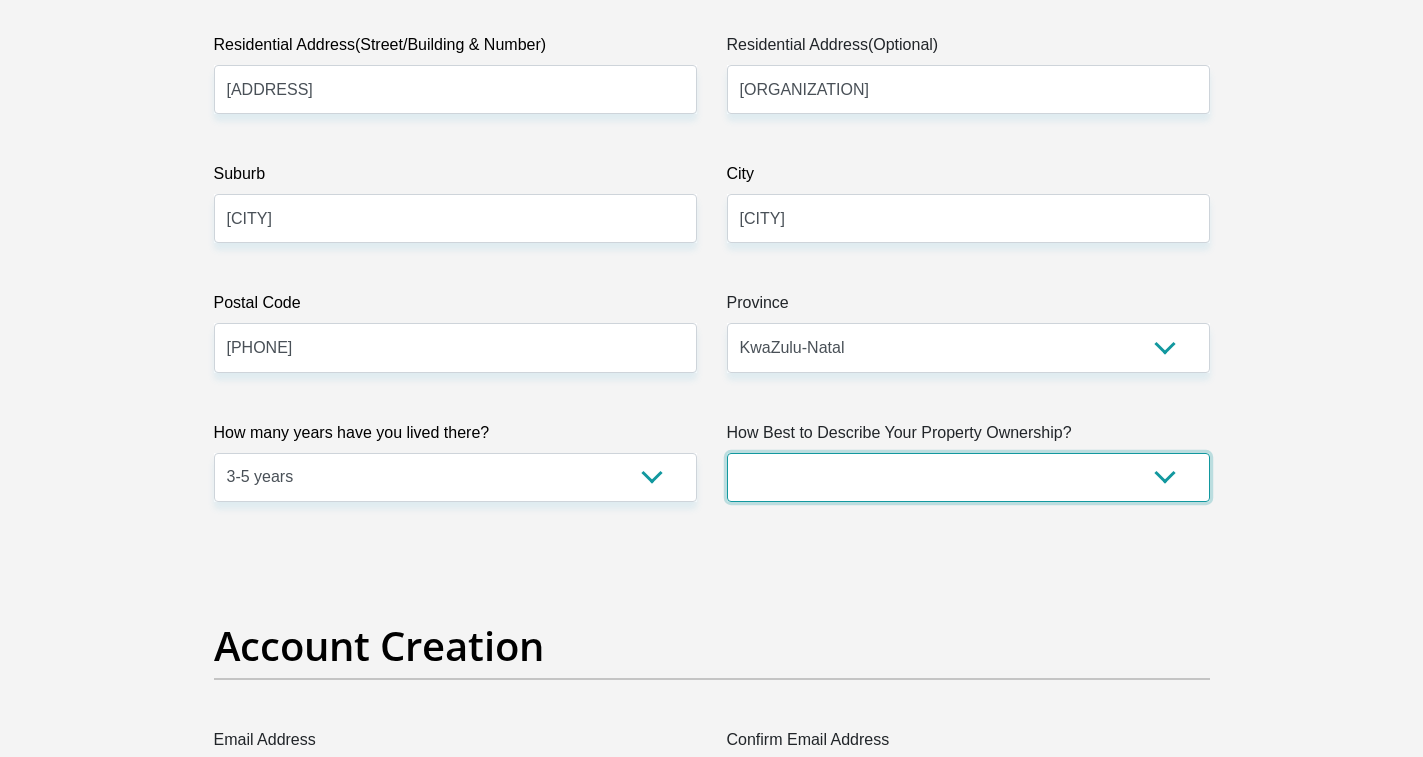 click on "Owned
Rented
Family Owned
Company Dwelling" at bounding box center (968, 477) 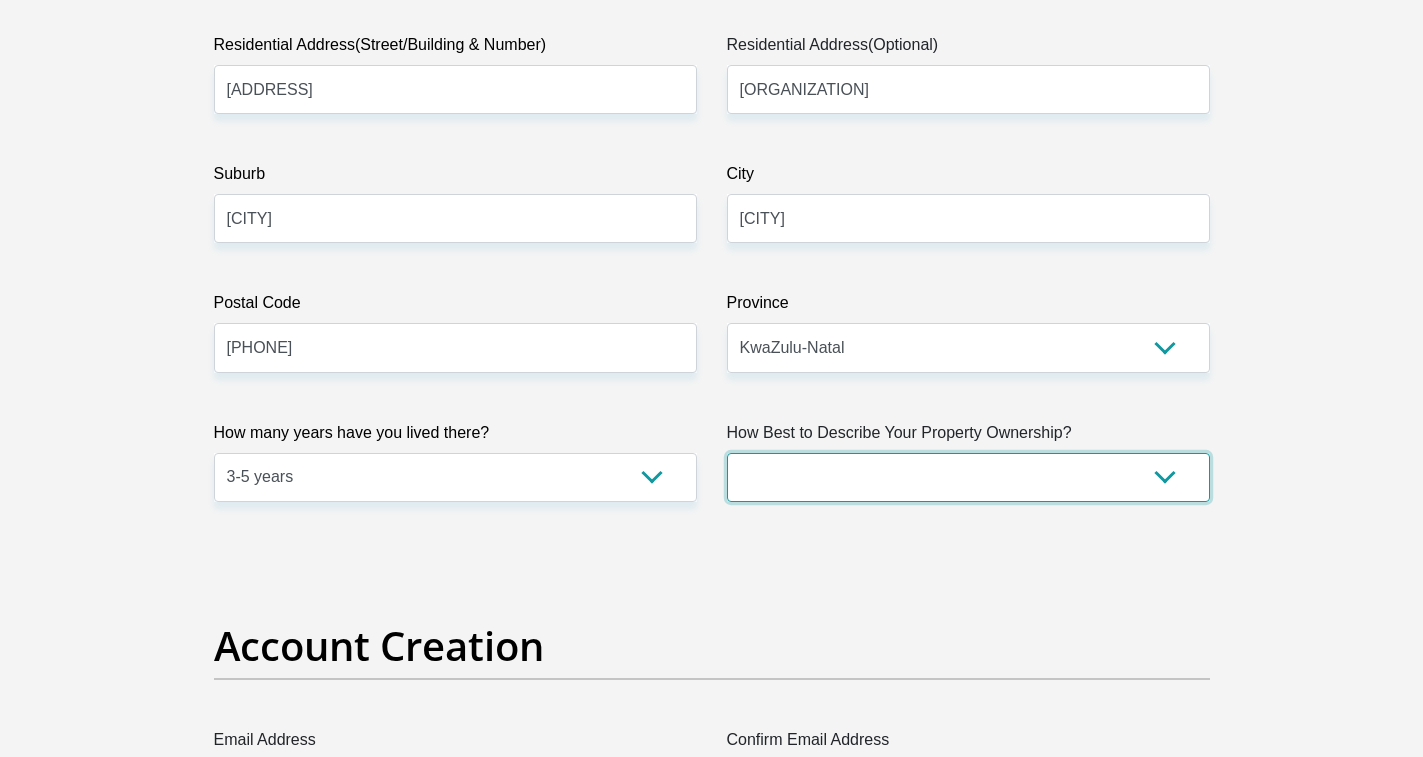 click on "Owned
Rented
Family Owned
Company Dwelling" at bounding box center [968, 477] 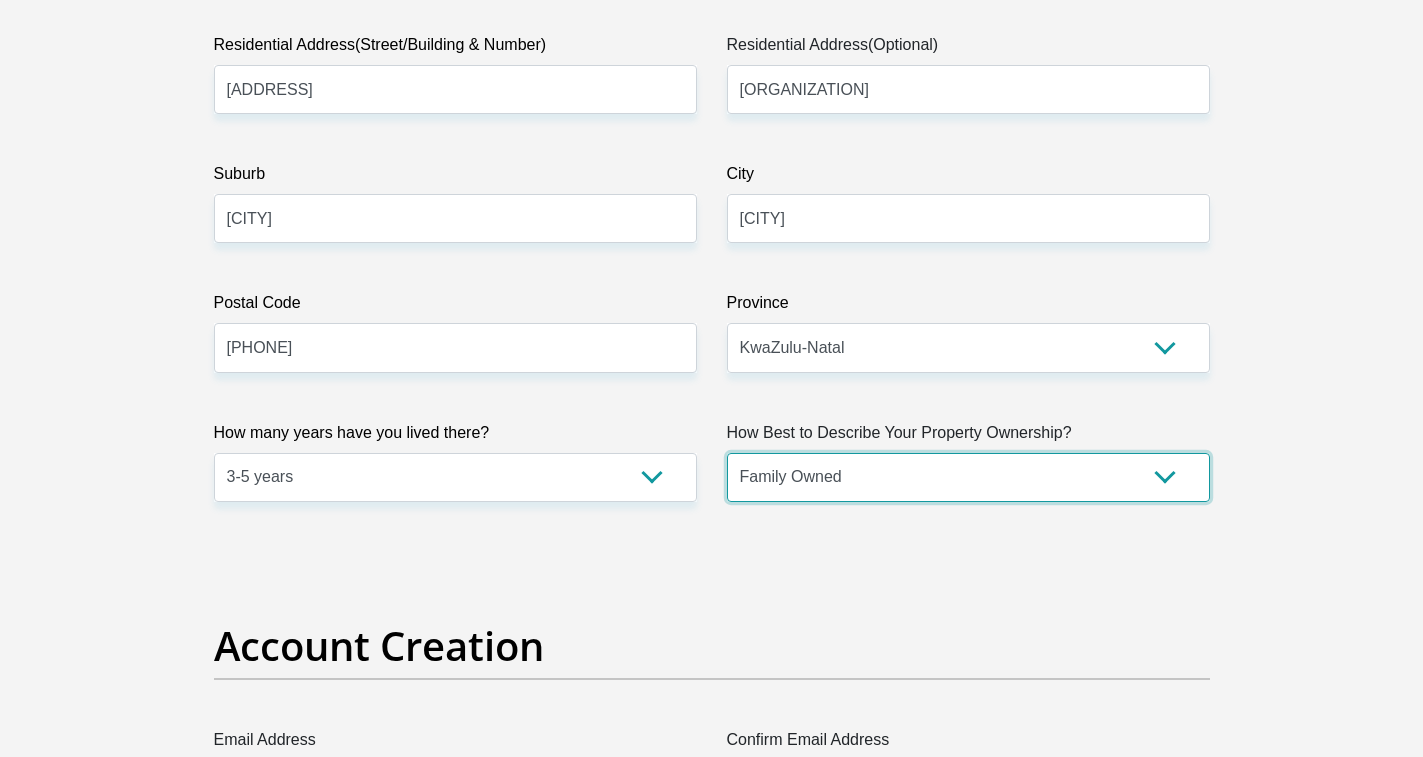 click on "Owned
Rented
Family Owned
Company Dwelling" at bounding box center (968, 477) 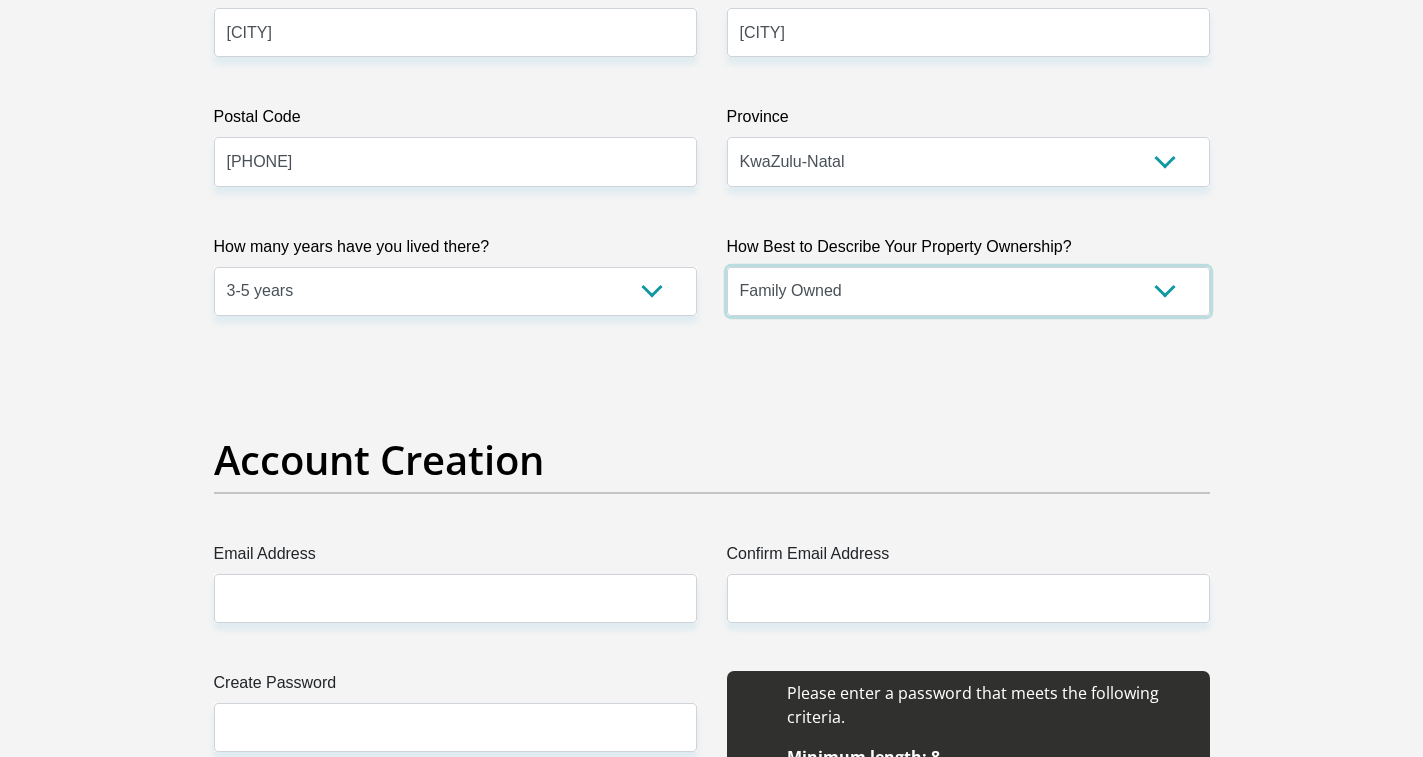 scroll, scrollTop: 1400, scrollLeft: 0, axis: vertical 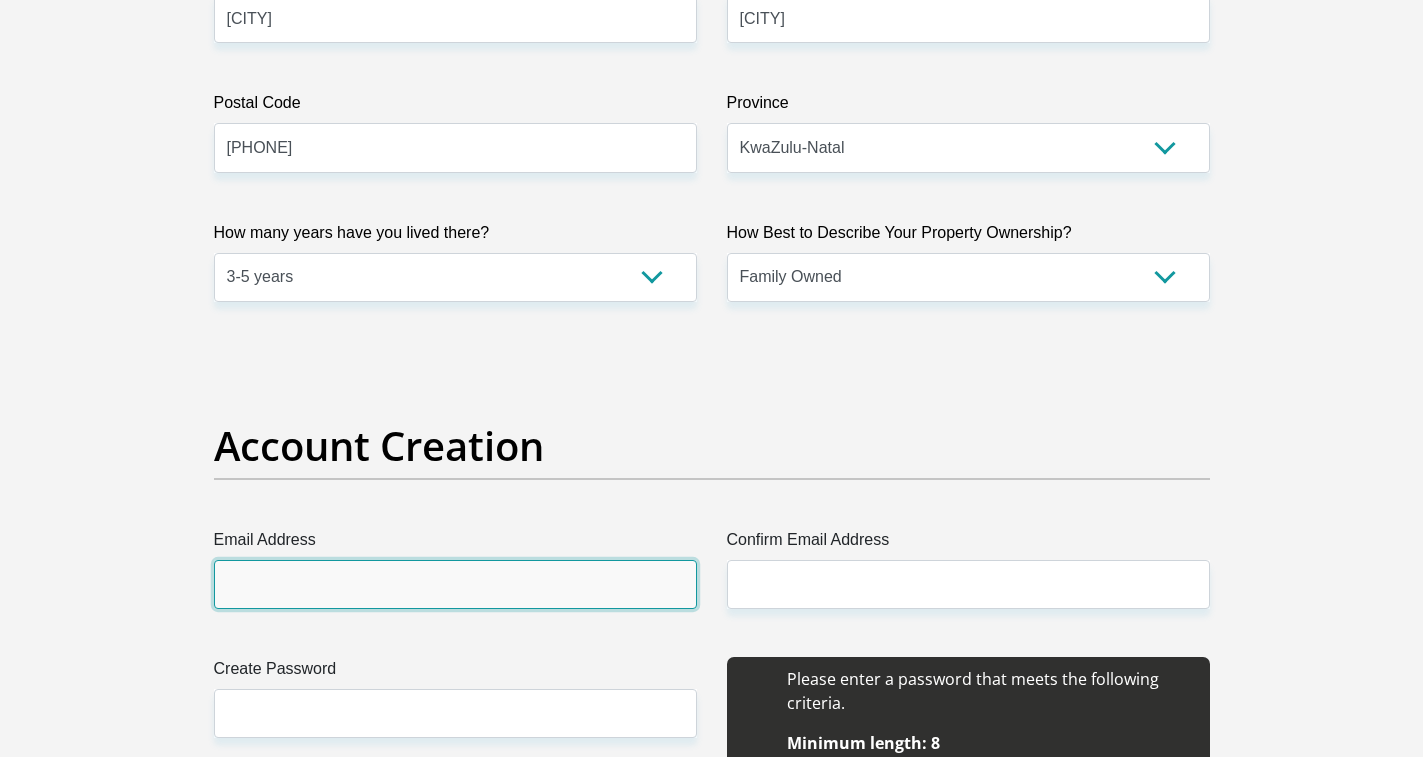 click on "Email Address" at bounding box center (455, 584) 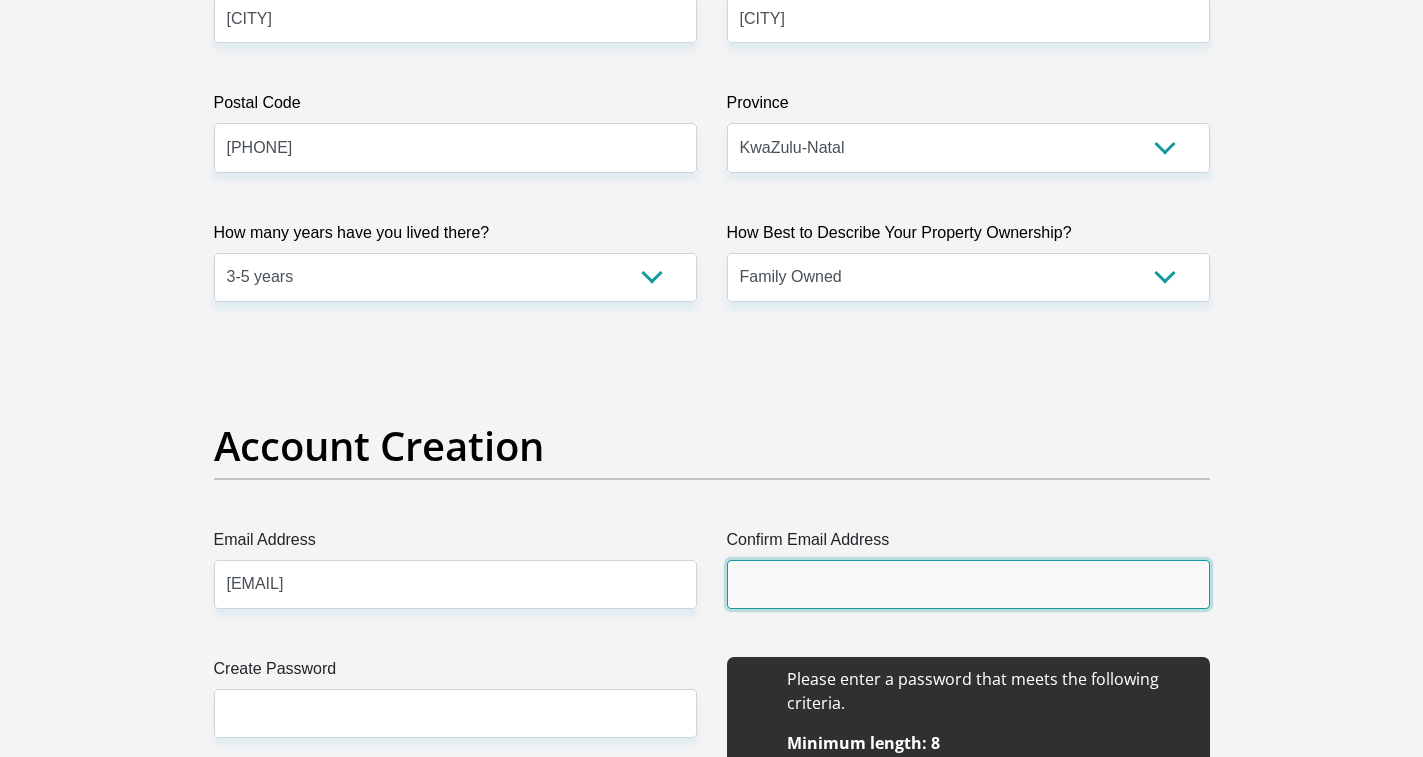 type on "[EMAIL]" 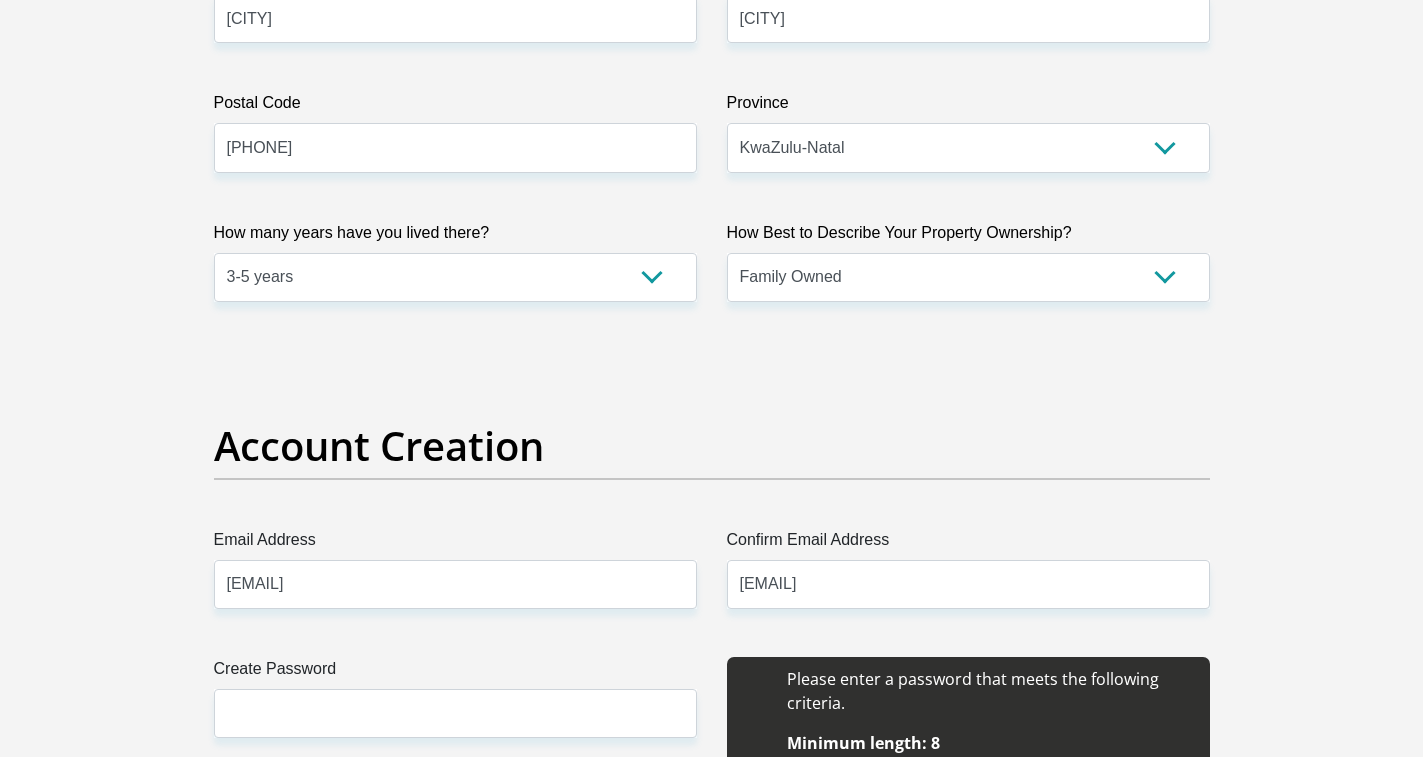 type 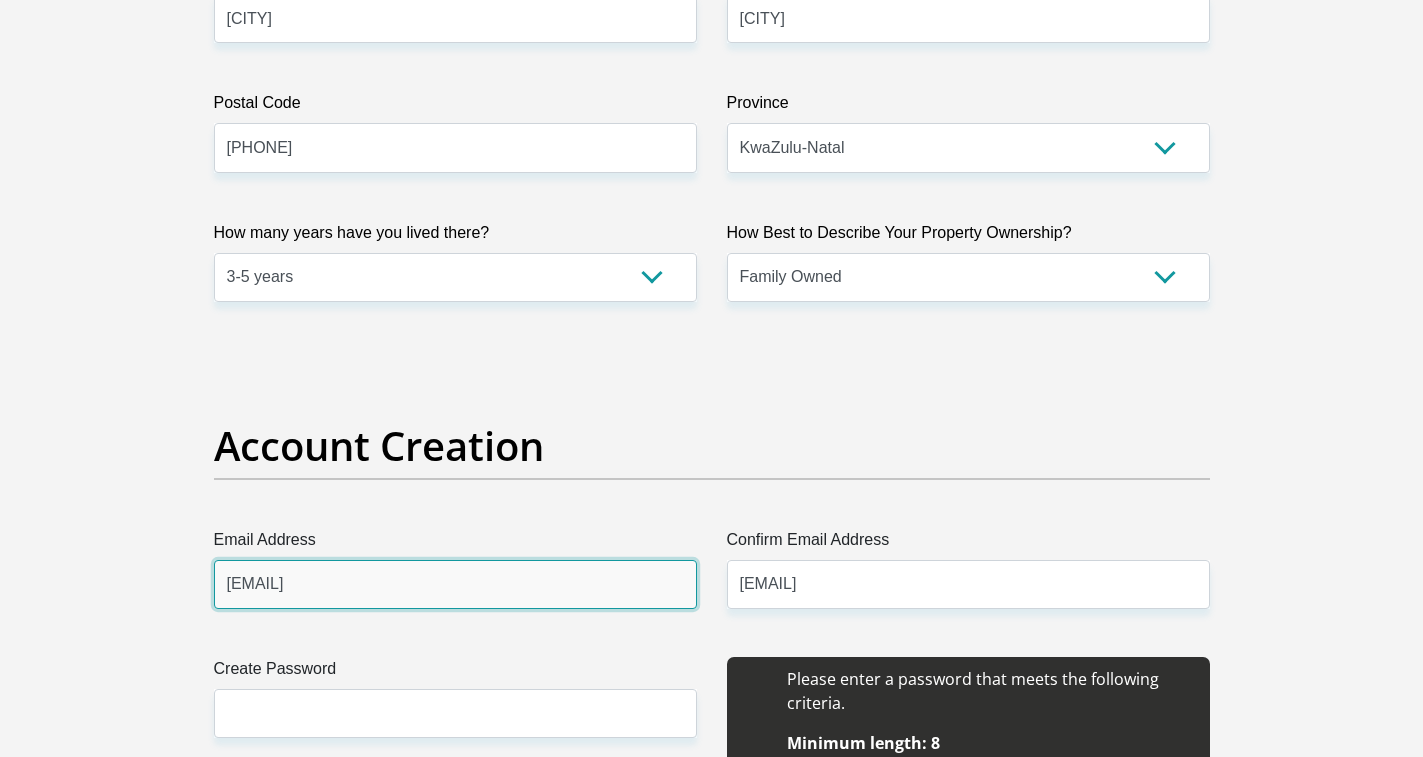 type 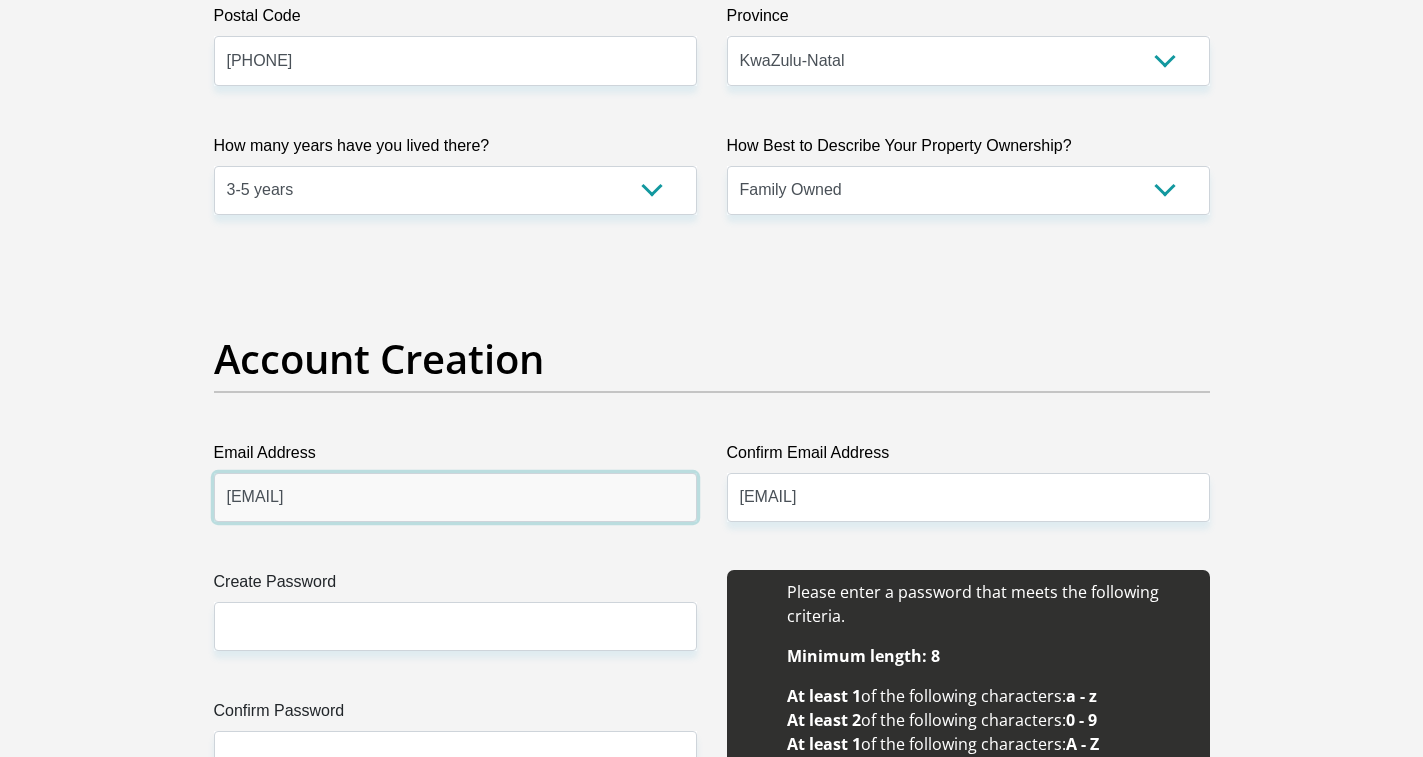scroll, scrollTop: 1600, scrollLeft: 0, axis: vertical 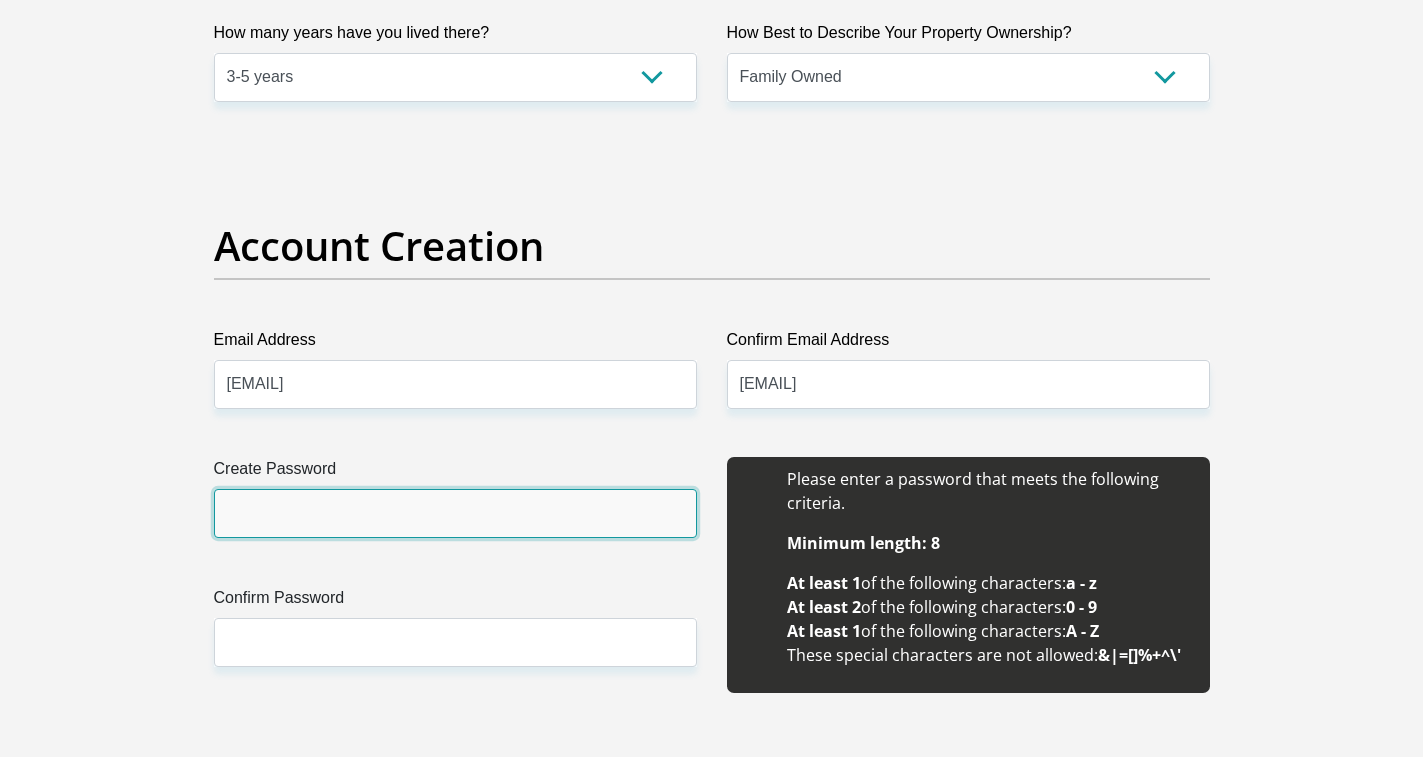 click on "Create Password" at bounding box center (455, 513) 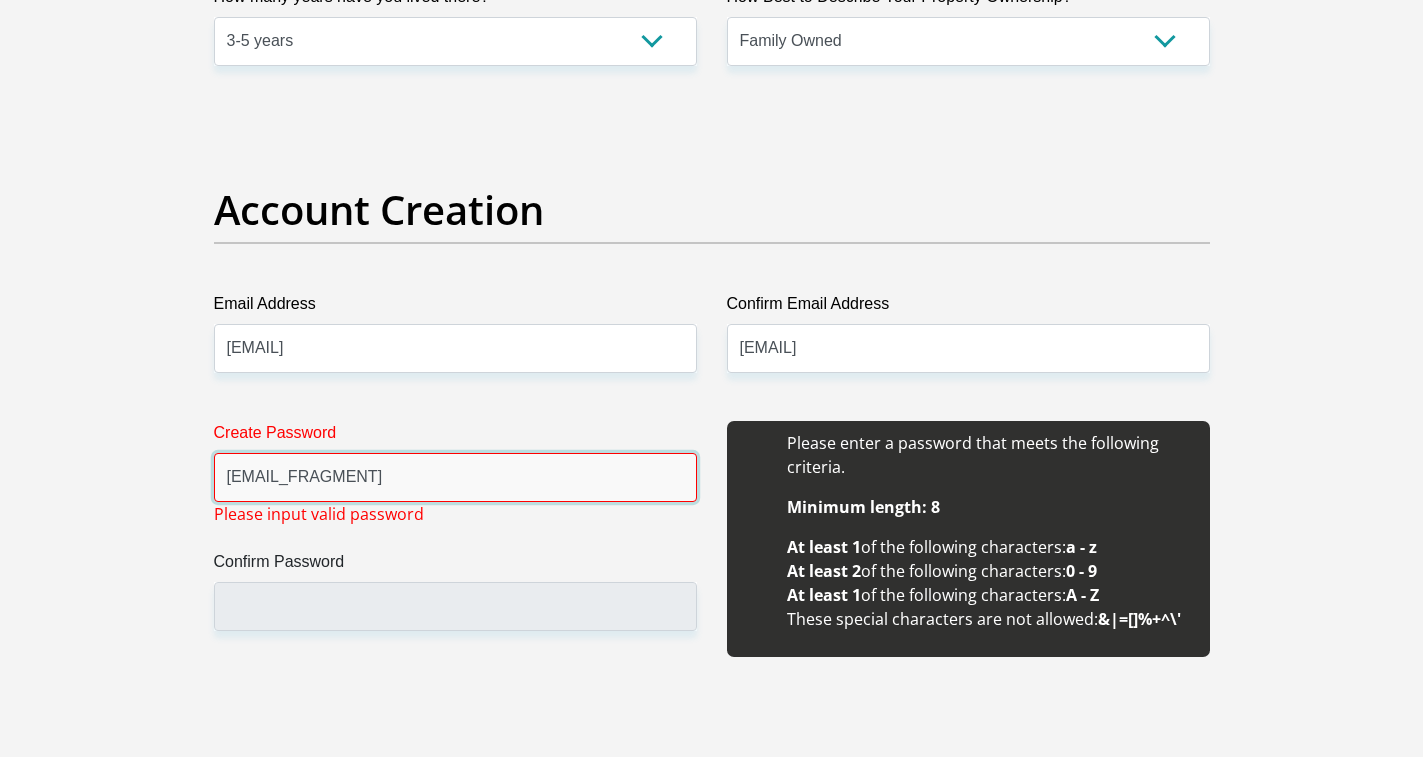 scroll, scrollTop: 1700, scrollLeft: 0, axis: vertical 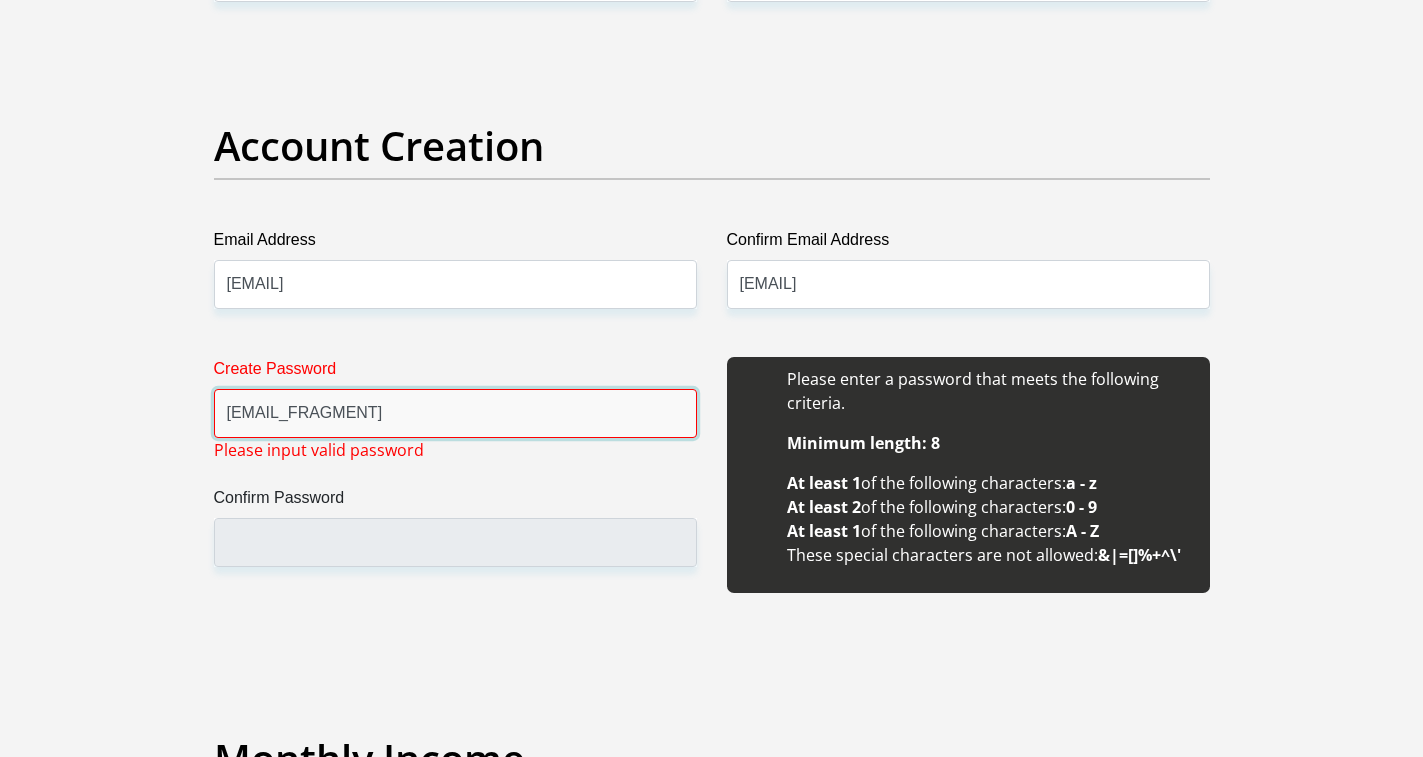 type on "[EMAIL_FRAGMENT]" 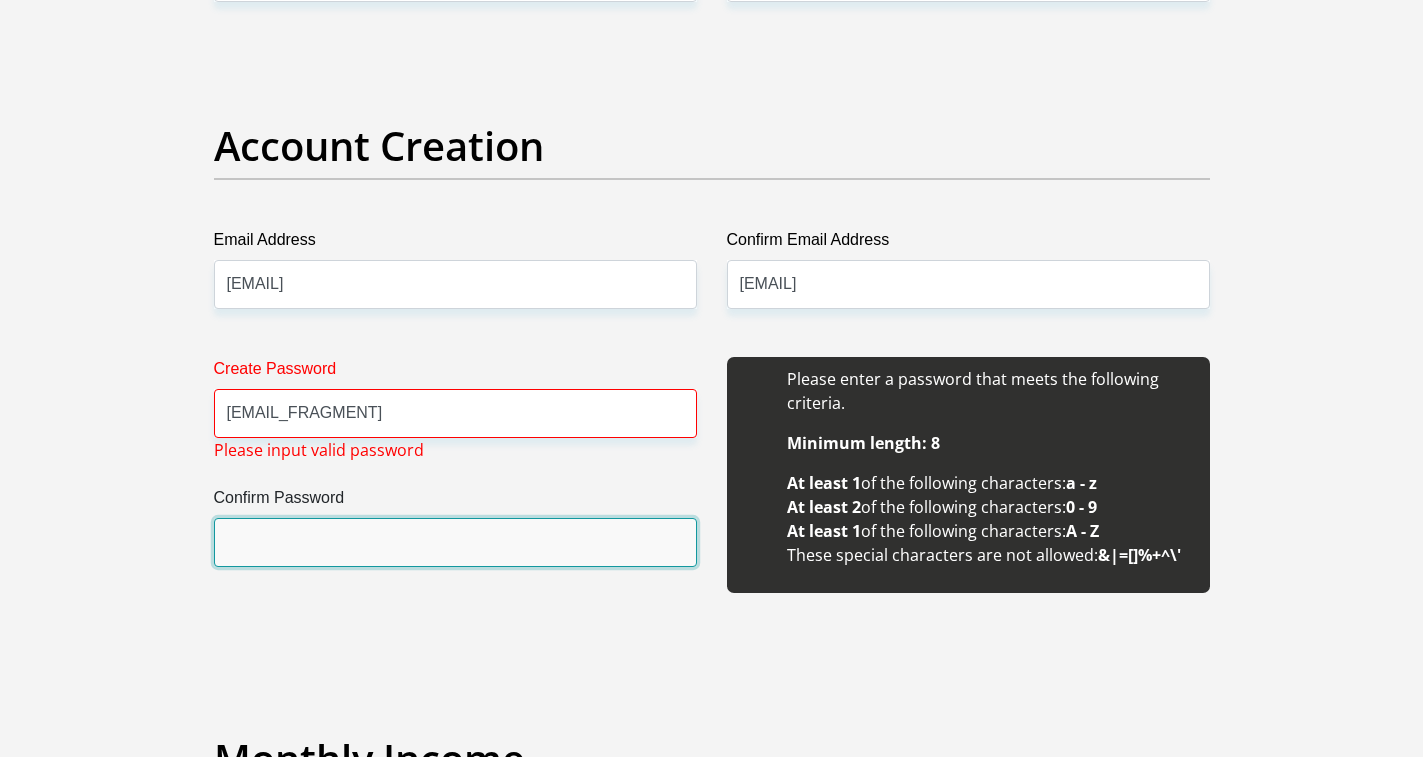 click on "Confirm Password" at bounding box center [455, 542] 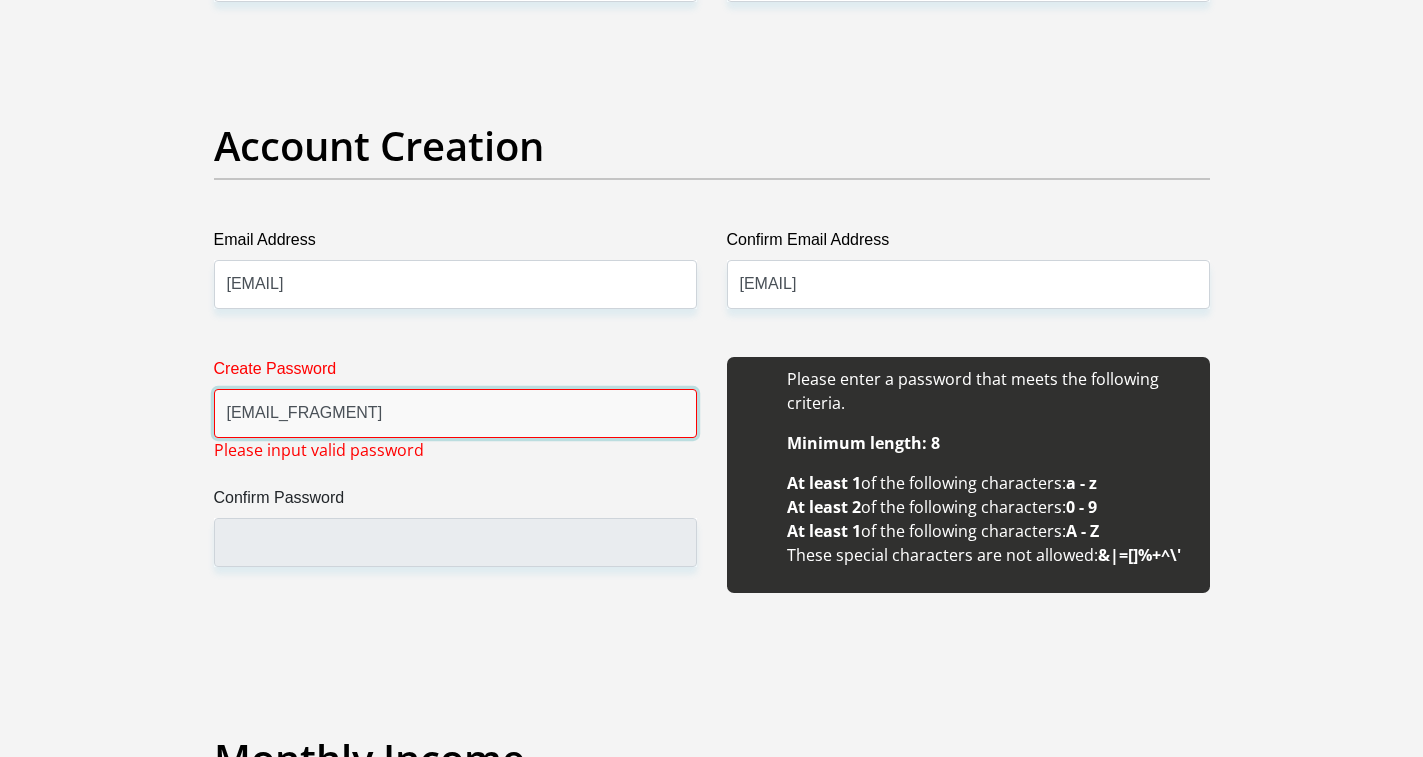 drag, startPoint x: 421, startPoint y: 417, endPoint x: 51, endPoint y: 424, distance: 370.06622 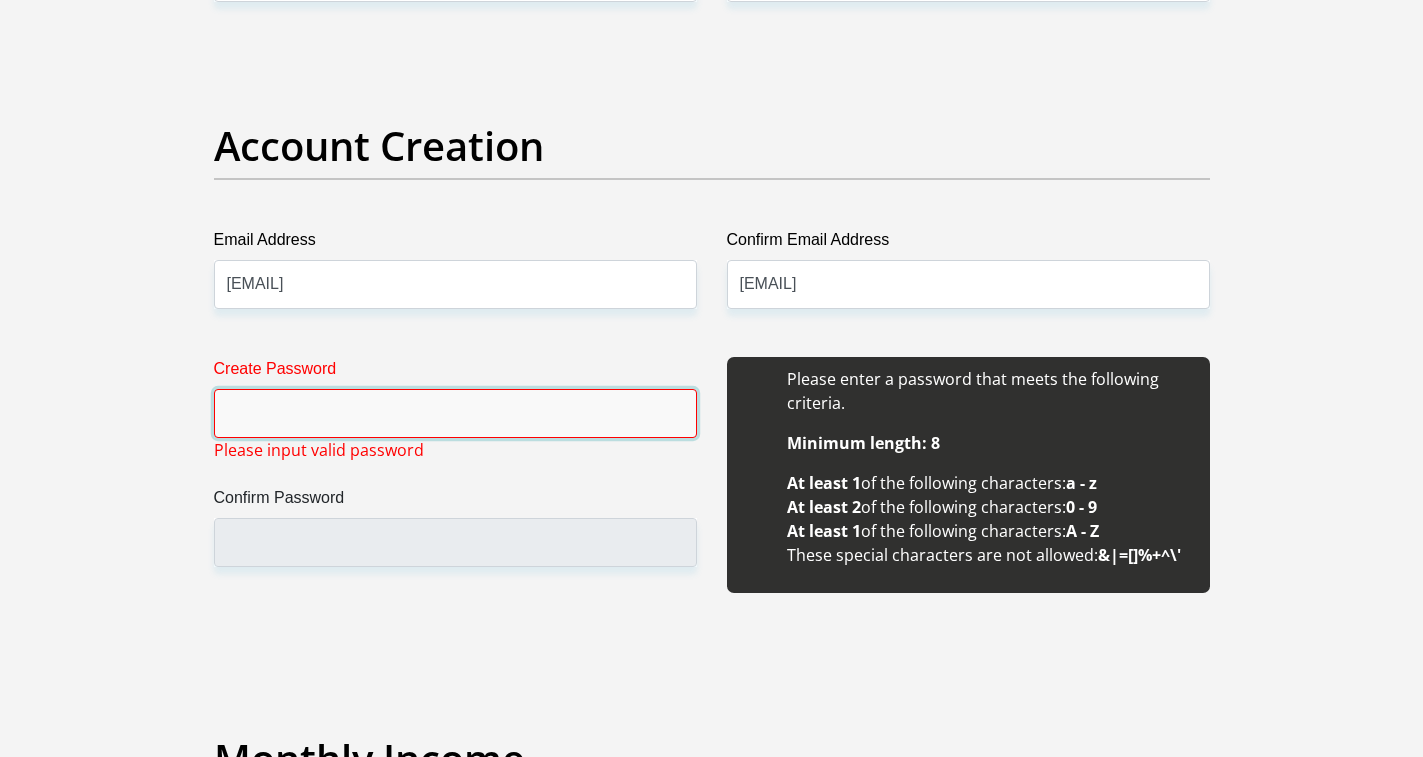 type on "D" 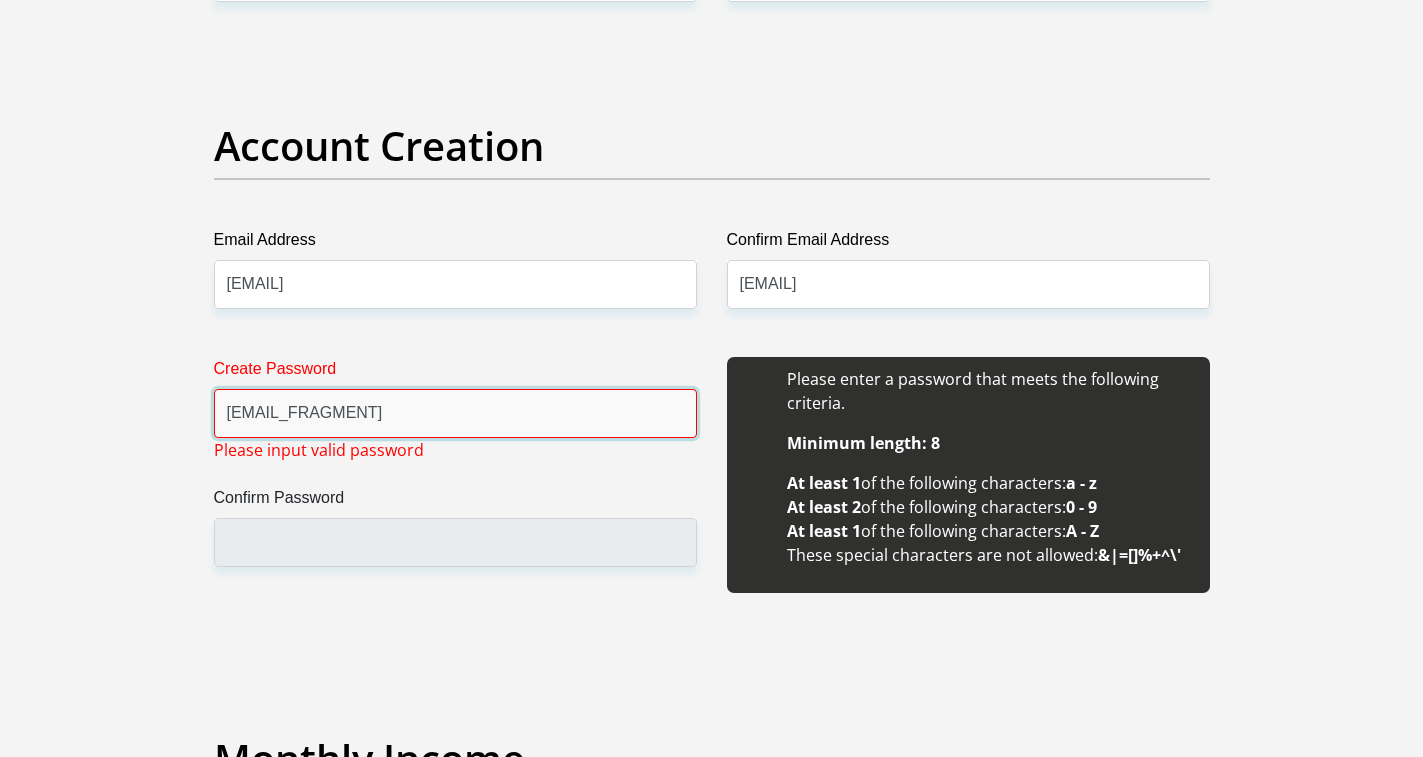 type on "#" 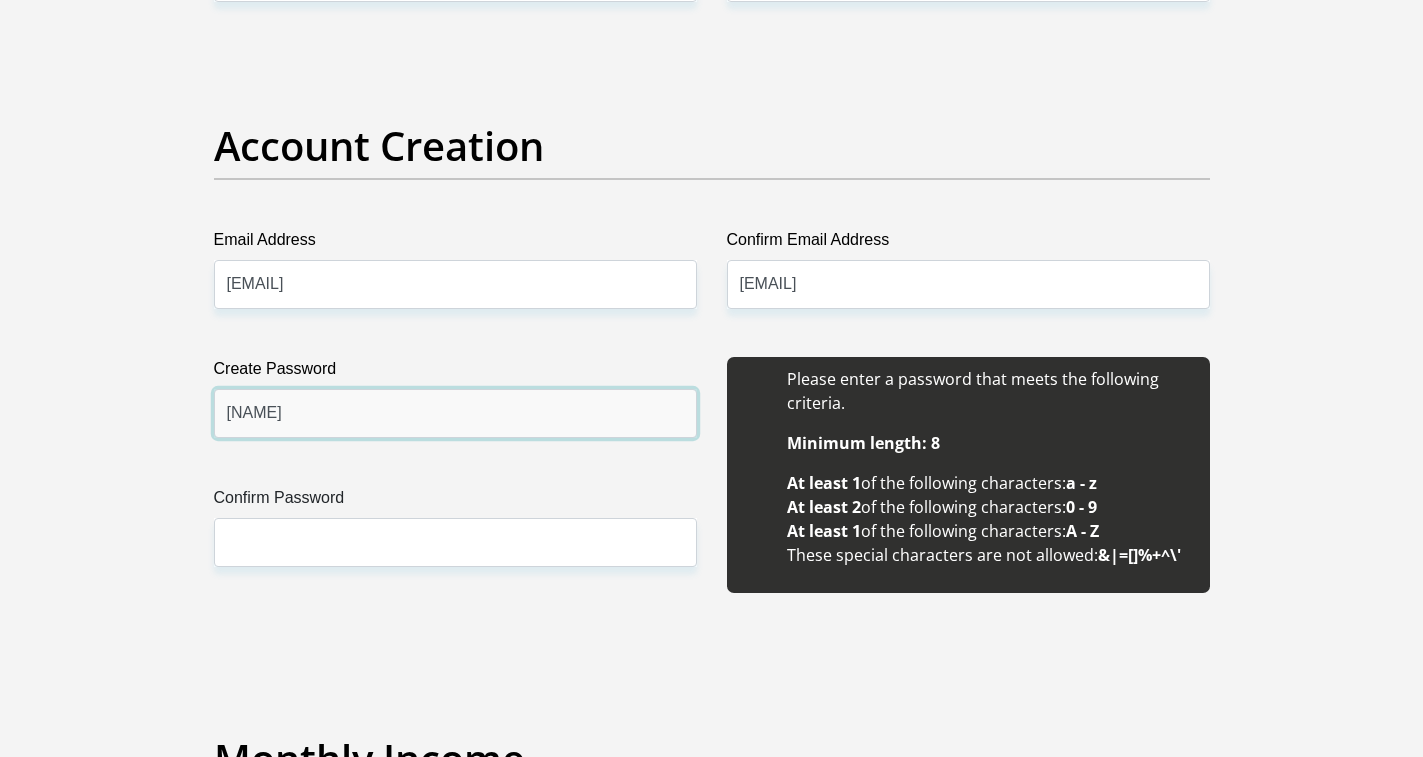 type on "[NAME]" 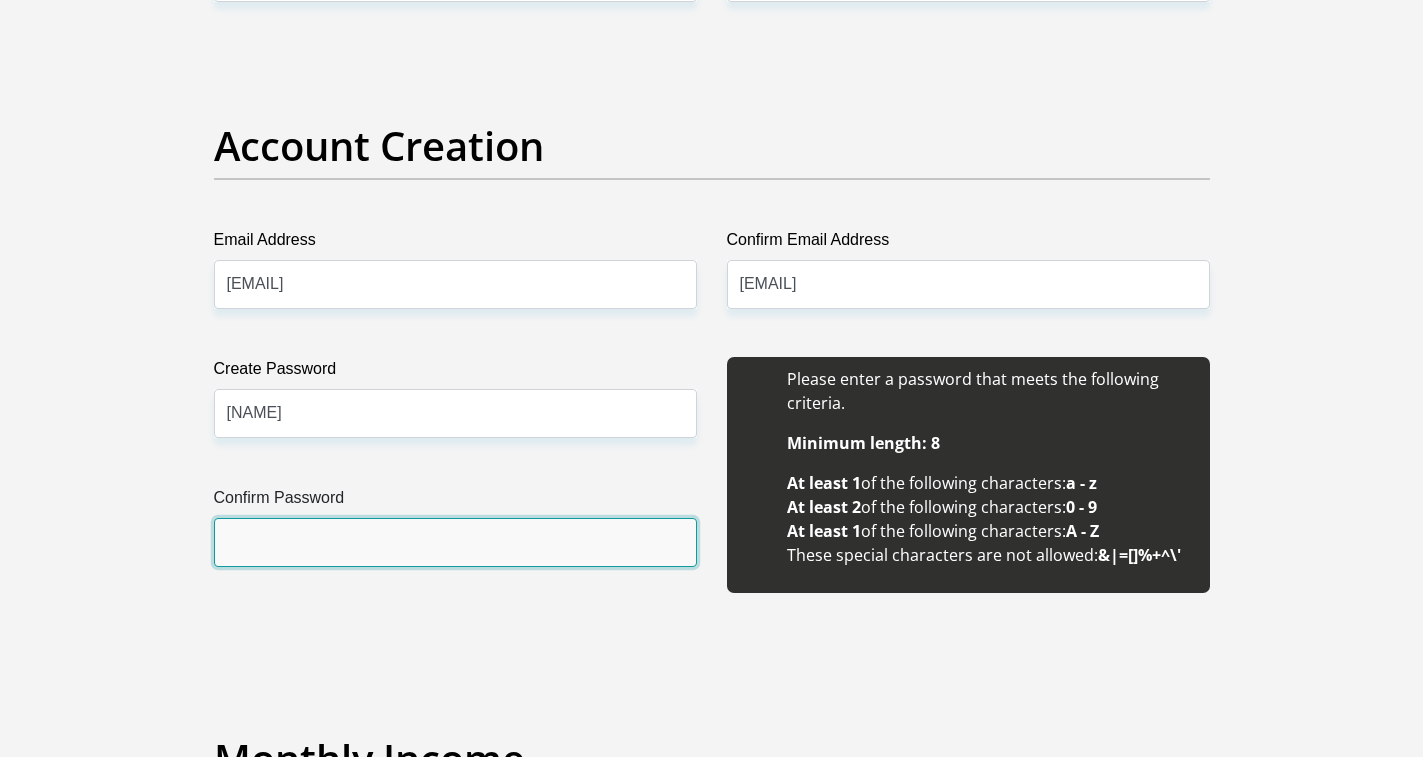 click on "Confirm Password" at bounding box center [455, 542] 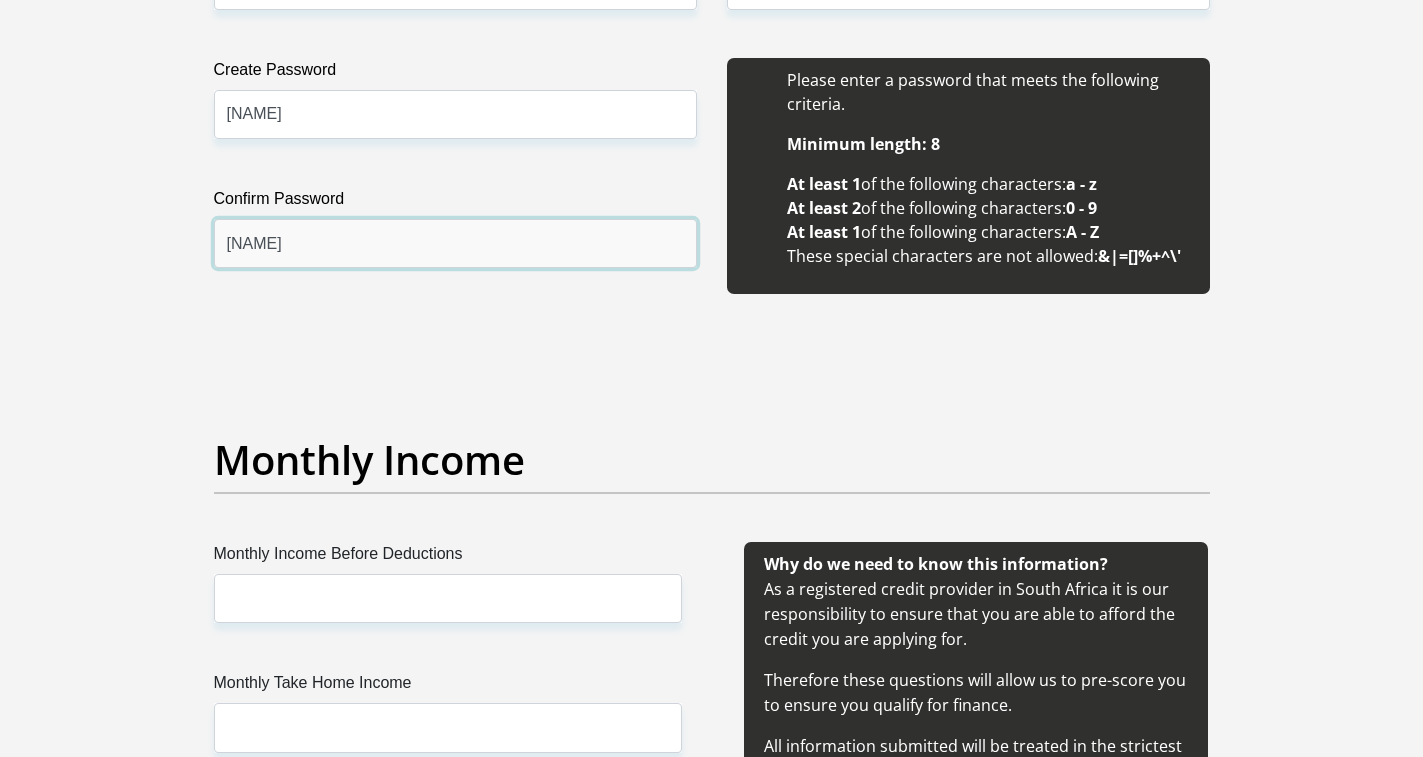 scroll, scrollTop: 2000, scrollLeft: 0, axis: vertical 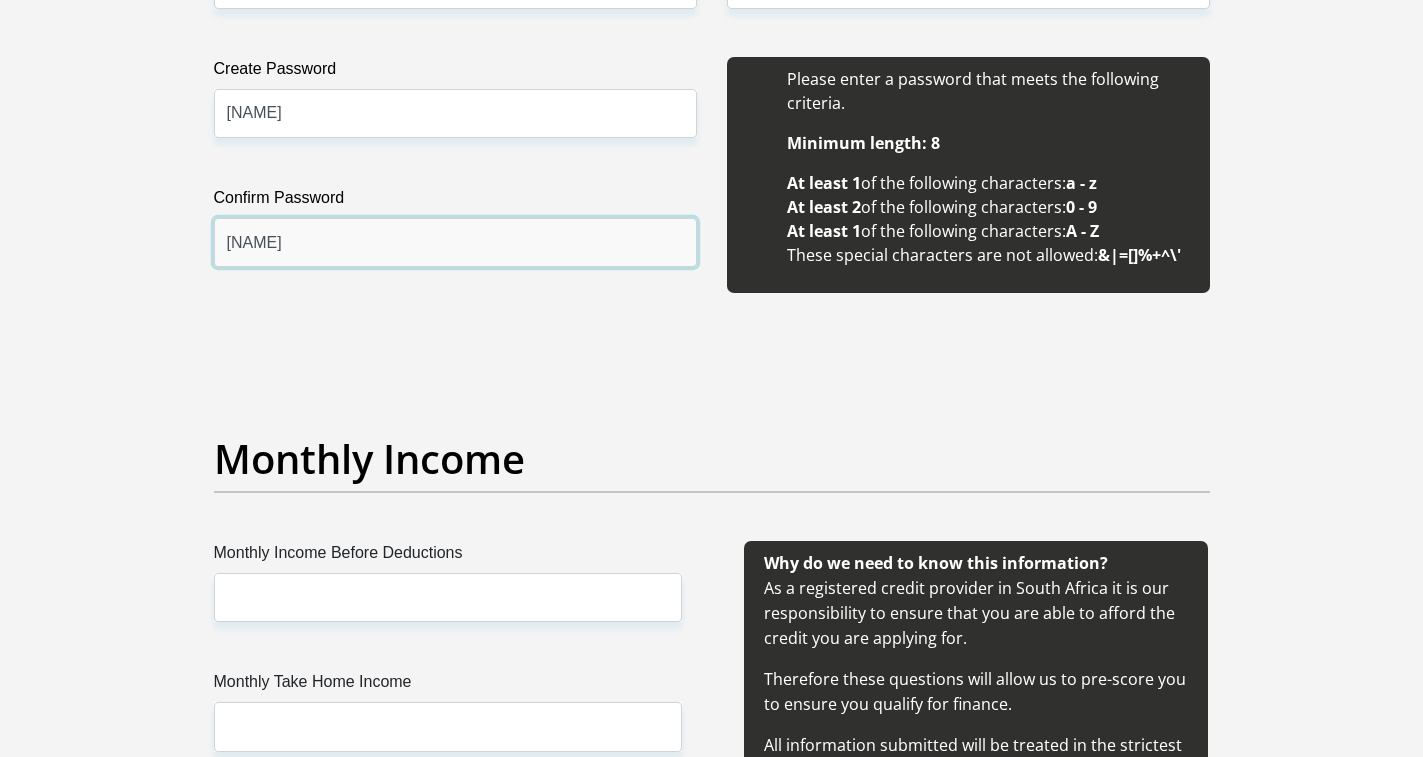 type on "[NAME]" 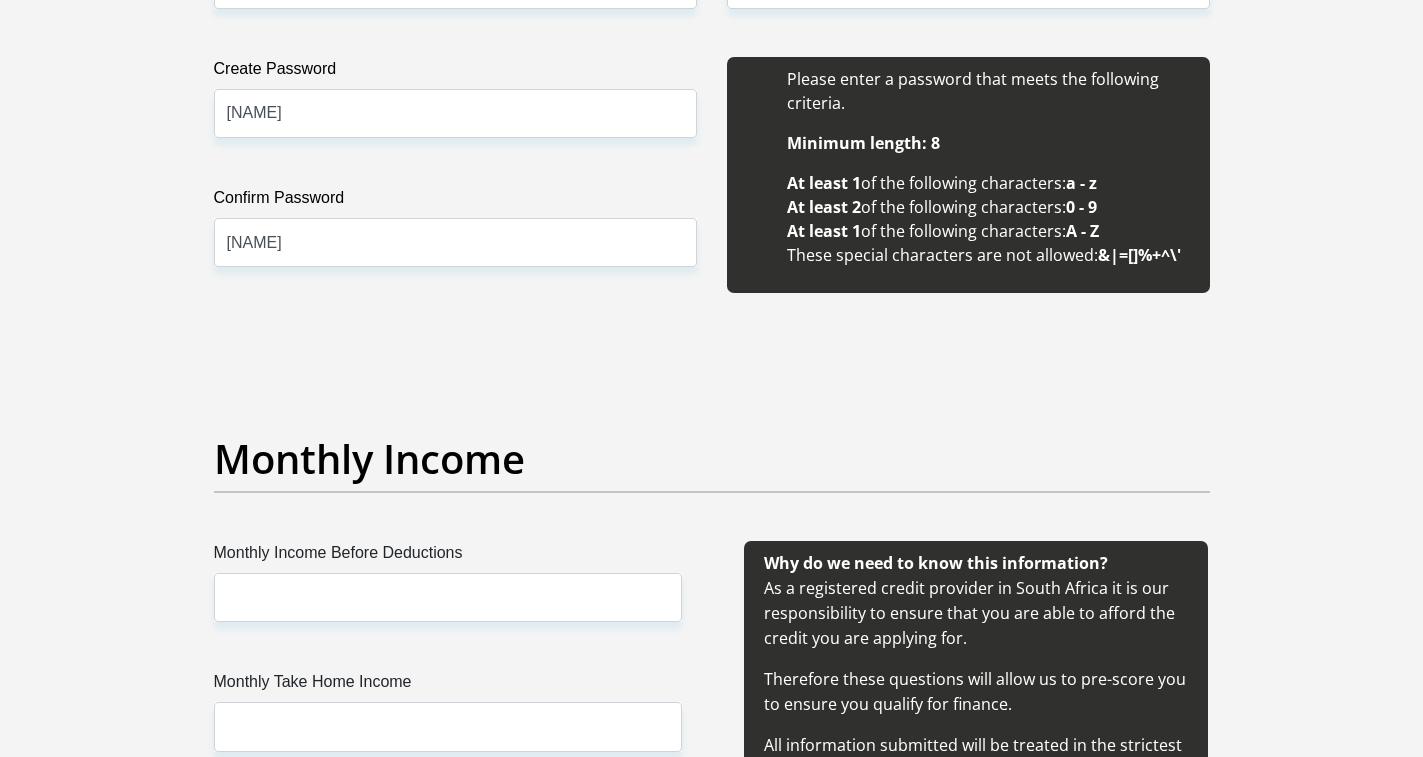 click on "Title
Mr
Ms
Mrs
Dr
Other
First Name
[FIRST]
Surname
[LAST]
ID Number
[ID_NUMBER]
Please input valid ID number
Race
Black
Coloured
Indian
White
Other
Contact Number
[PHONE]
Please input valid contact number
Nationality
South Africa
Afghanistan
Aland Islands  Albania  Algeria" at bounding box center (712, 1627) 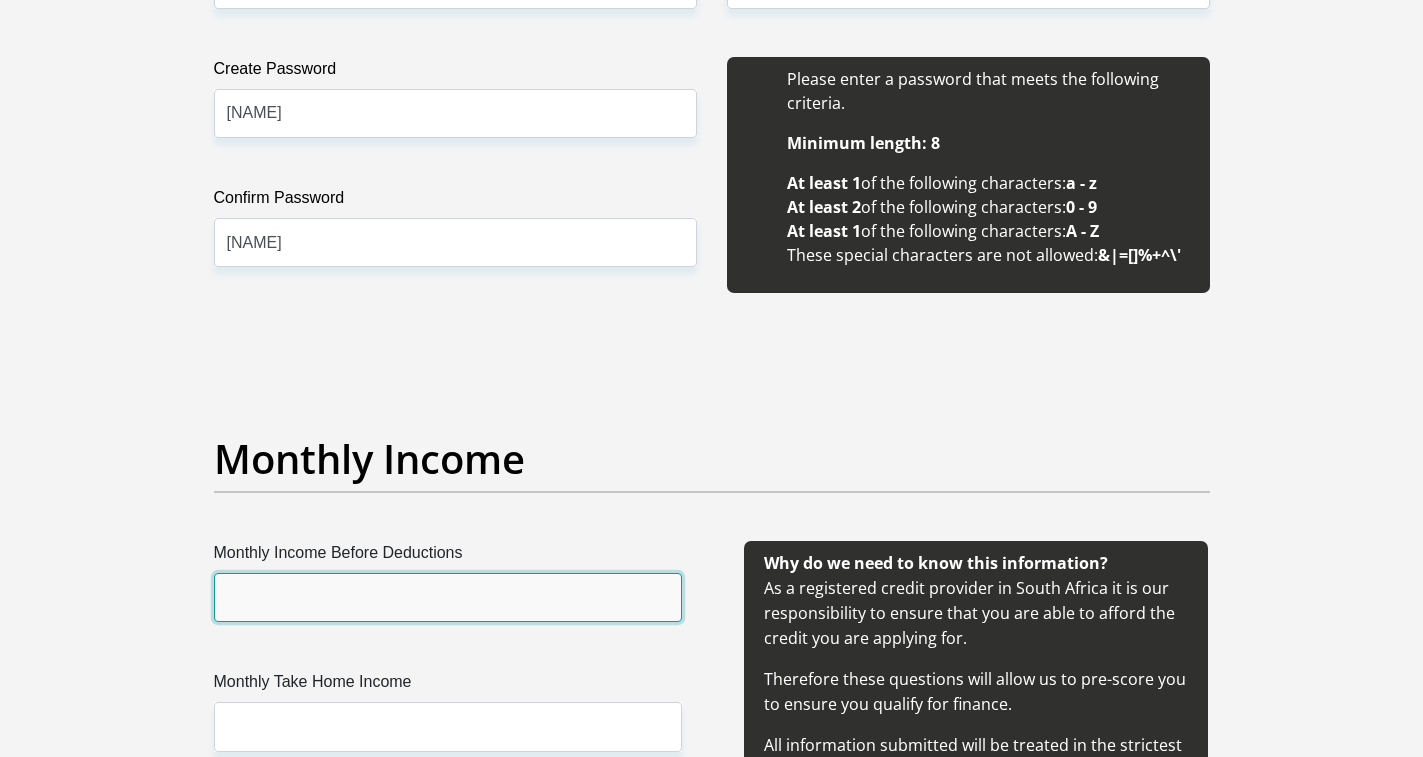 click on "Monthly Income Before Deductions" at bounding box center (448, 597) 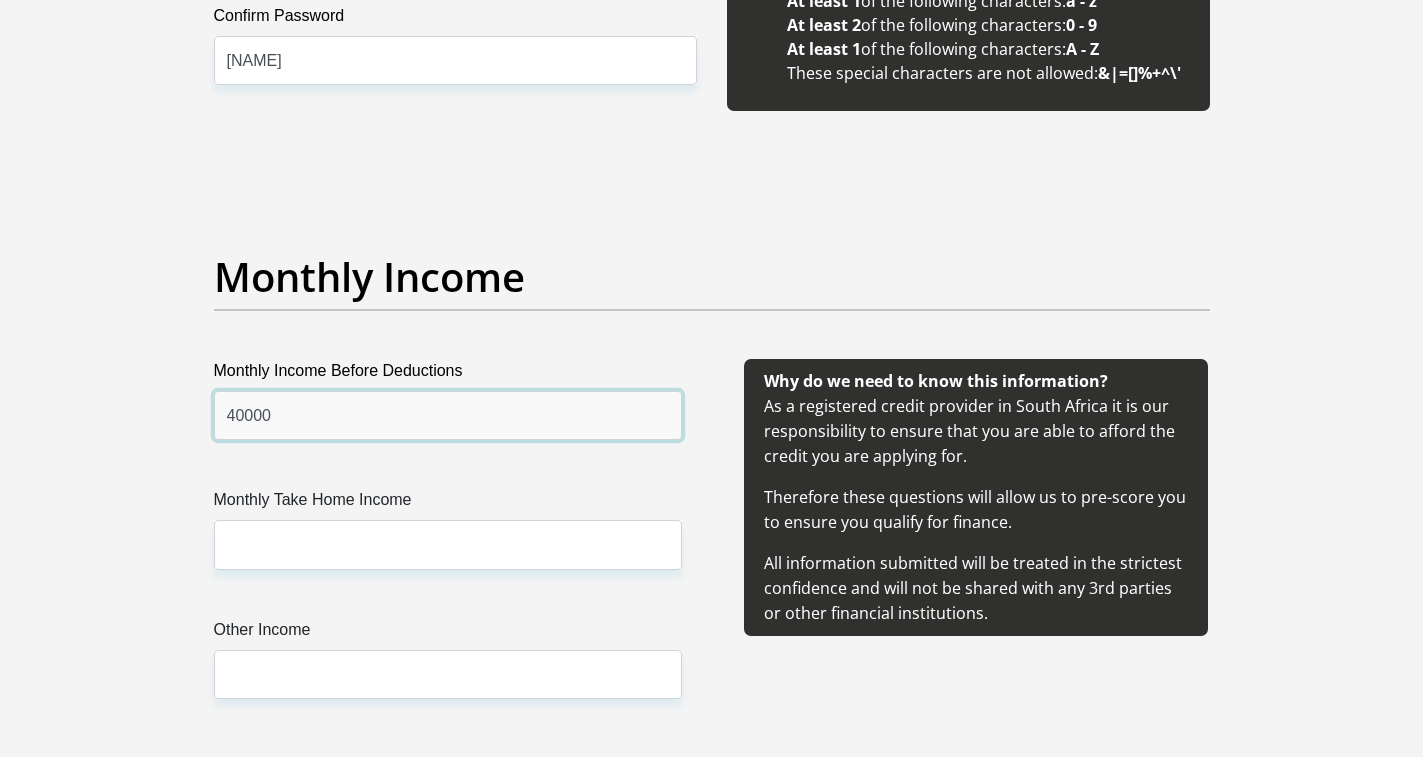 scroll, scrollTop: 2200, scrollLeft: 0, axis: vertical 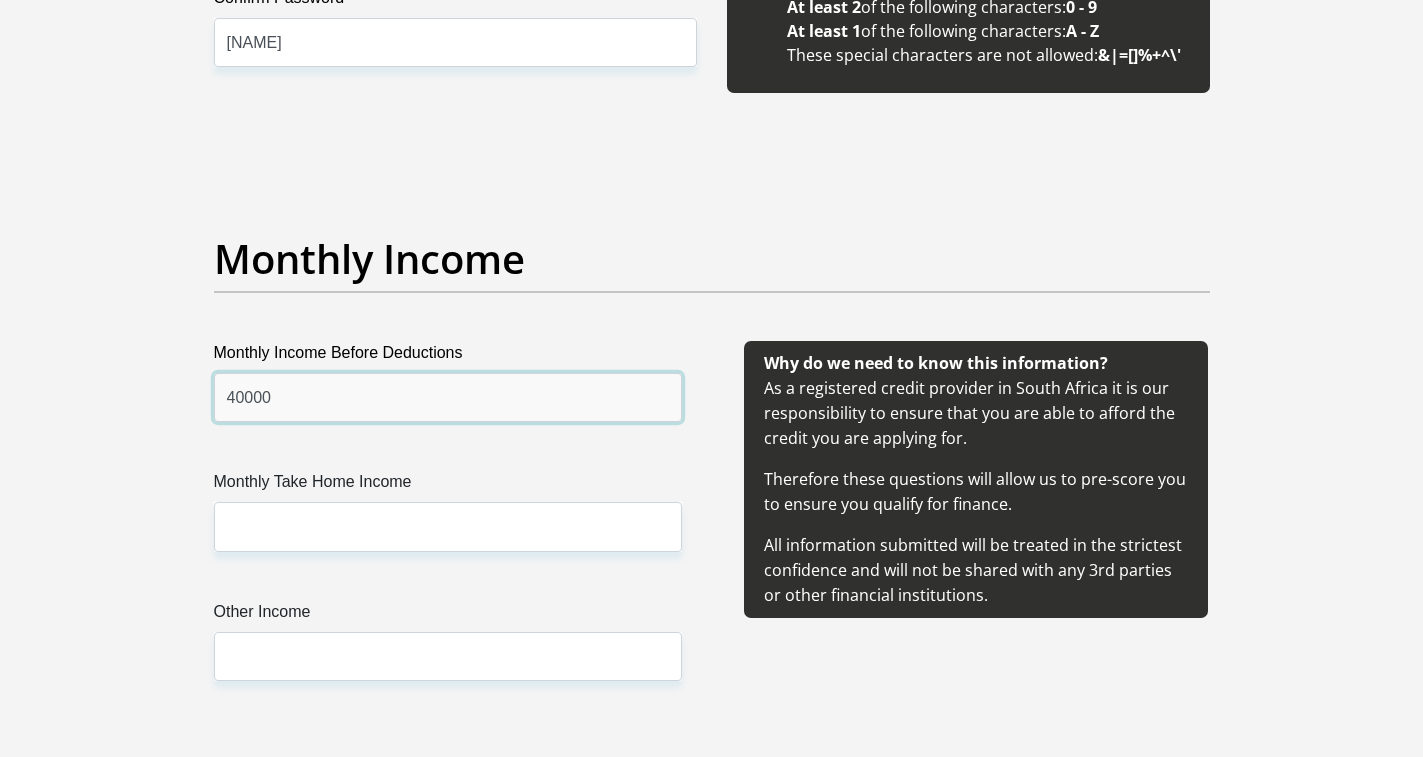 type on "40000" 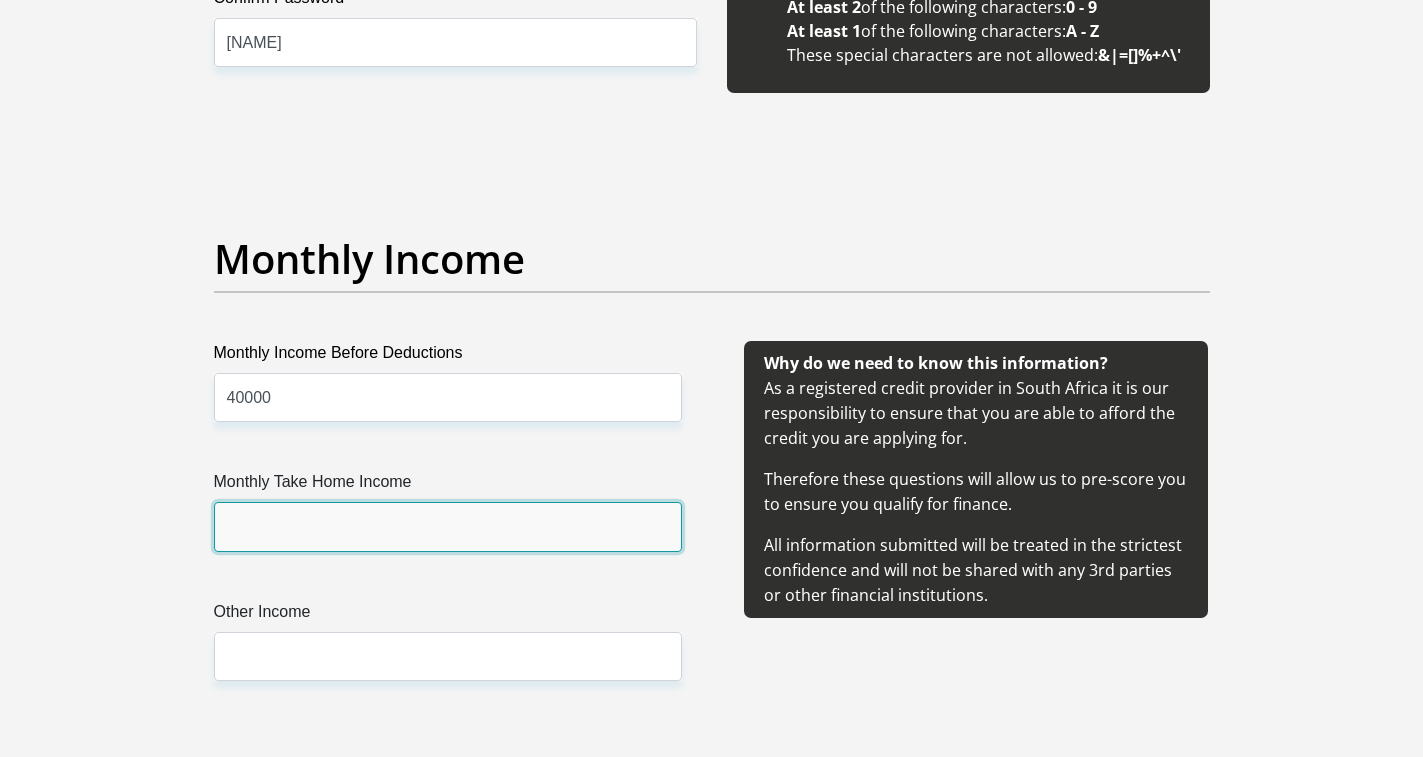 click on "Monthly Take Home Income" at bounding box center (448, 526) 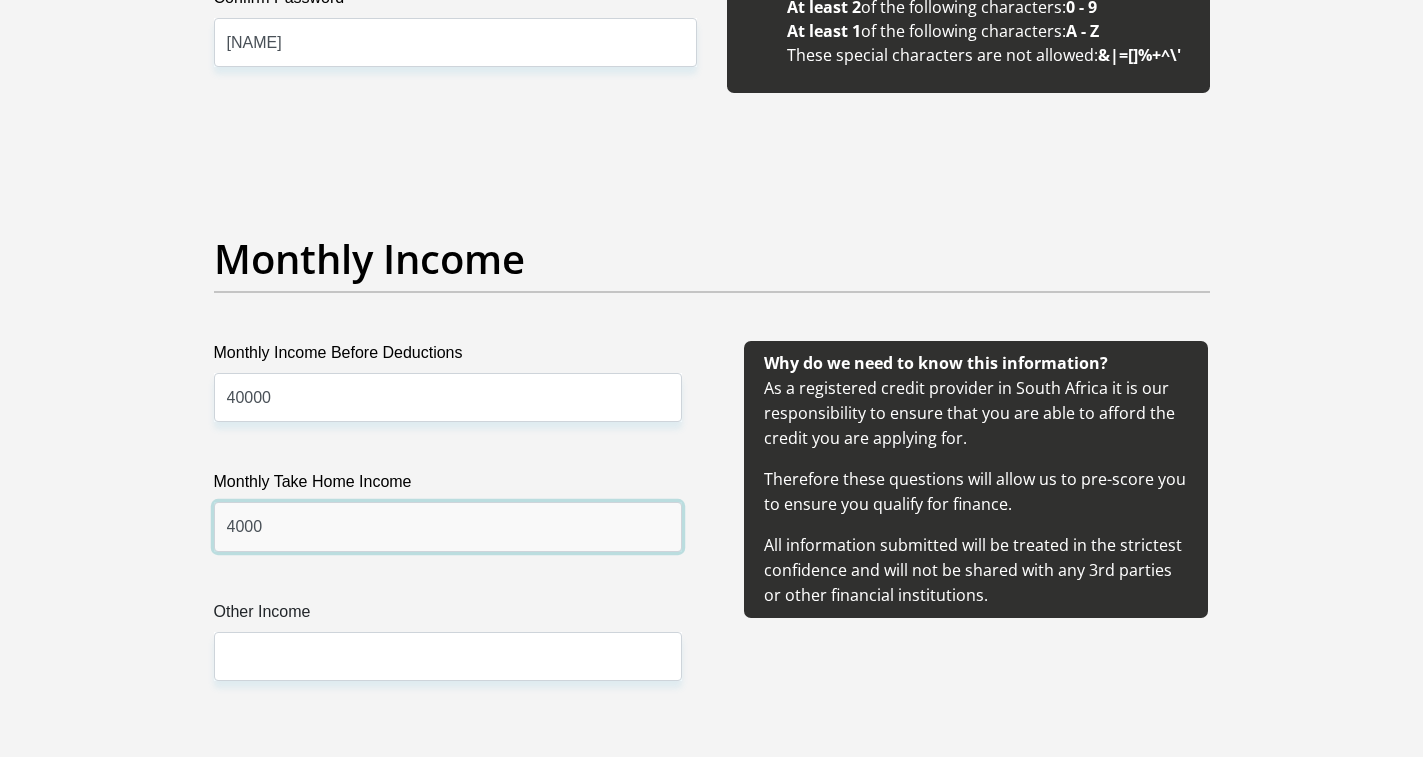 type on "4000" 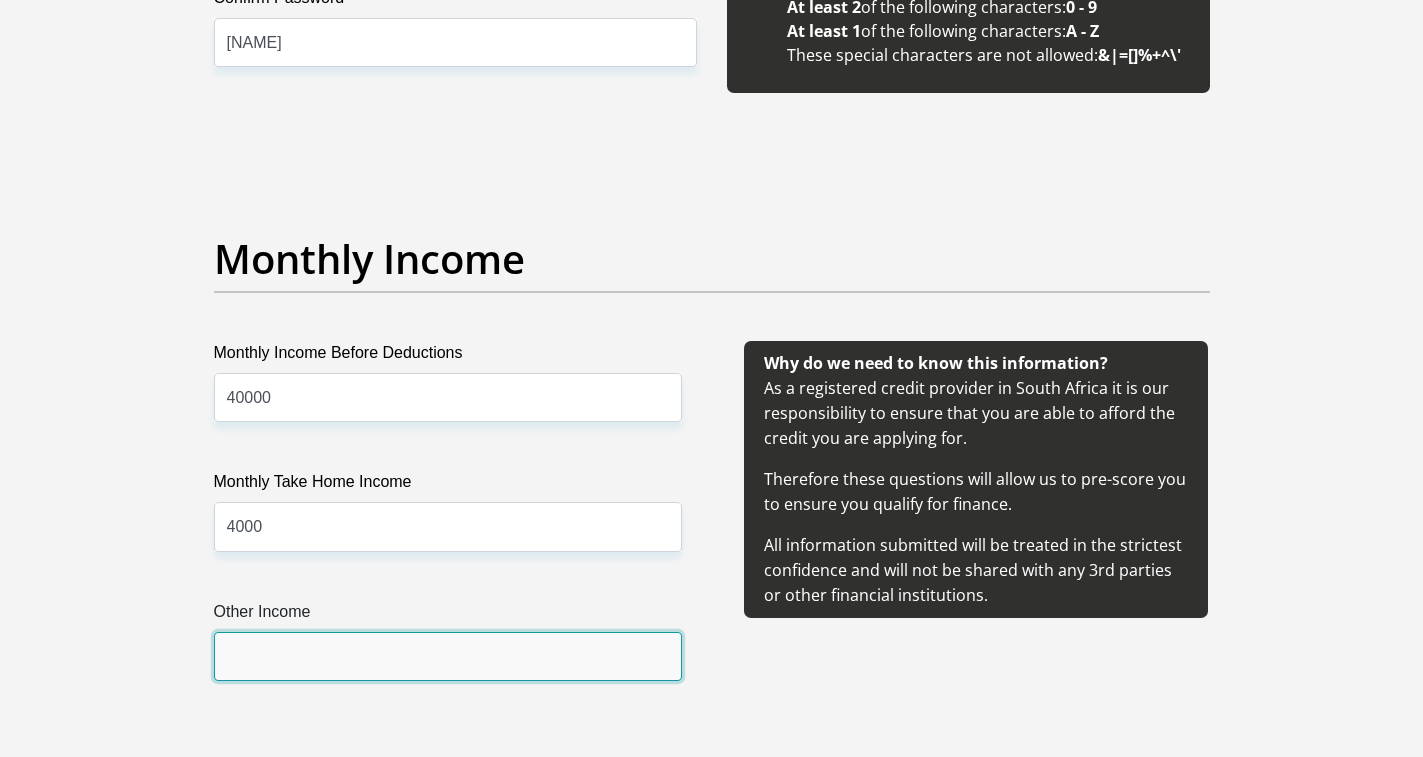 click on "Other Income" at bounding box center (448, 656) 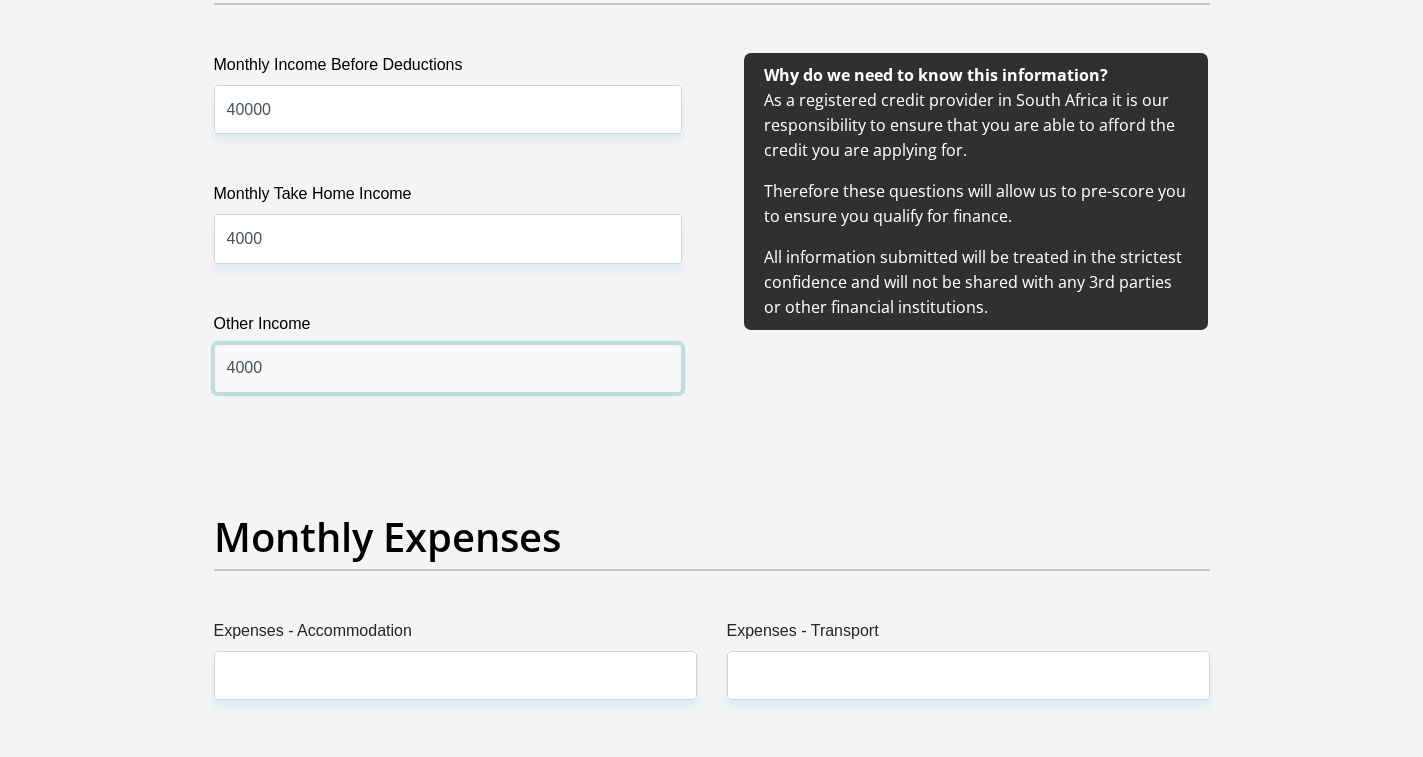 scroll, scrollTop: 2500, scrollLeft: 0, axis: vertical 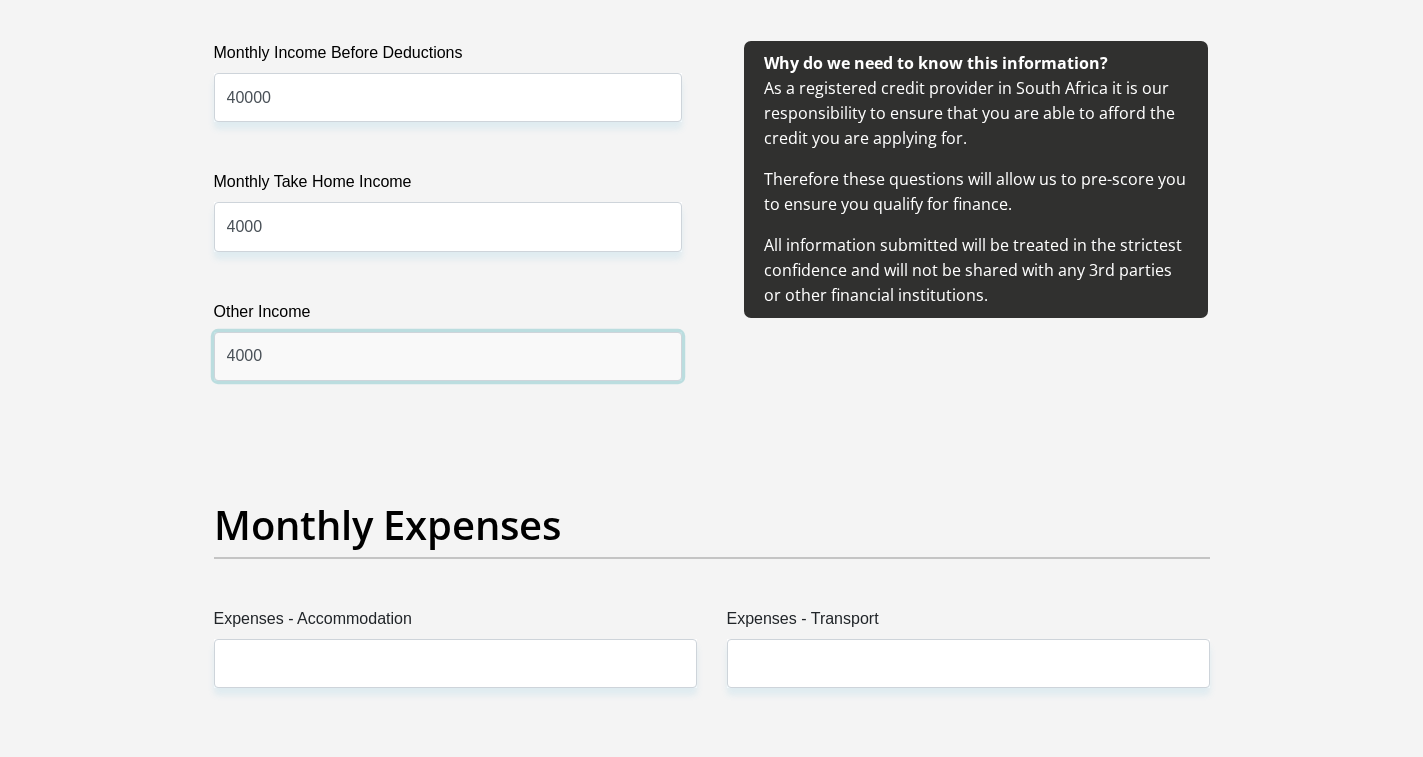 type on "4000" 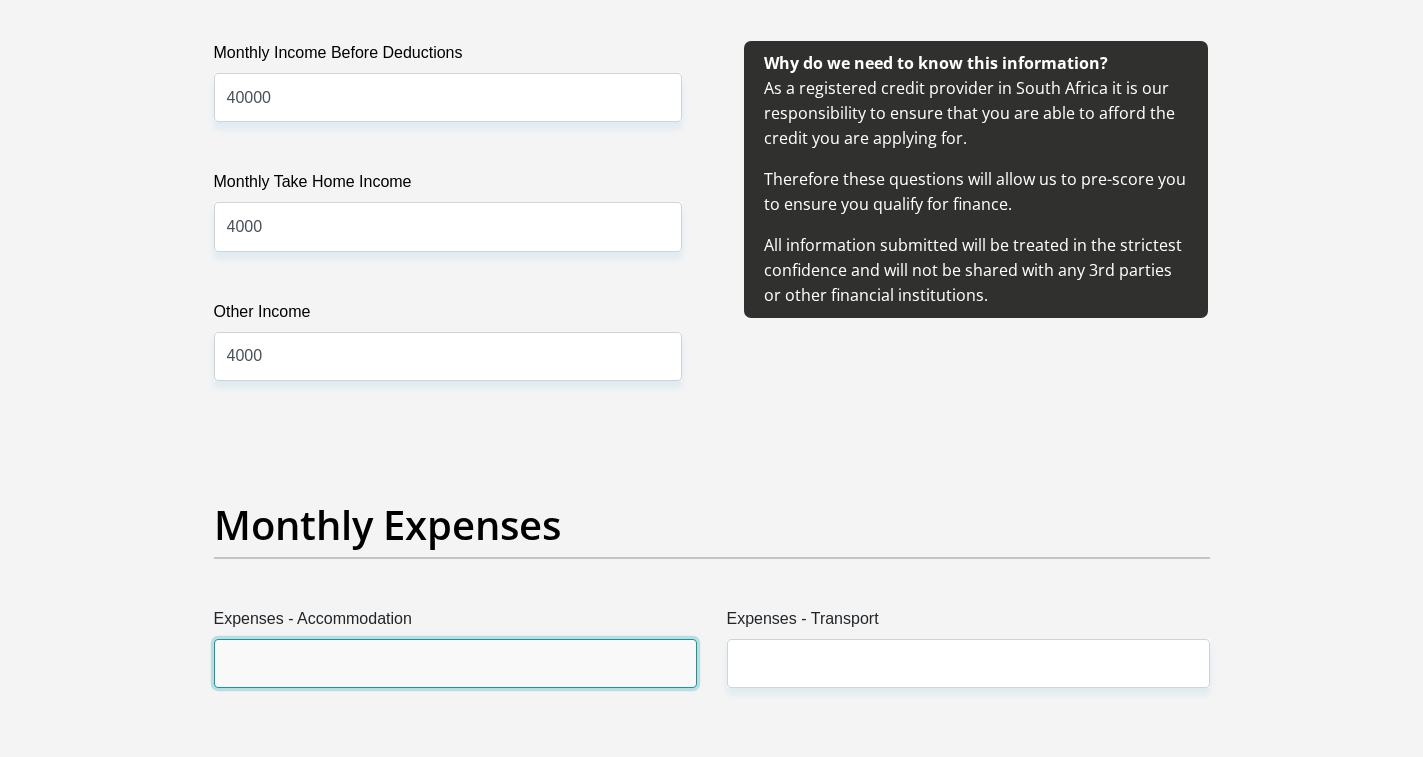 click on "Expenses - Accommodation" at bounding box center (455, 663) 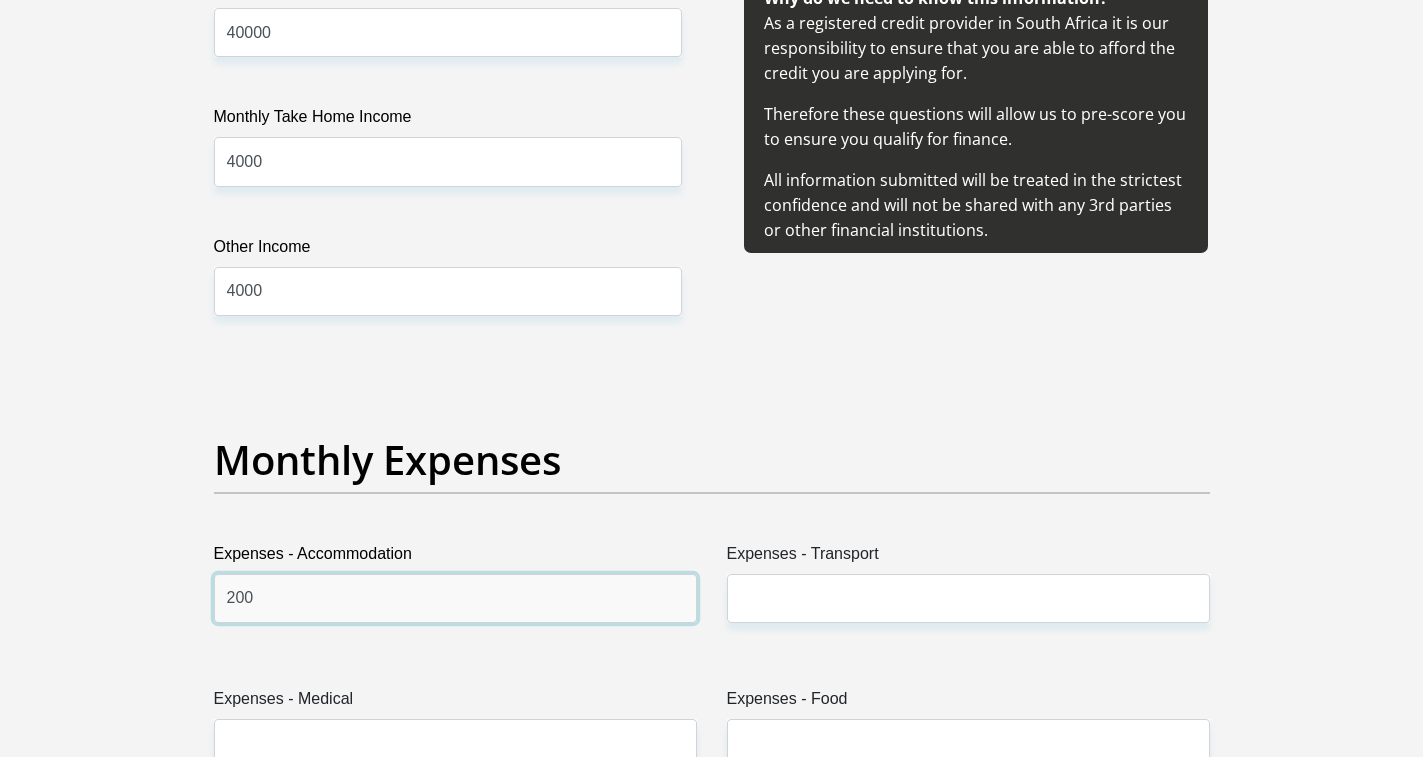 scroll, scrollTop: 2600, scrollLeft: 0, axis: vertical 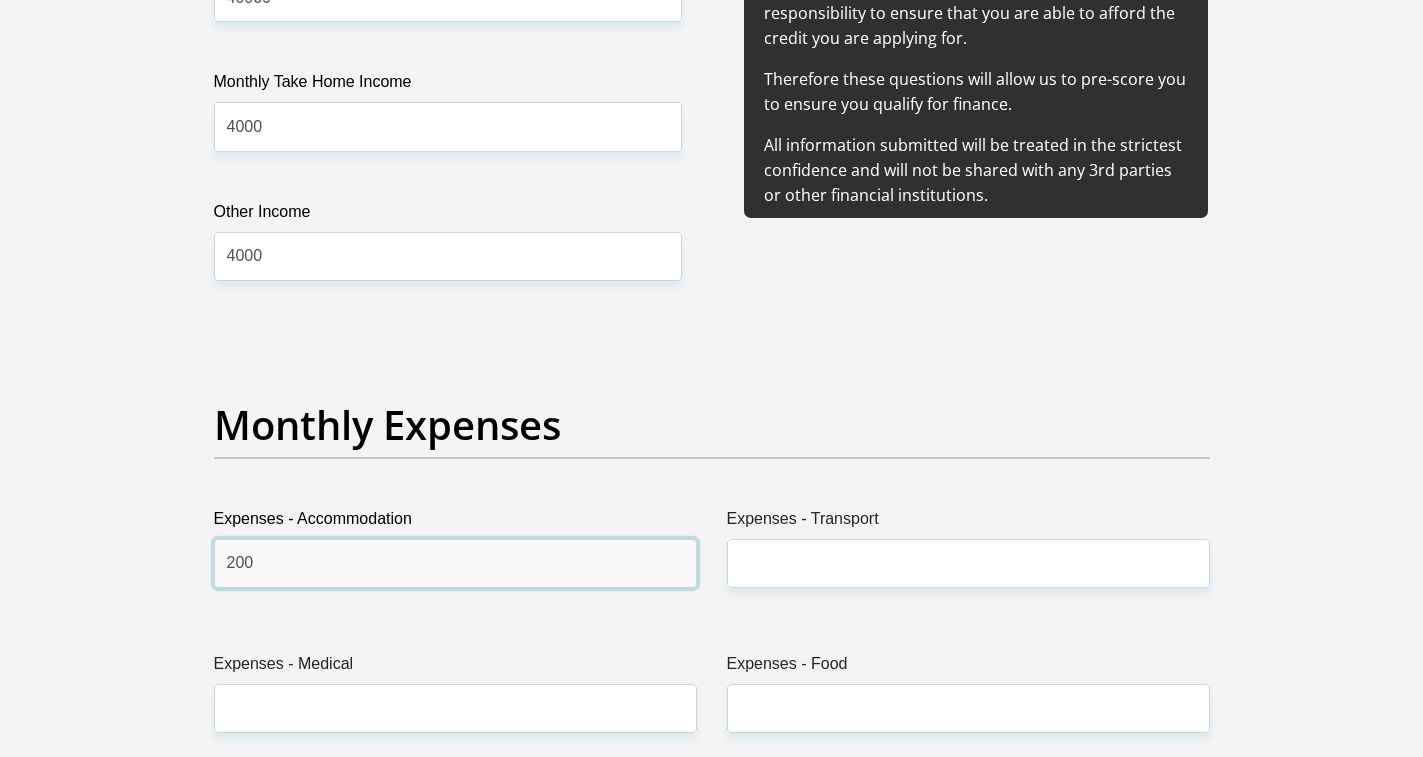 type on "200" 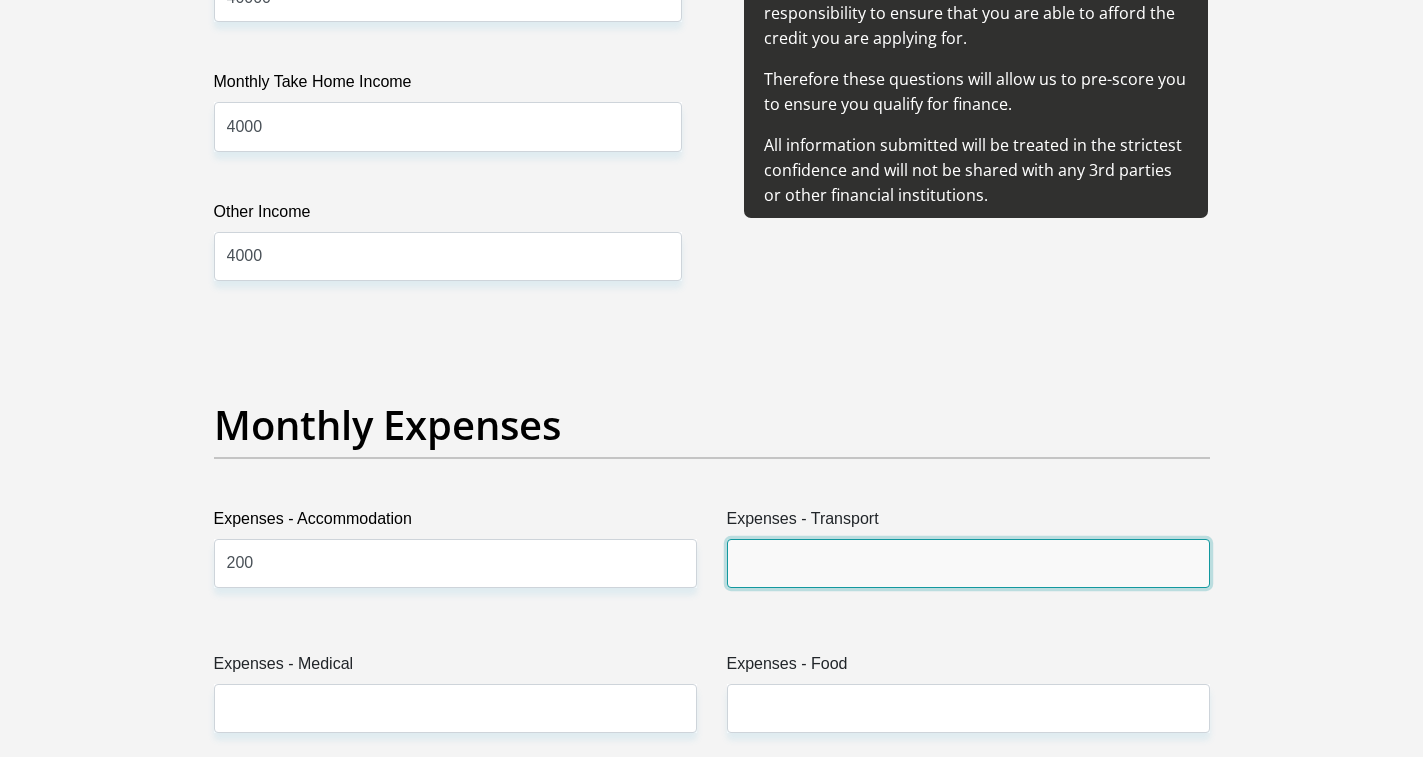 click on "Expenses - Transport" at bounding box center (968, 563) 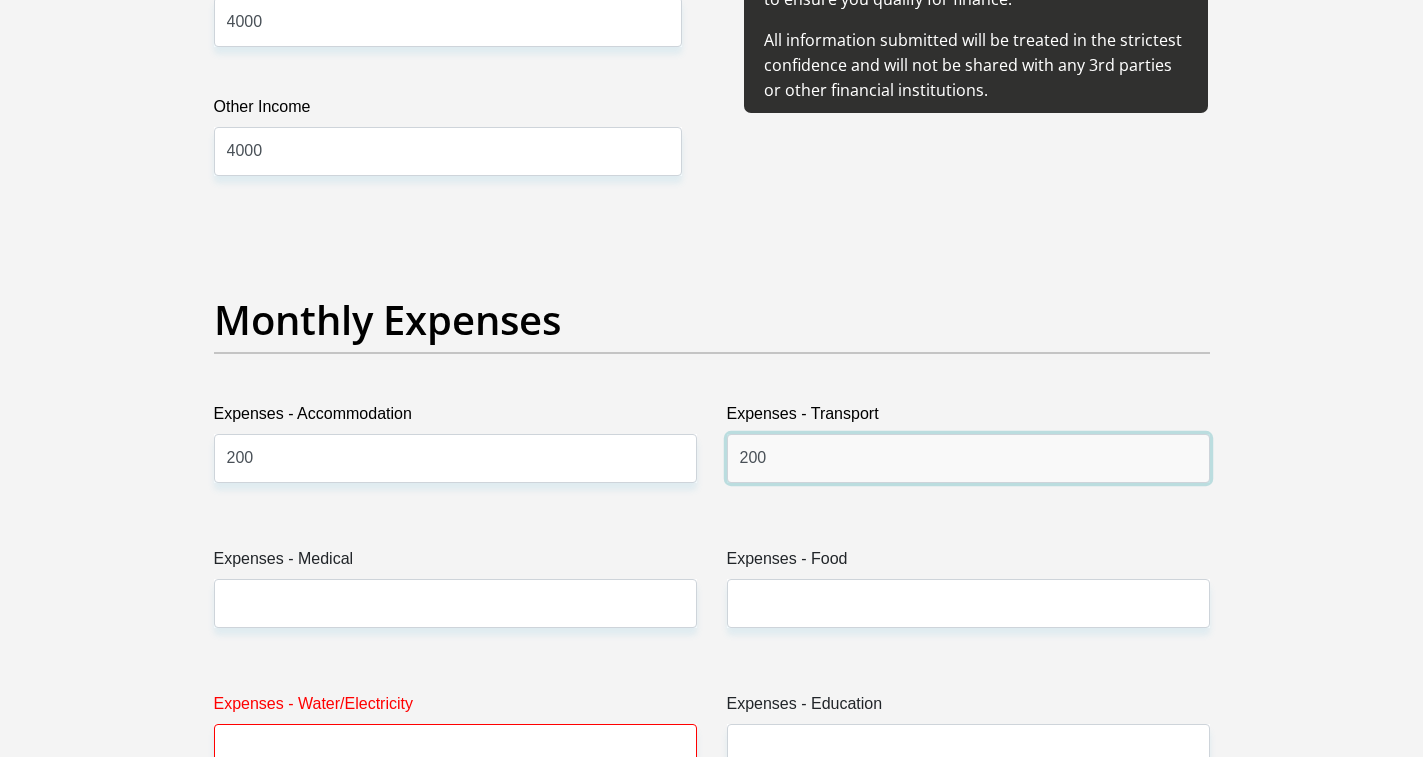 scroll, scrollTop: 2900, scrollLeft: 0, axis: vertical 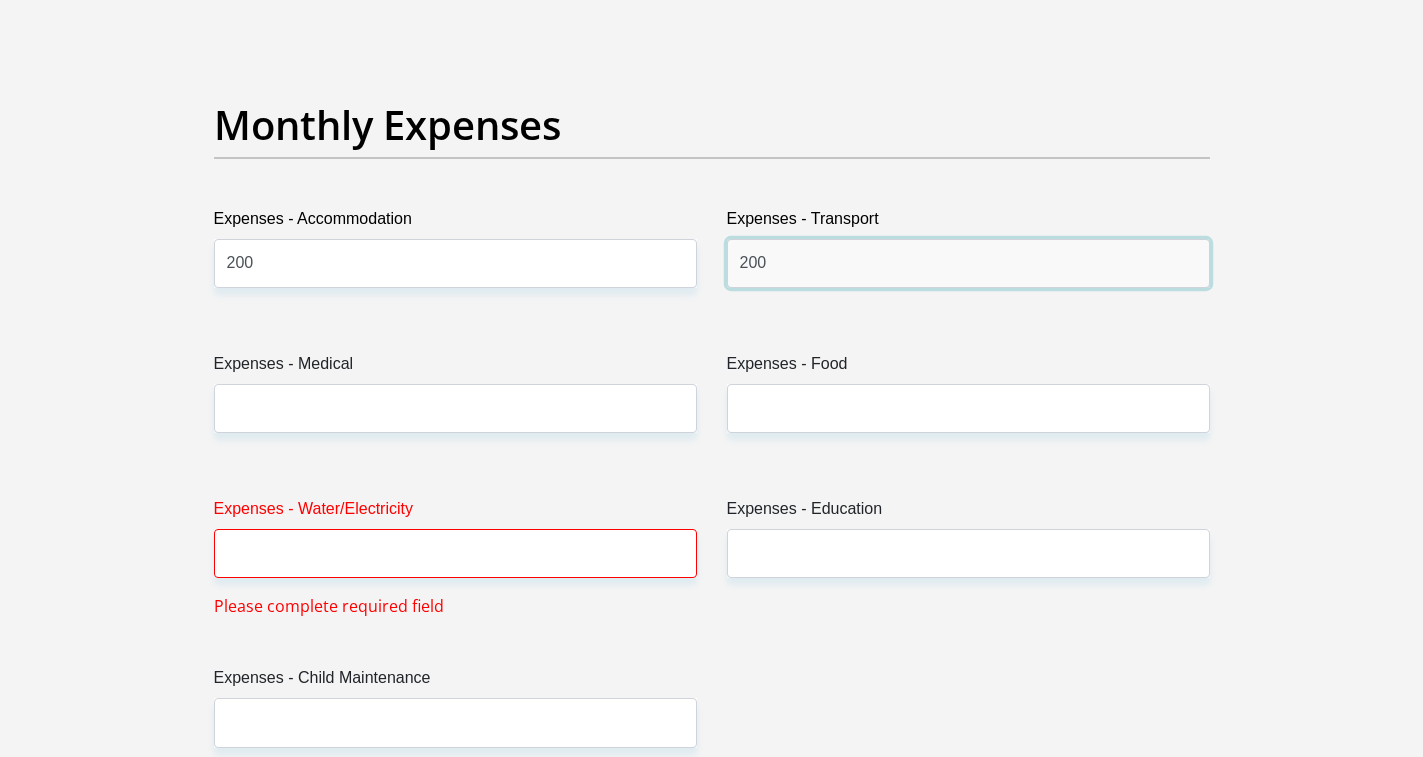 type on "200" 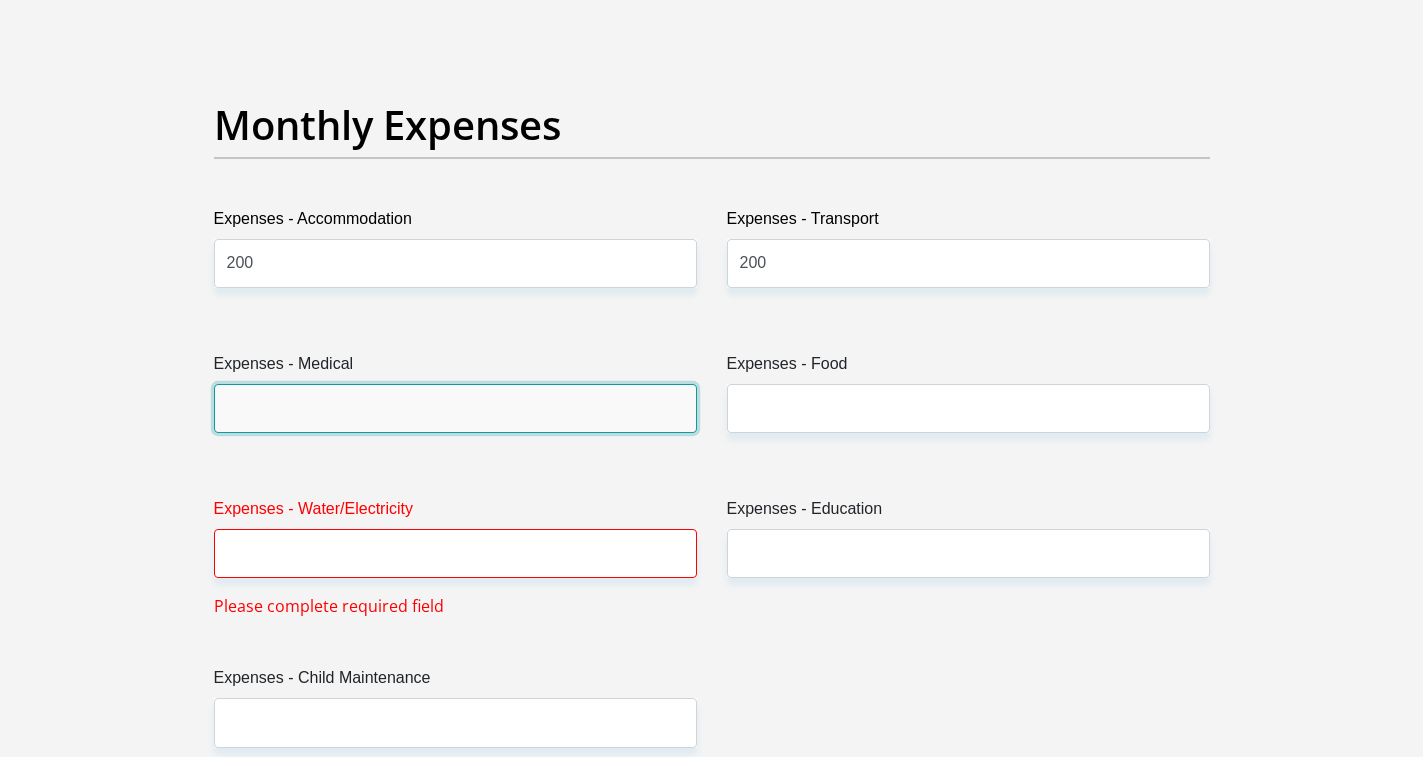 click on "Expenses - Medical" at bounding box center (455, 408) 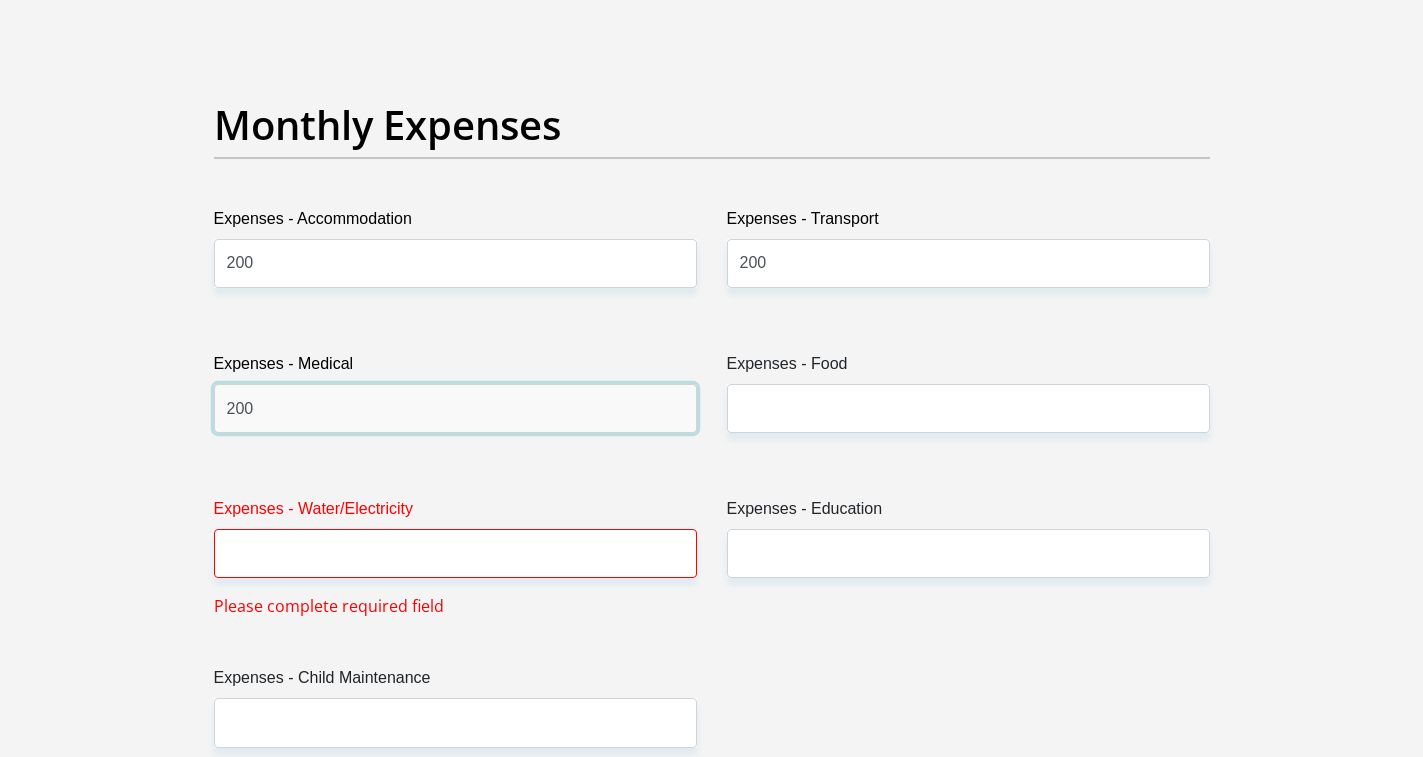 type on "200" 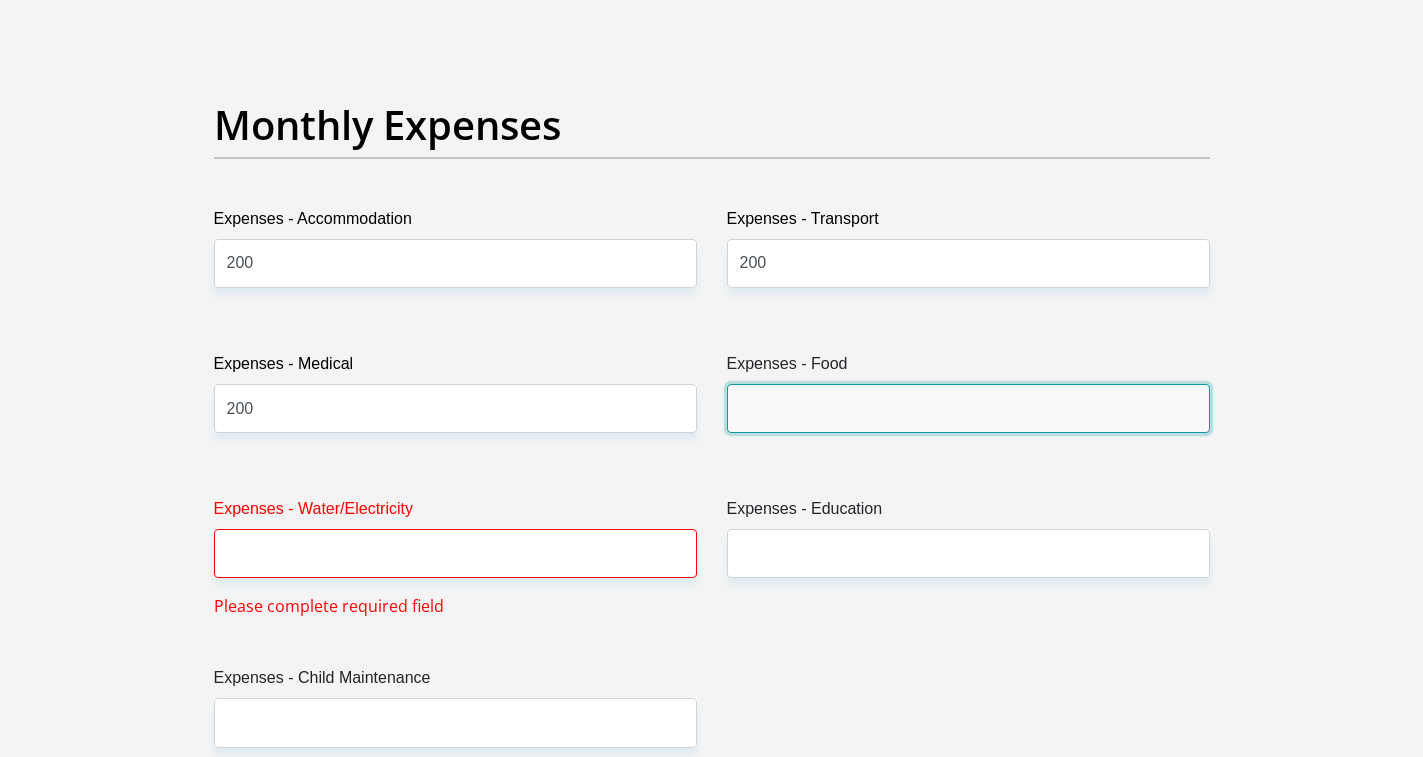 click on "Expenses - Food" at bounding box center [968, 408] 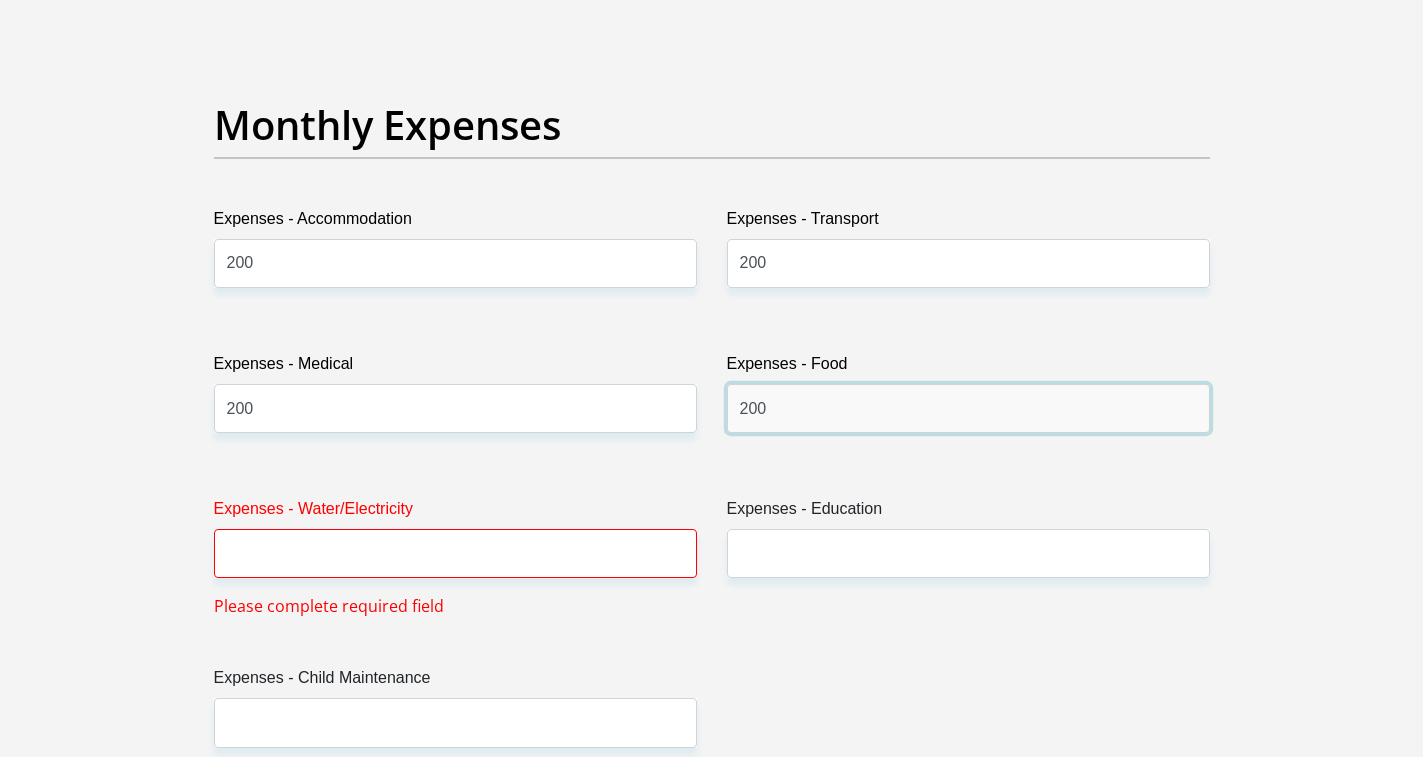 type on "200" 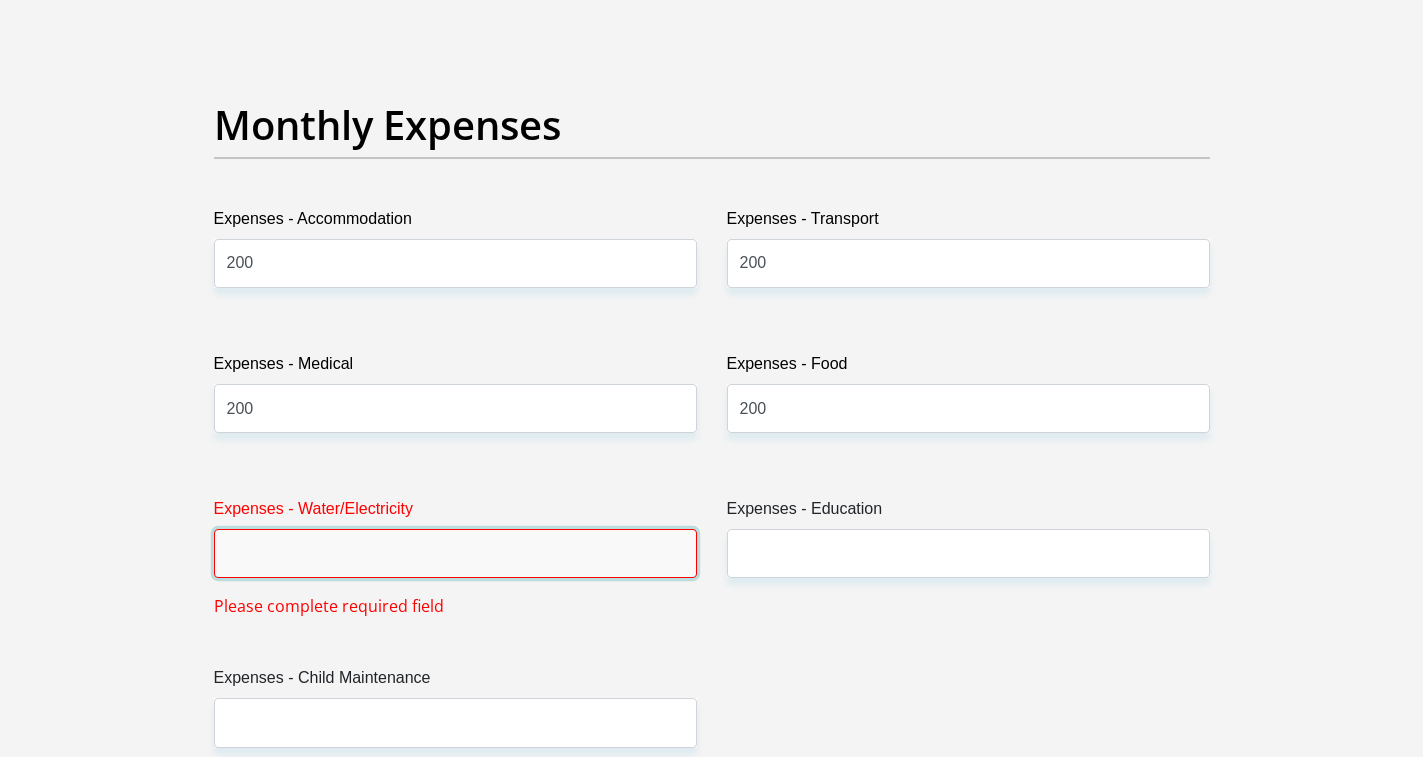 click on "Expenses - Water/Electricity" at bounding box center [455, 553] 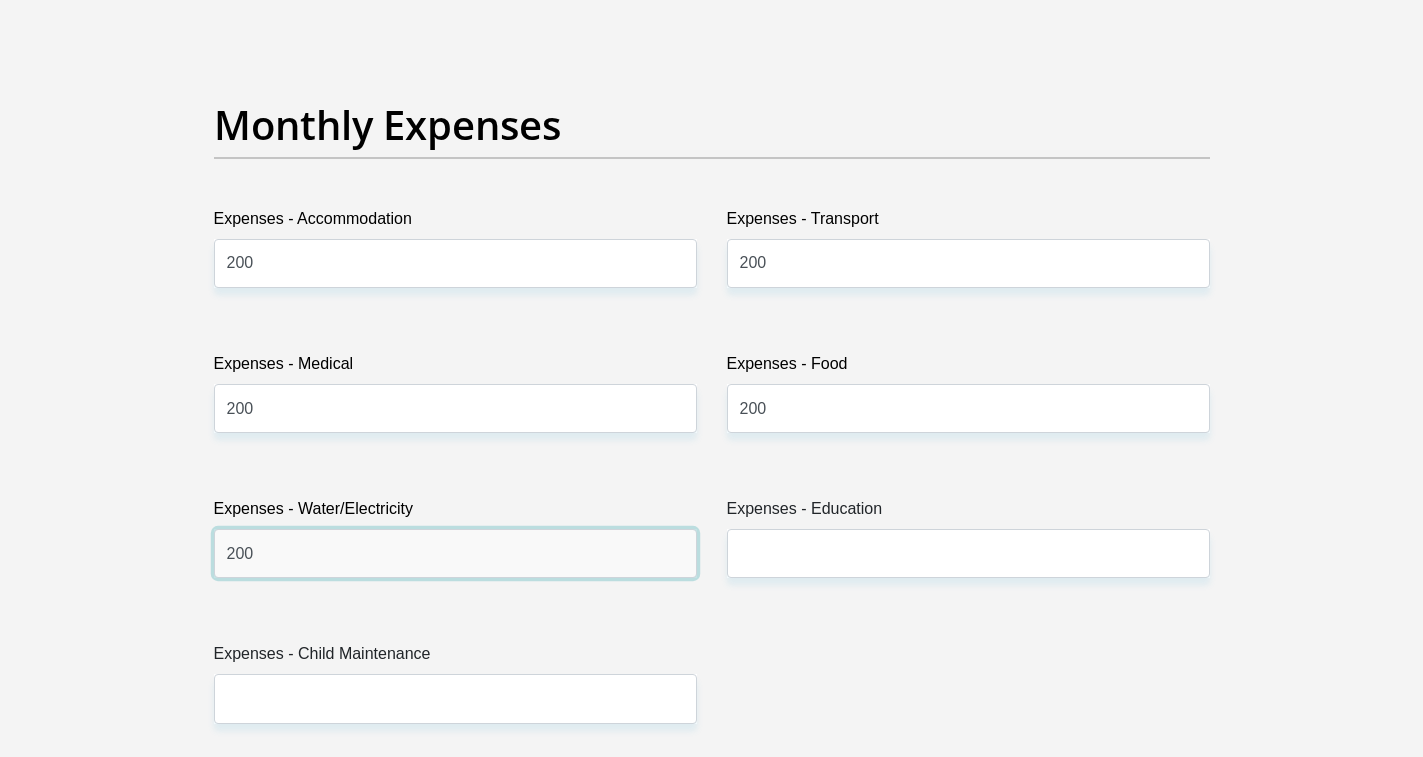 type on "200" 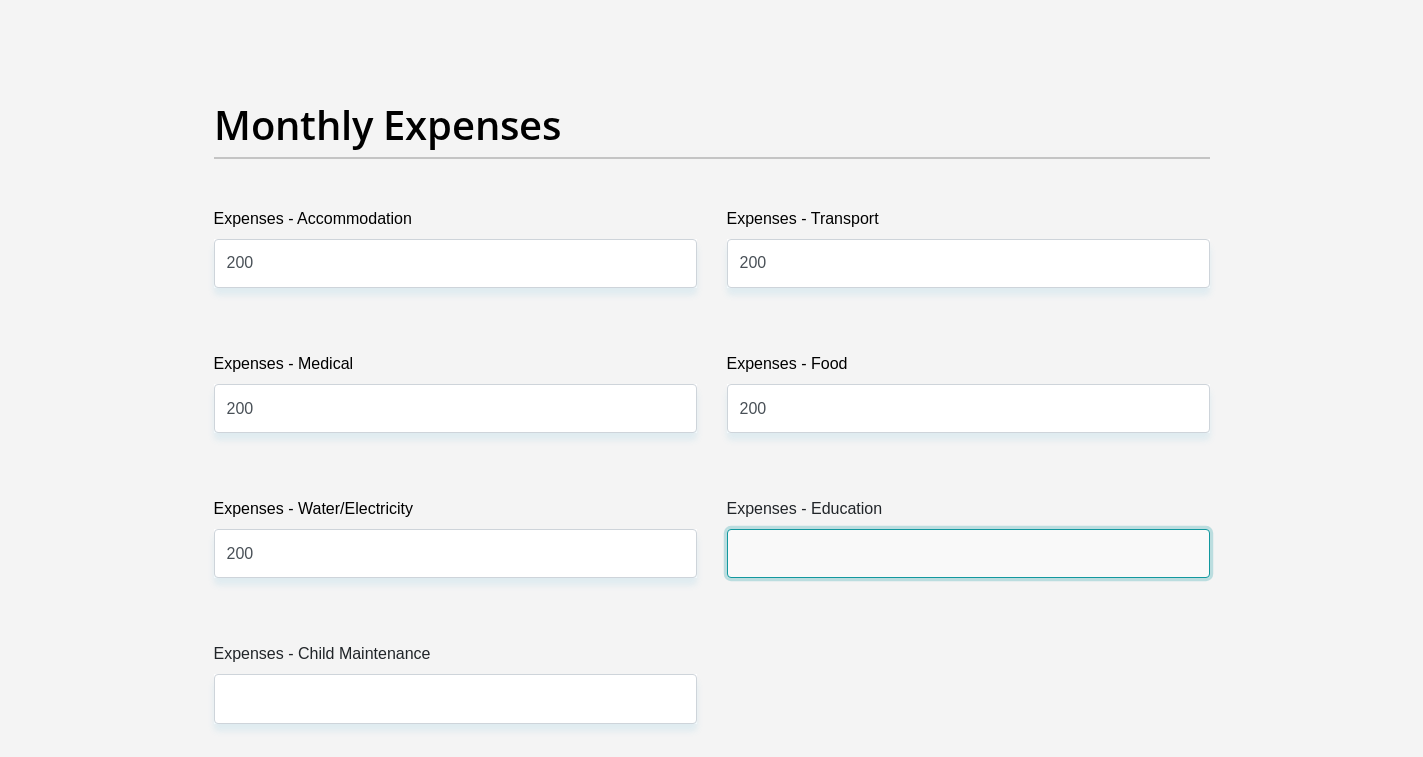 click on "Expenses - Education" at bounding box center [968, 553] 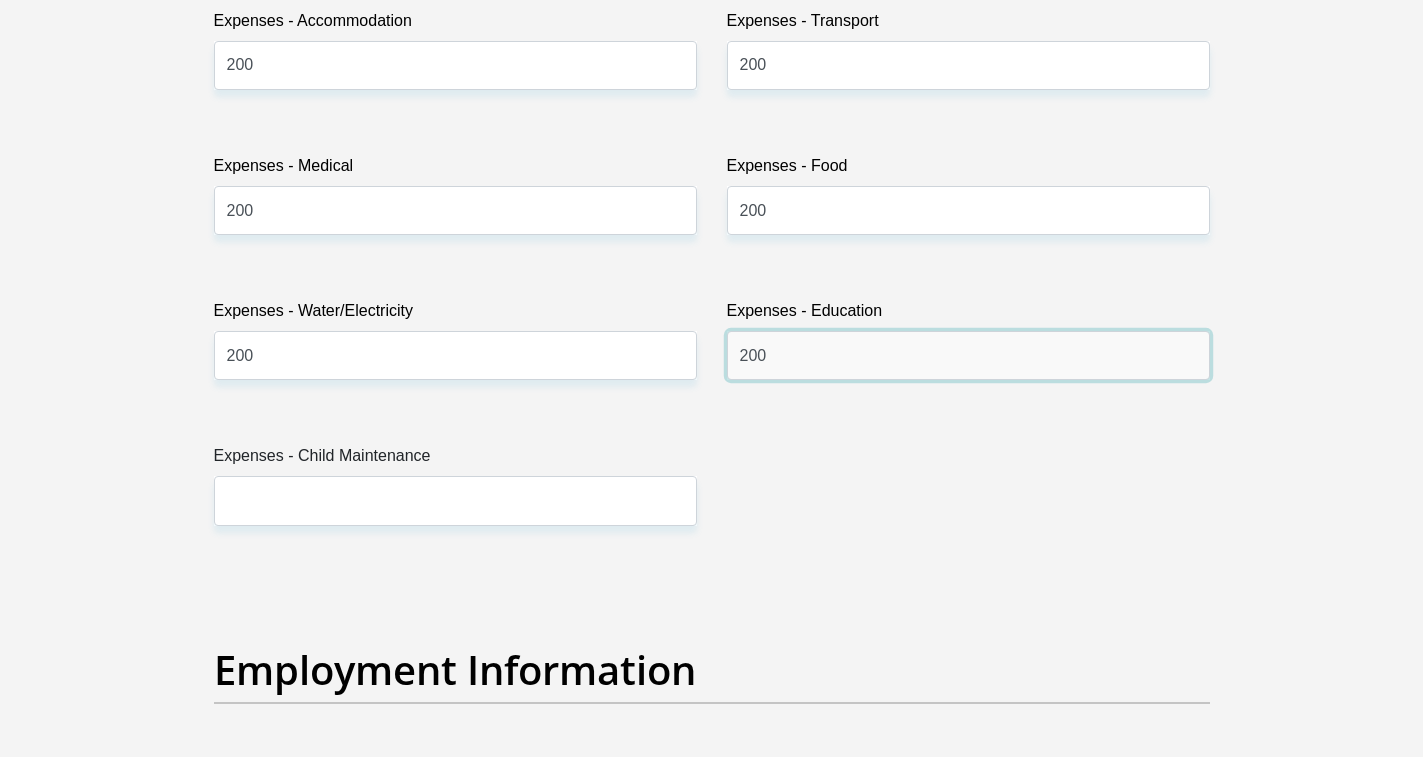 scroll, scrollTop: 3100, scrollLeft: 0, axis: vertical 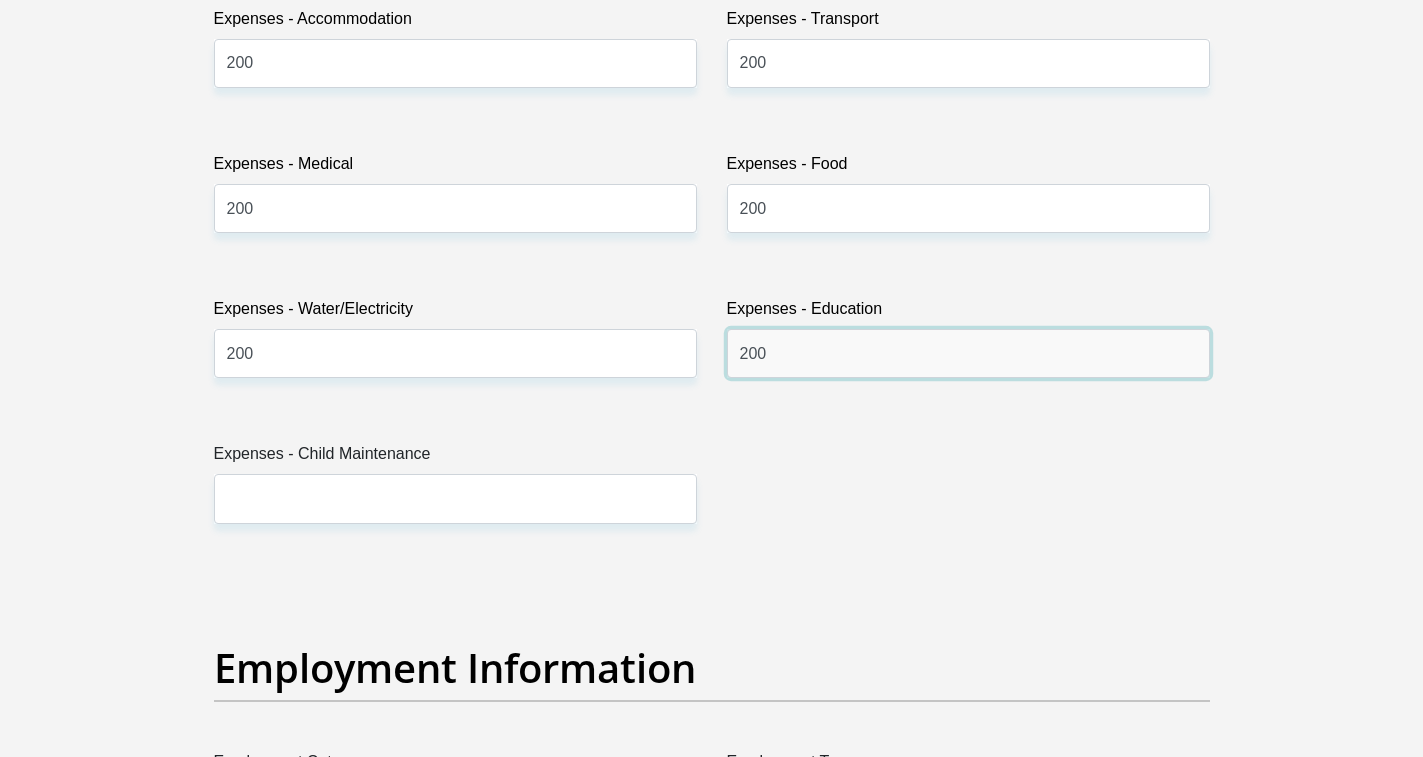 type on "200" 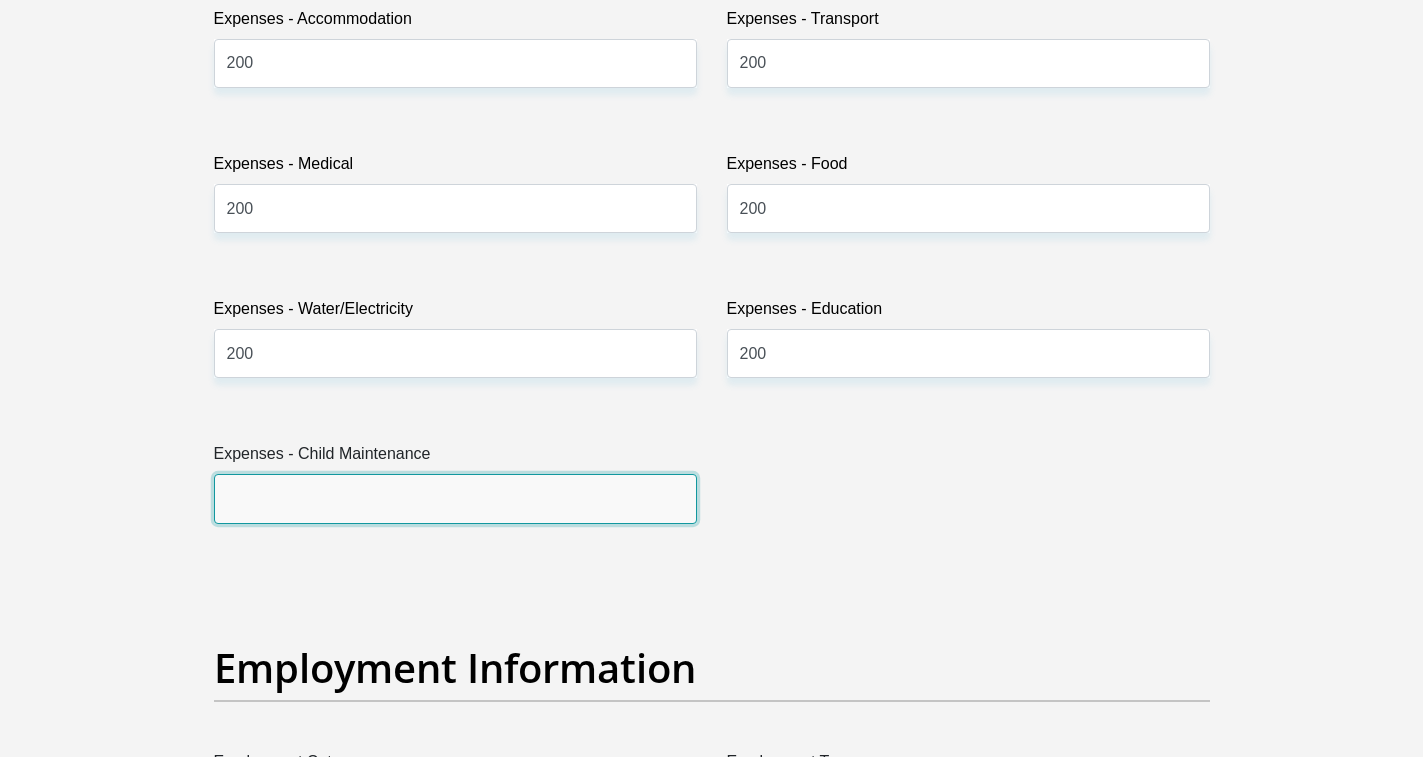 click on "Expenses - Child Maintenance" at bounding box center [455, 498] 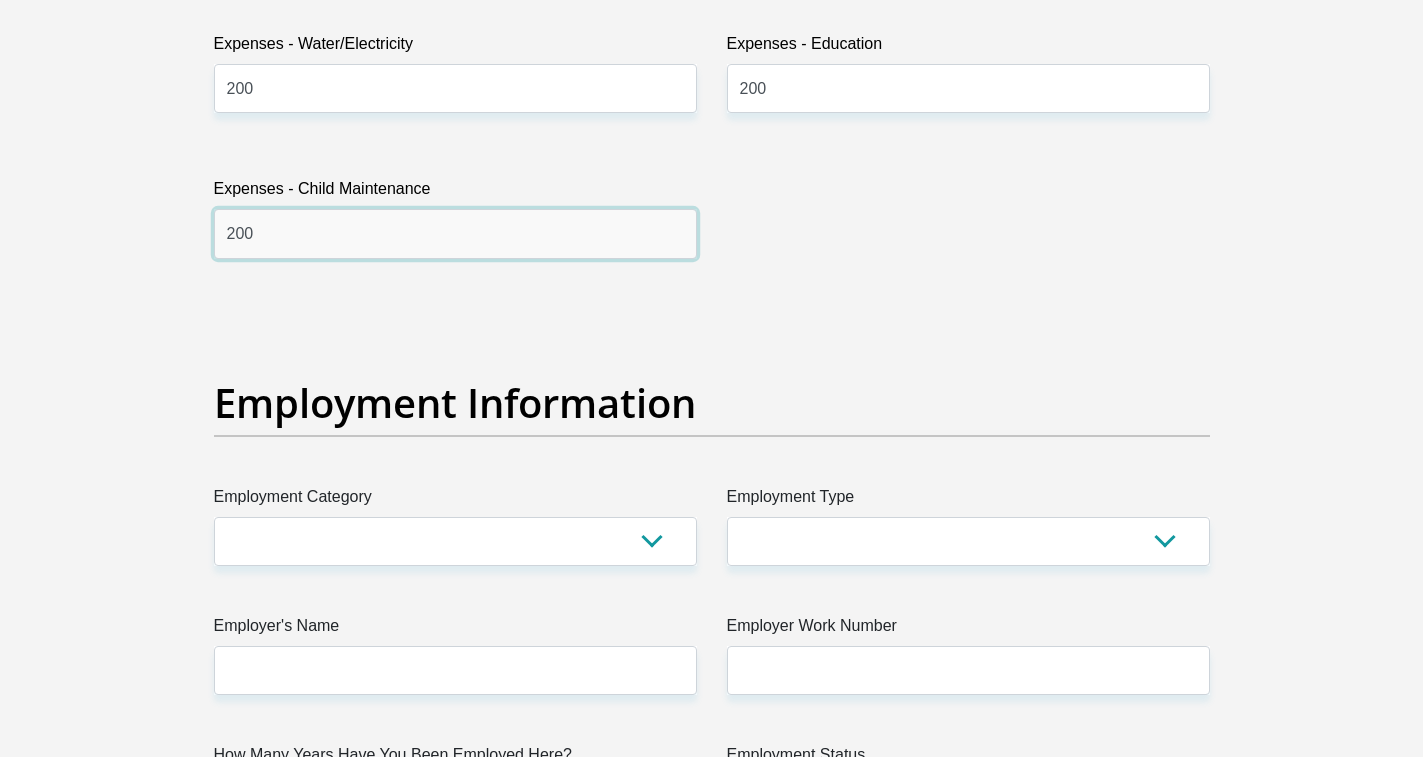scroll, scrollTop: 3400, scrollLeft: 0, axis: vertical 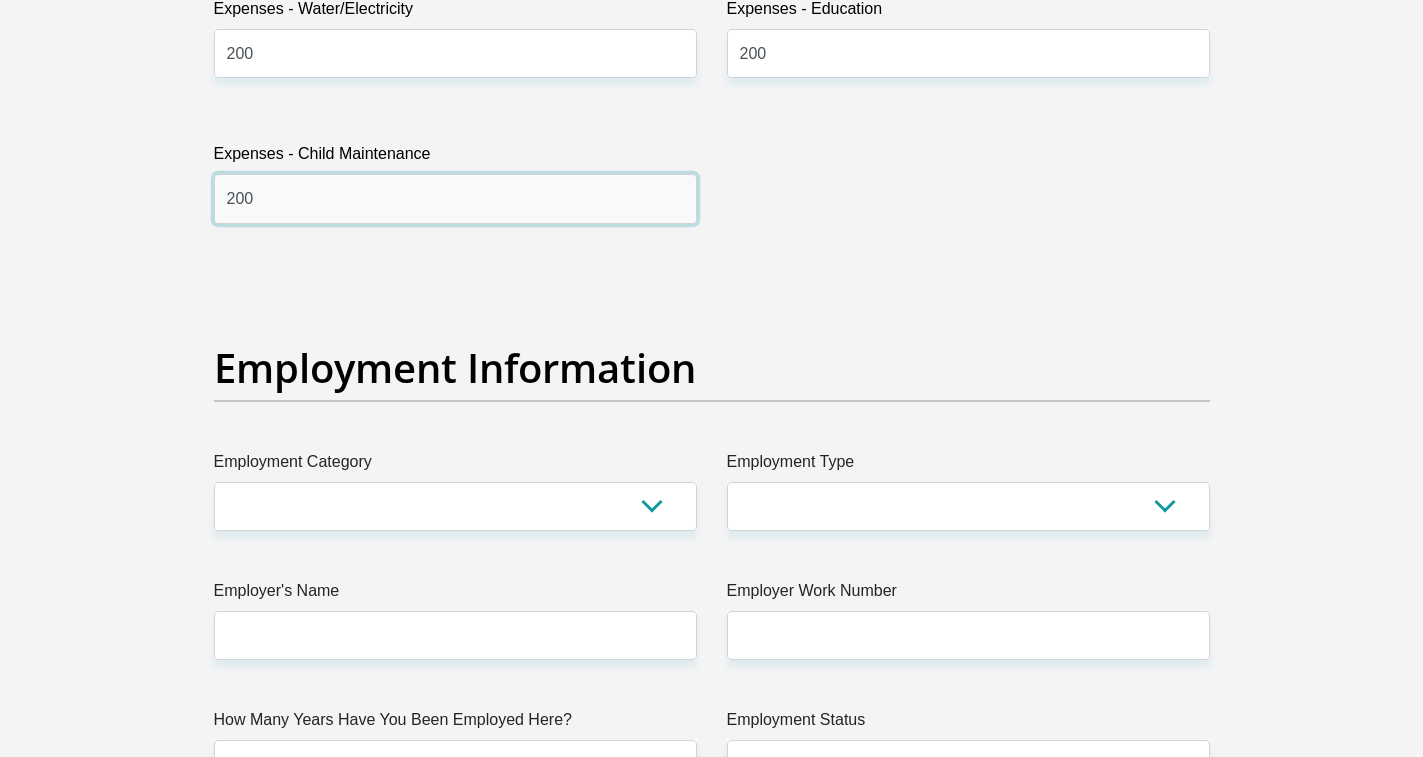 type on "200" 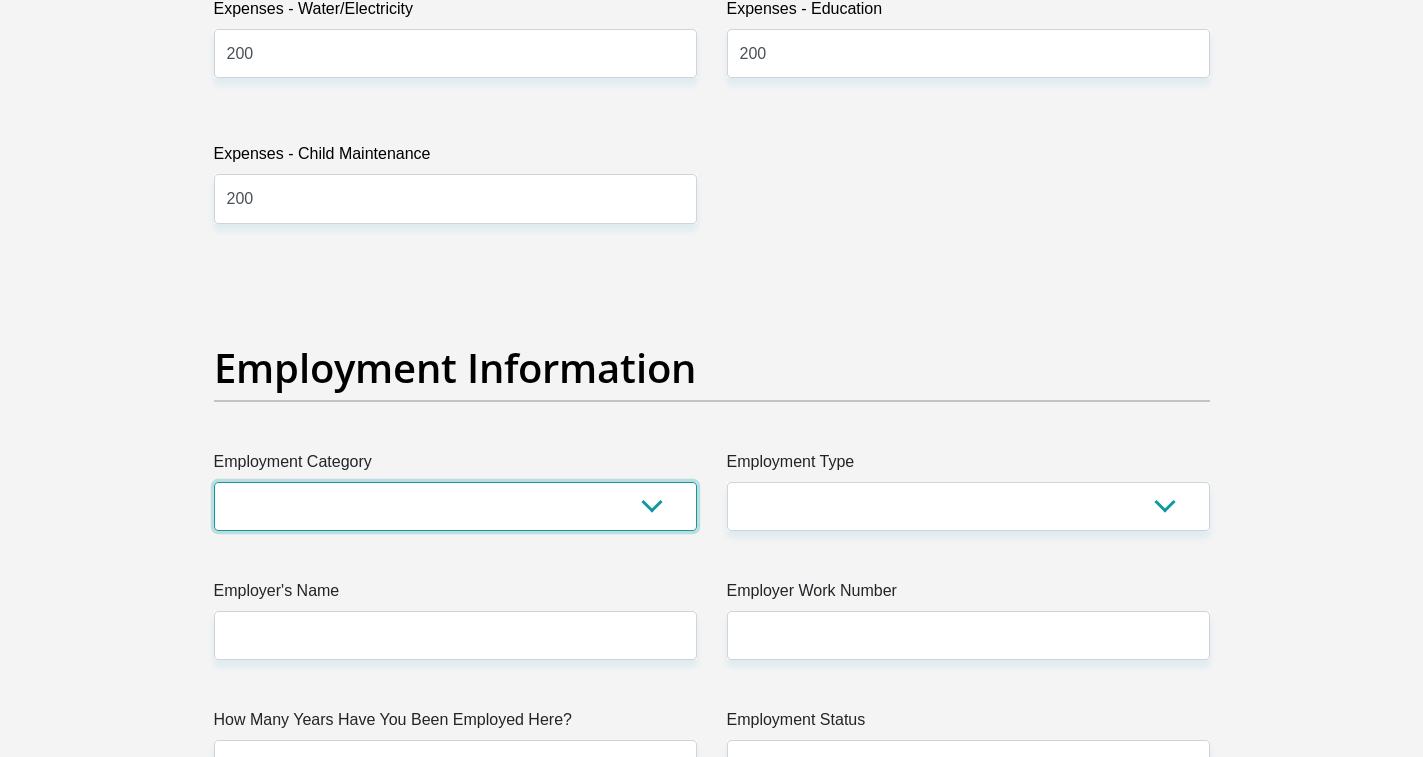 click on "AGRICULTURE
ALCOHOL & TOBACCO
CONSTRUCTION MATERIALS
METALLURGY
EQUIPMENT FOR RENEWABLE ENERGY
SPECIALIZED CONTRACTORS
CAR
GAMING (INCL. INTERNET
OTHER WHOLESALE
UNLICENSED PHARMACEUTICALS
CURRENCY EXCHANGE HOUSES
OTHER FINANCIAL INSTITUTIONS & INSURANCE
REAL ESTATE AGENTS
OIL & GAS
OTHER MATERIALS (E.G. IRON ORE)
PRECIOUS STONES & PRECIOUS METALS
POLITICAL ORGANIZATIONS
RELIGIOUS ORGANIZATIONS(NOT SECTS)
ACTI. HAVING BUSINESS DEAL WITH PUBLIC ADMINISTRATION
LAUNDROMATS" at bounding box center (455, 506) 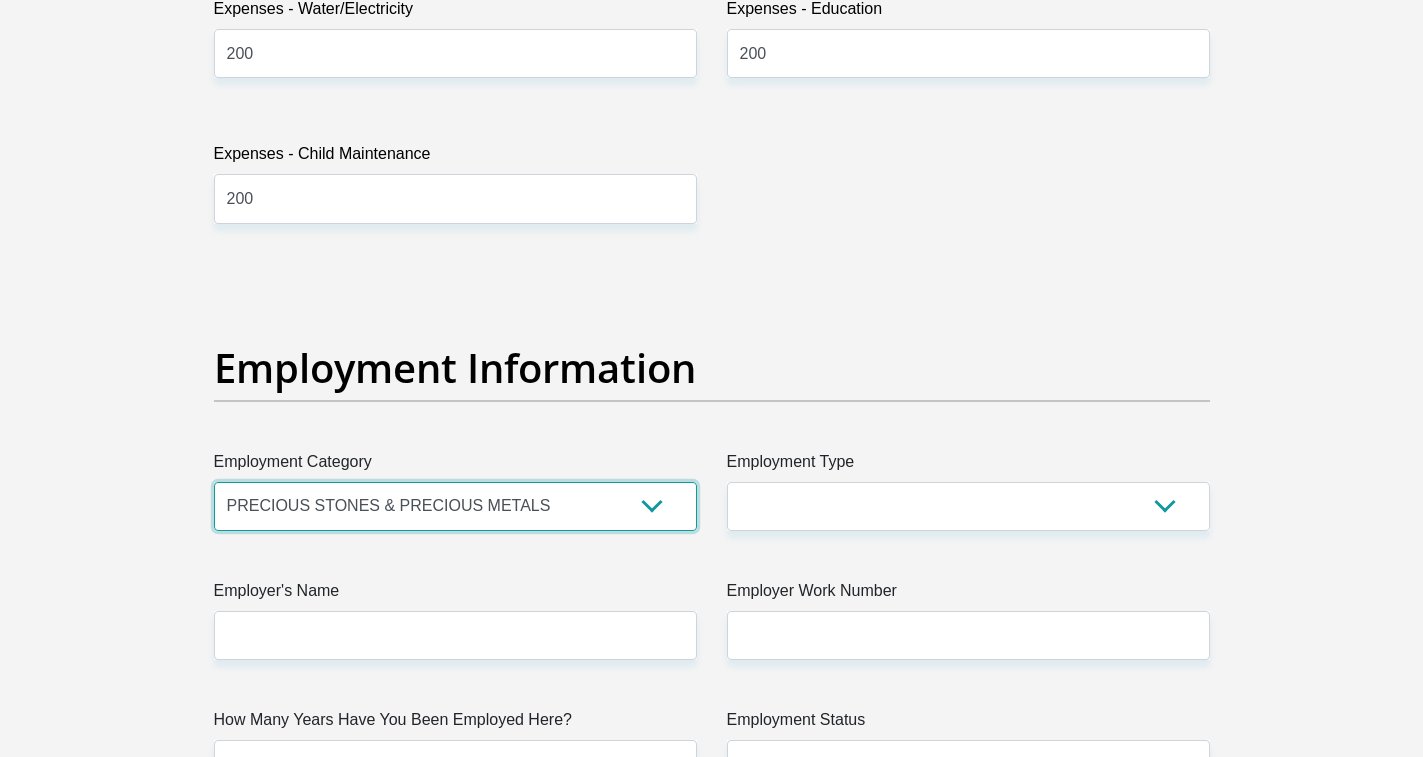 click on "AGRICULTURE
ALCOHOL & TOBACCO
CONSTRUCTION MATERIALS
METALLURGY
EQUIPMENT FOR RENEWABLE ENERGY
SPECIALIZED CONTRACTORS
CAR
GAMING (INCL. INTERNET
OTHER WHOLESALE
UNLICENSED PHARMACEUTICALS
CURRENCY EXCHANGE HOUSES
OTHER FINANCIAL INSTITUTIONS & INSURANCE
REAL ESTATE AGENTS
OIL & GAS
OTHER MATERIALS (E.G. IRON ORE)
PRECIOUS STONES & PRECIOUS METALS
POLITICAL ORGANIZATIONS
RELIGIOUS ORGANIZATIONS(NOT SECTS)
ACTI. HAVING BUSINESS DEAL WITH PUBLIC ADMINISTRATION
LAUNDROMATS" at bounding box center [455, 506] 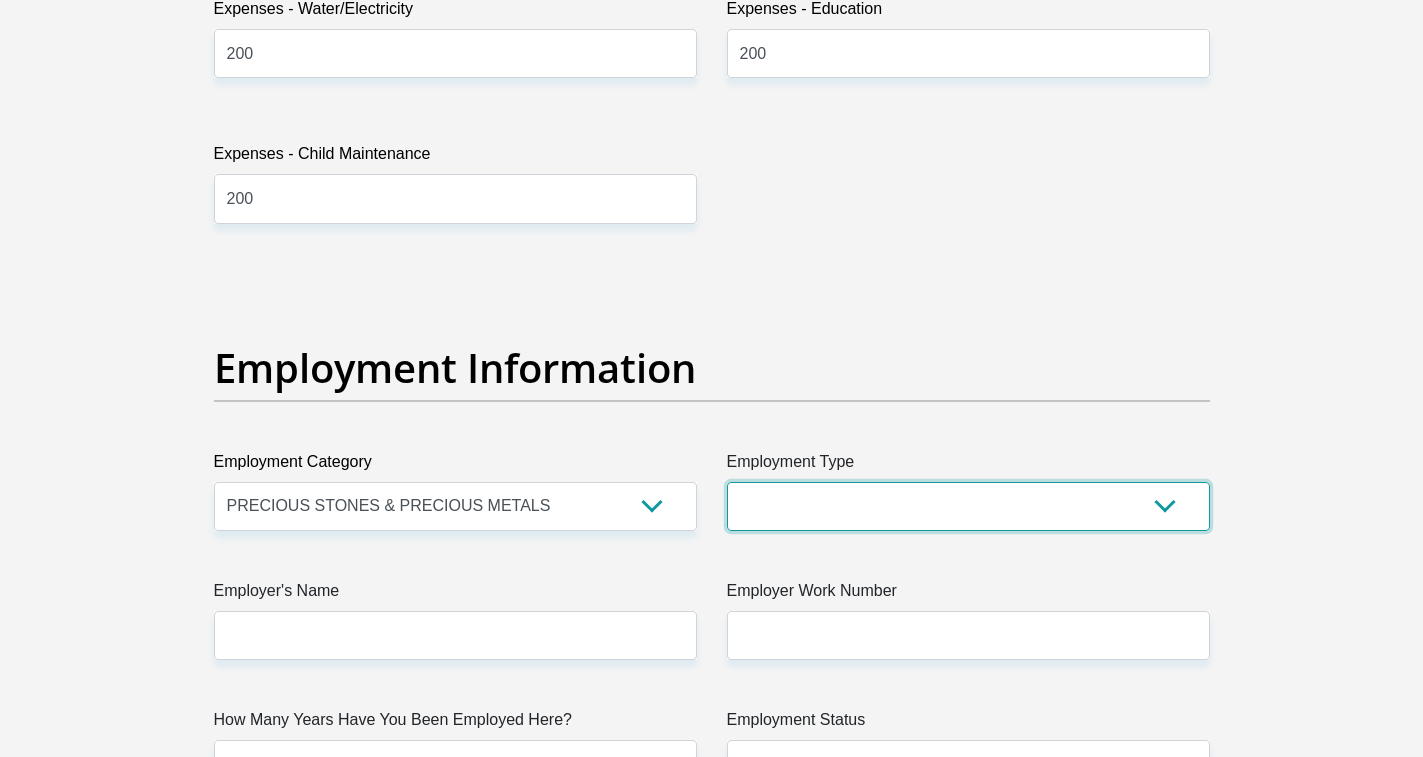click on "College/Lecturer
Craft Seller
Creative
Driver
Executive
Farmer
Forces - Non Commissioned
Forces - Officer
Hawker
Housewife
Labourer
Licenced Professional
Manager
Miner
Non Licenced Professional
Office Staff/Clerk
Outside Worker
Pensioner
Permanent Teacher
Production/Manufacturing
Sales
Self-Employed
Semi-Professional Worker
Service Industry  Social Worker  Student" at bounding box center (968, 506) 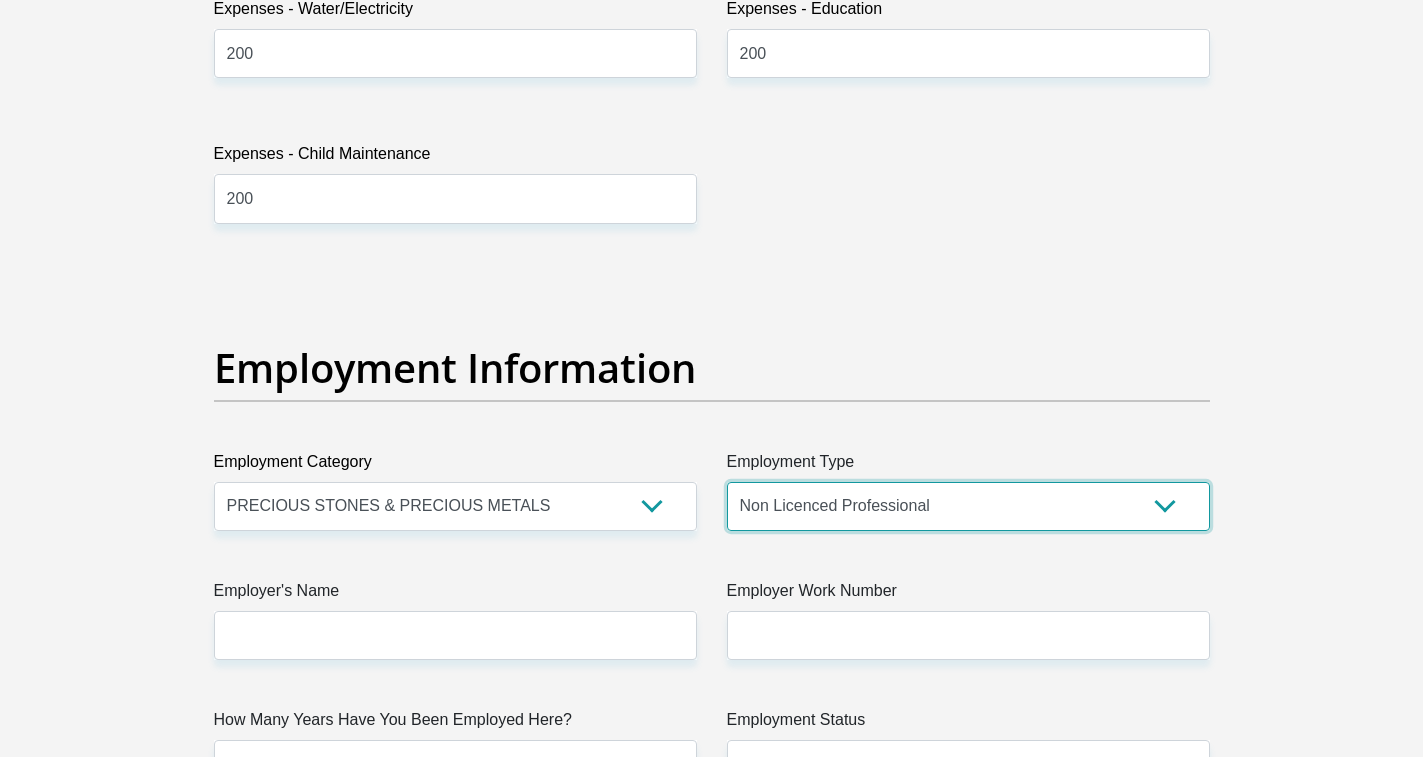 click on "College/Lecturer
Craft Seller
Creative
Driver
Executive
Farmer
Forces - Non Commissioned
Forces - Officer
Hawker
Housewife
Labourer
Licenced Professional
Manager
Miner
Non Licenced Professional
Office Staff/Clerk
Outside Worker
Pensioner
Permanent Teacher
Production/Manufacturing
Sales
Self-Employed
Semi-Professional Worker
Service Industry  Social Worker  Student" at bounding box center (968, 506) 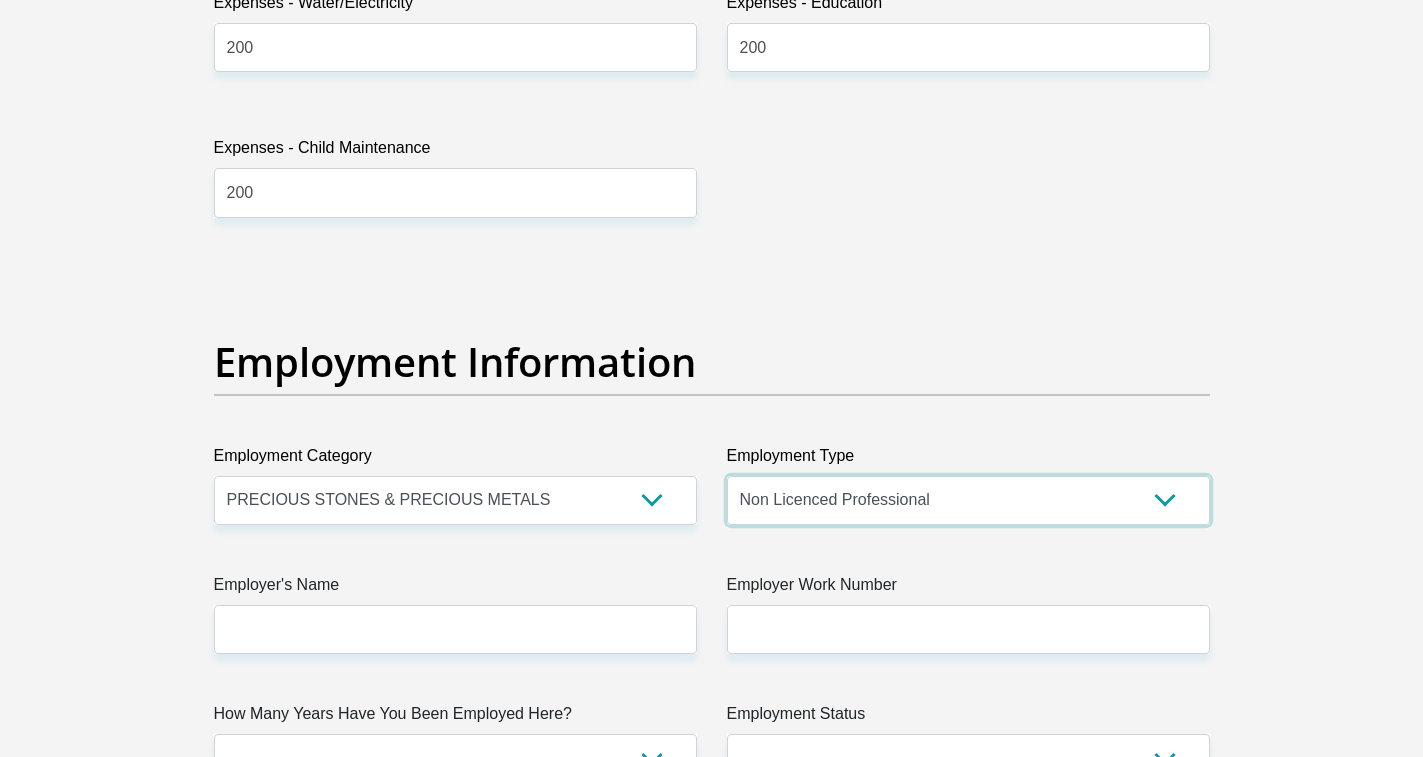 scroll, scrollTop: 3500, scrollLeft: 0, axis: vertical 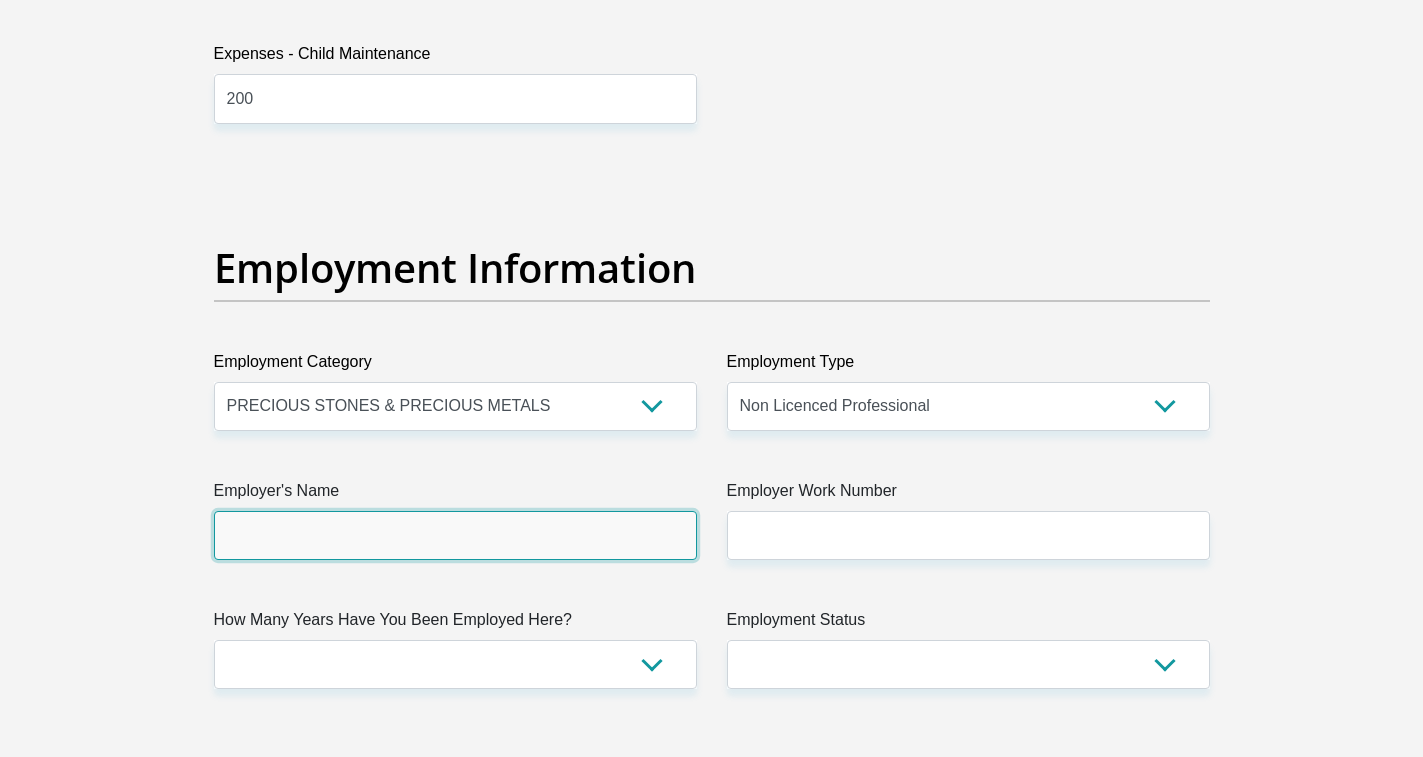 click on "Employer's Name" at bounding box center (455, 535) 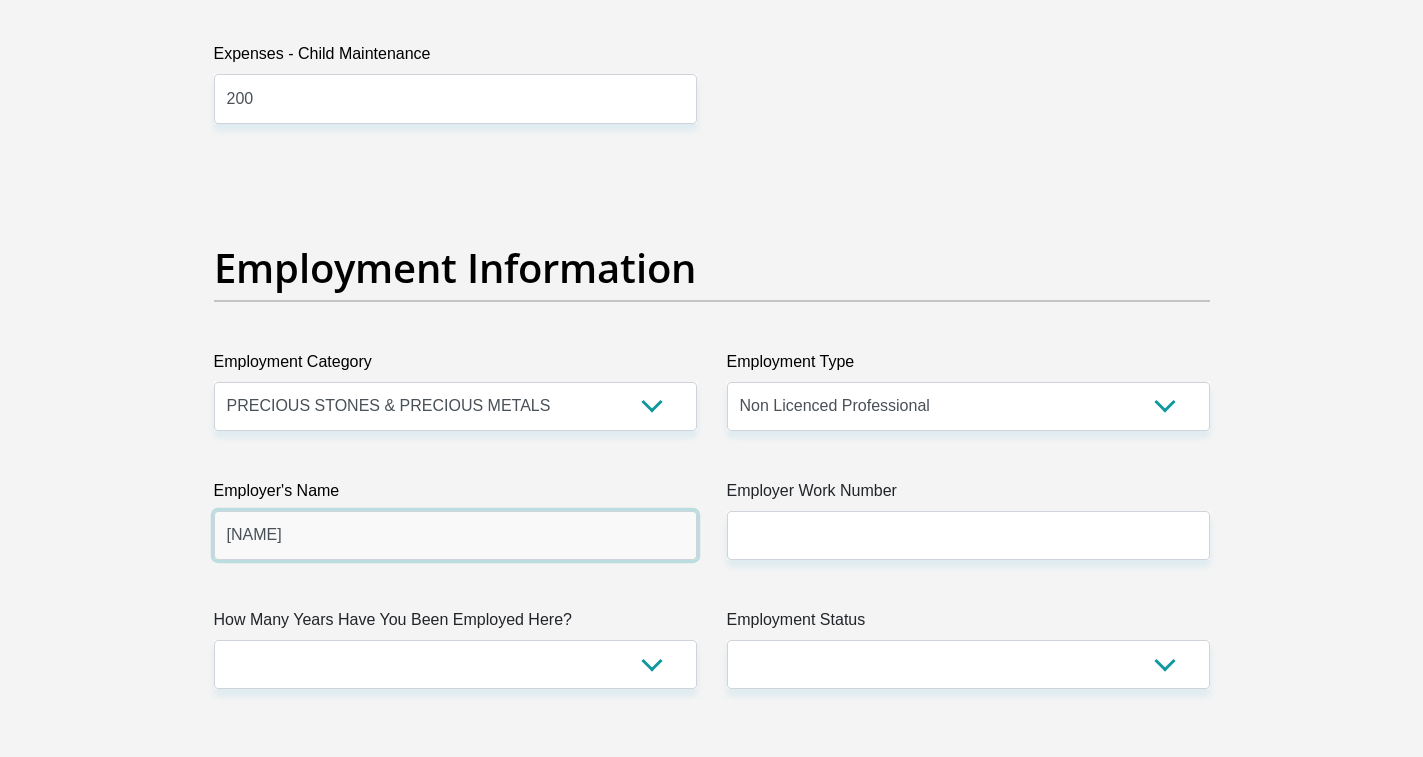 type on "[NAME]" 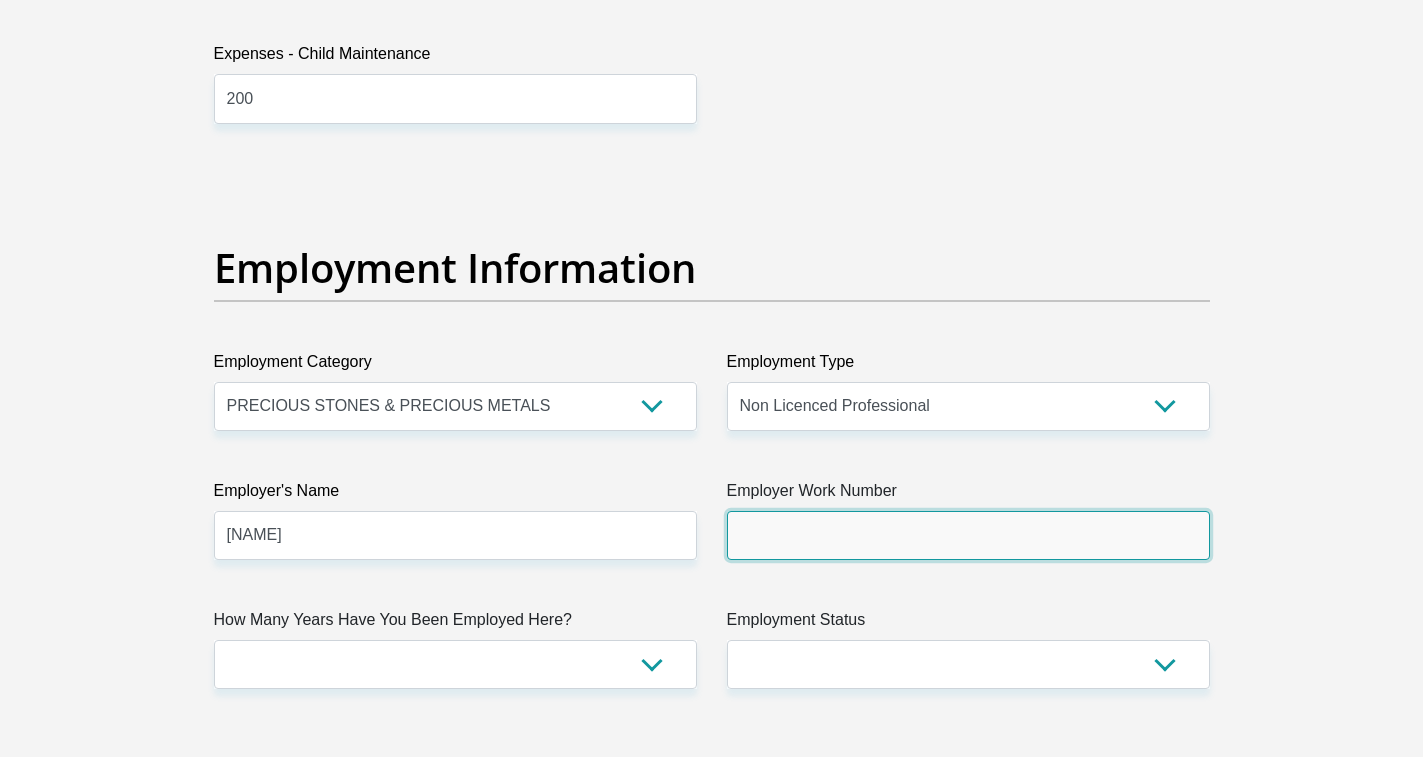 click on "Employer Work Number" at bounding box center [968, 535] 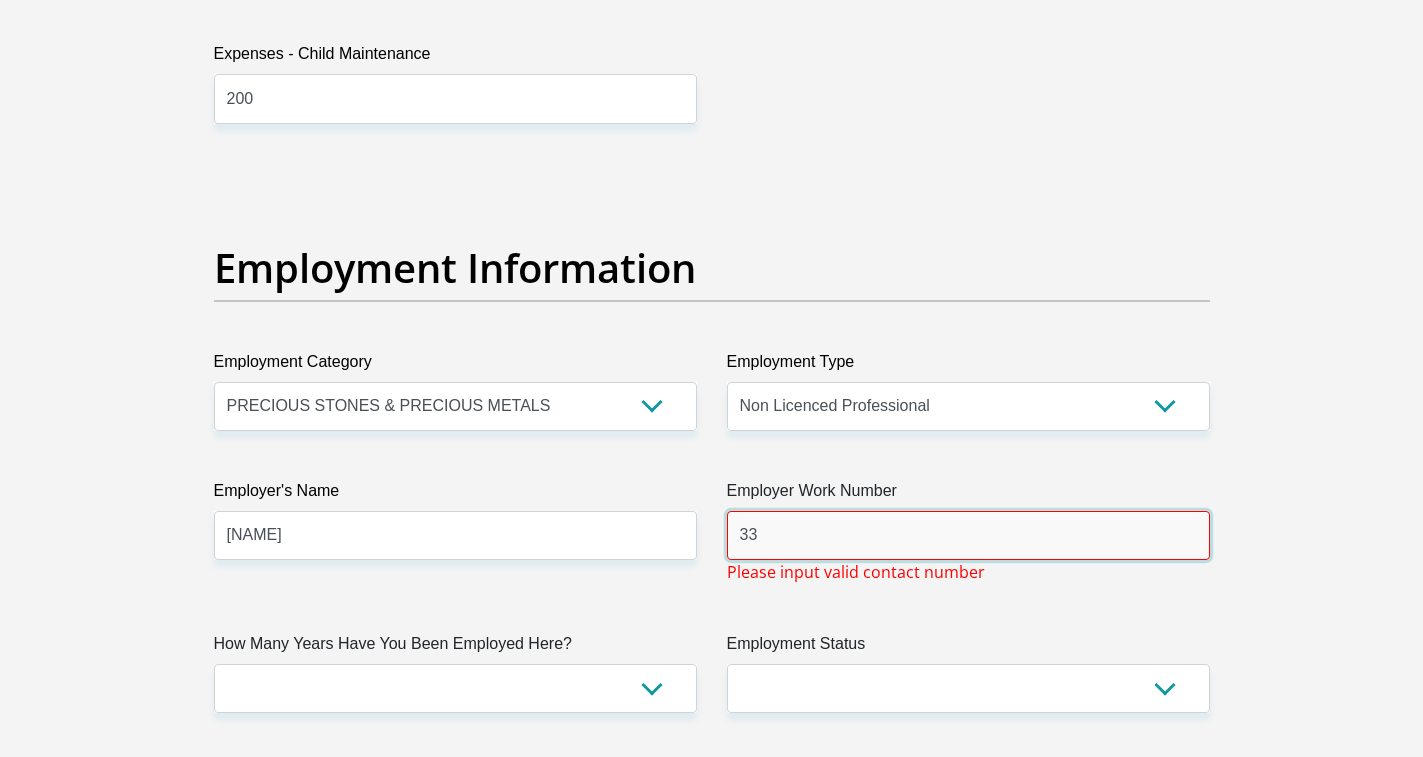 type on "3" 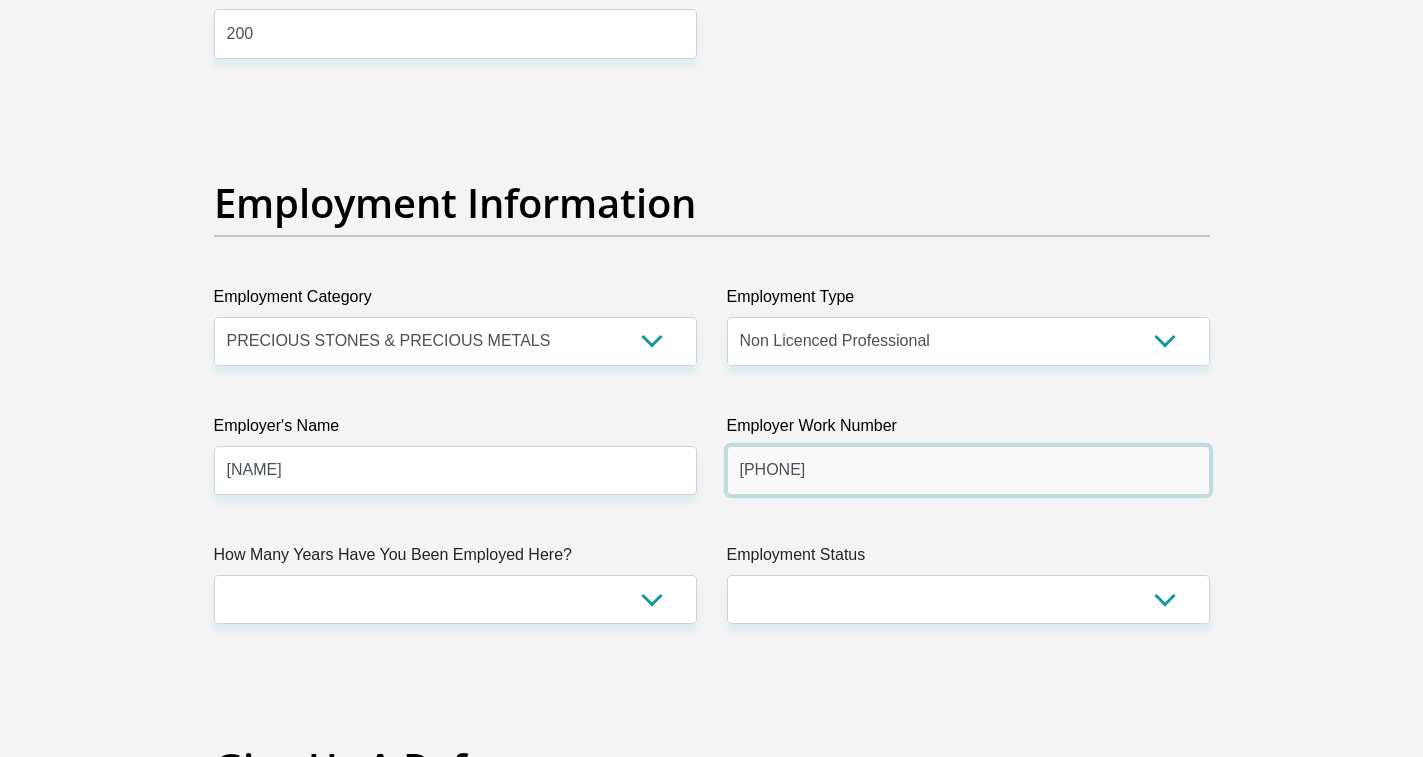 scroll, scrollTop: 3600, scrollLeft: 0, axis: vertical 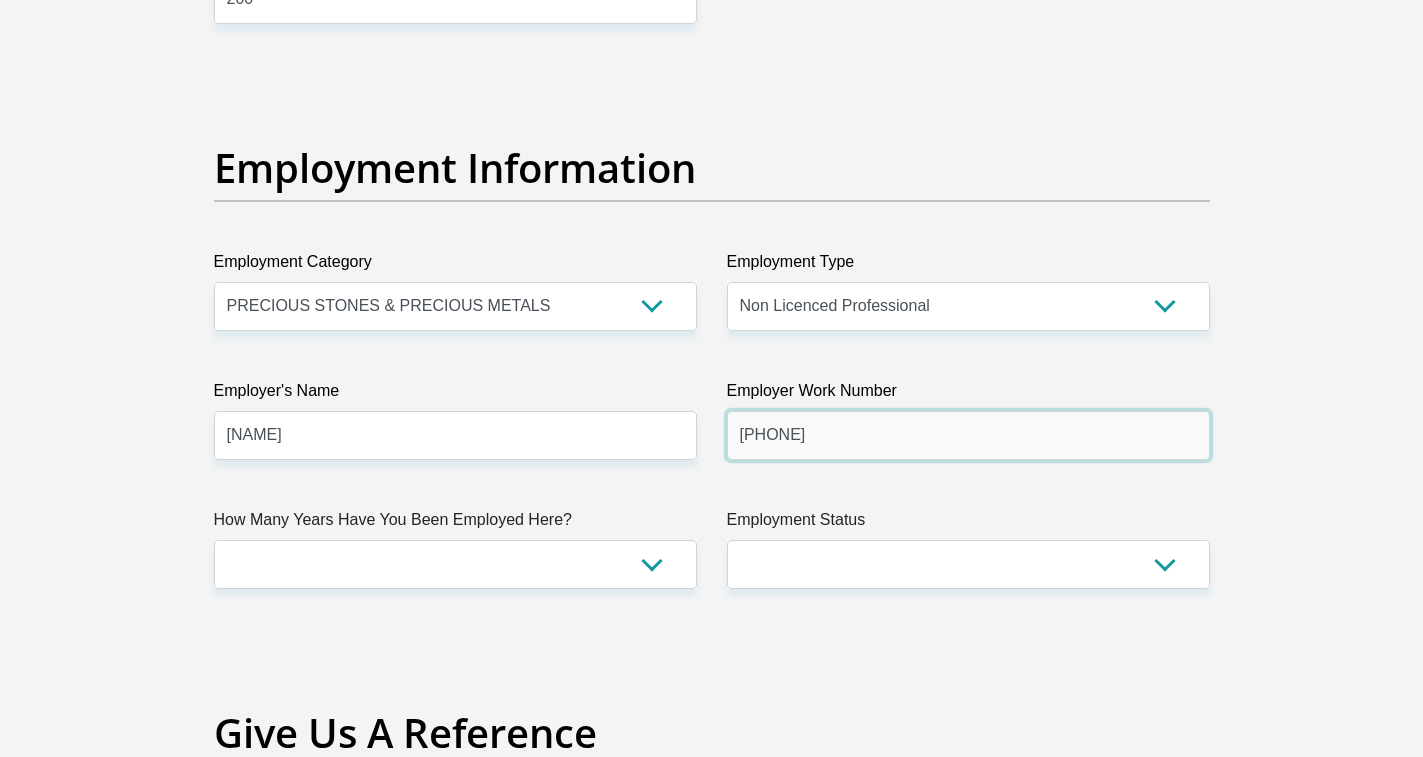 type on "[PHONE]" 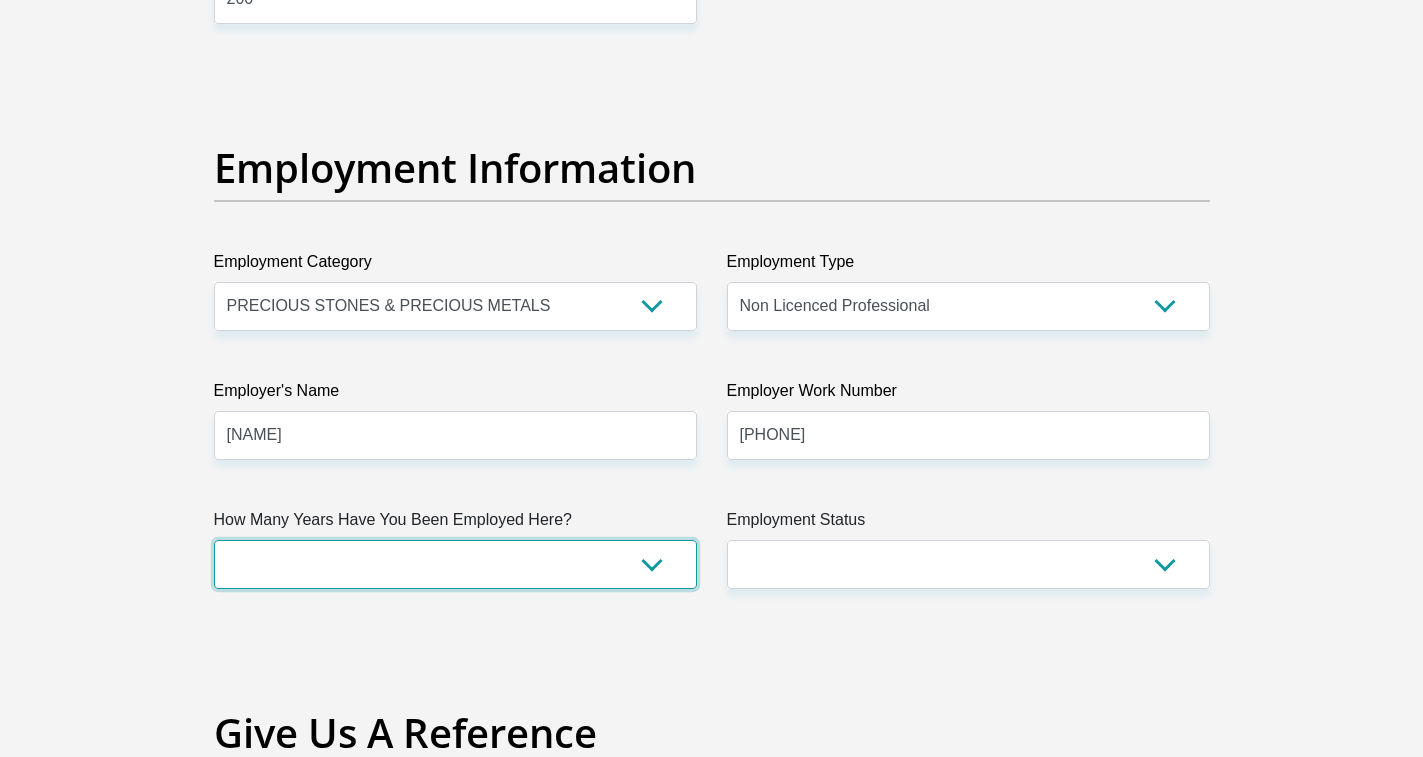 click on "less than 1 year
1-3 years
3-5 years
5+ years" at bounding box center (455, 564) 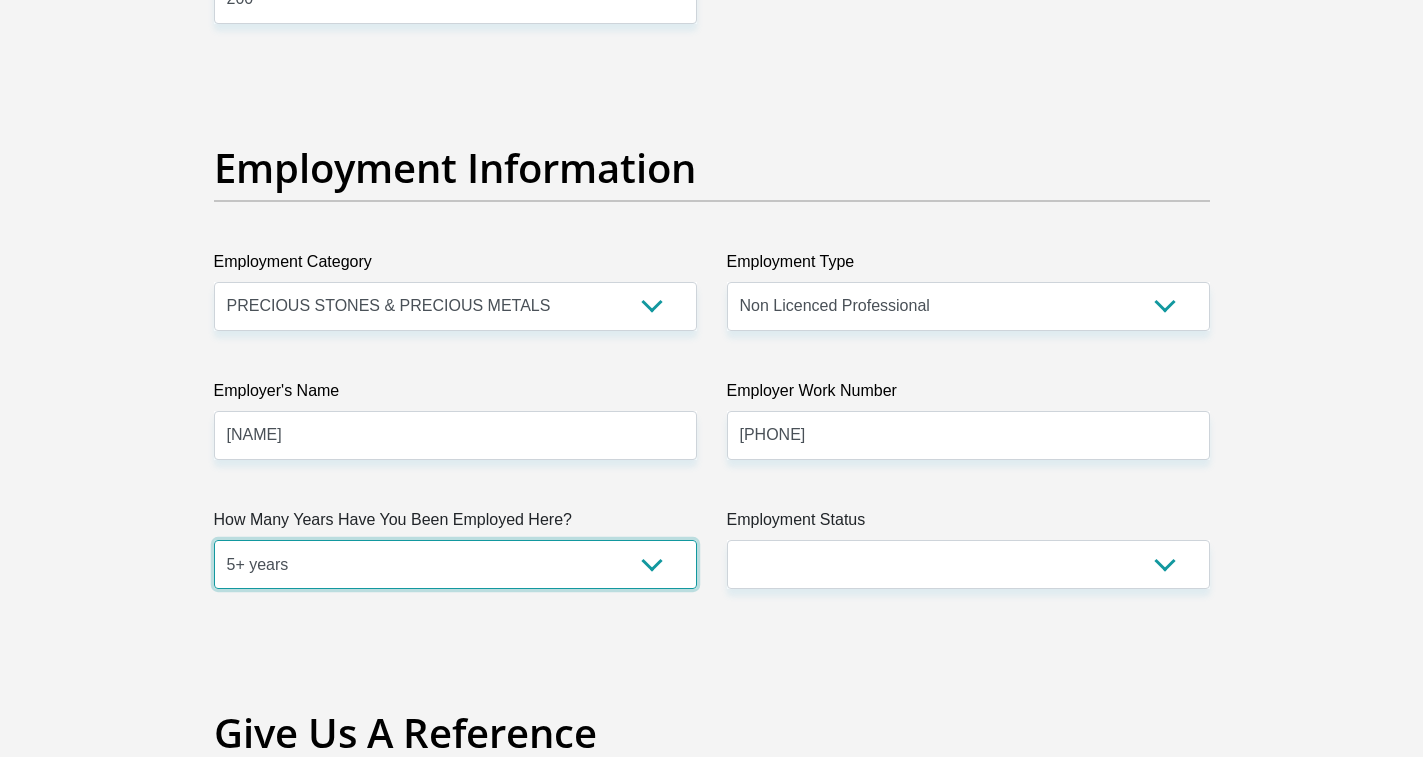 click on "less than 1 year
1-3 years
3-5 years
5+ years" at bounding box center [455, 564] 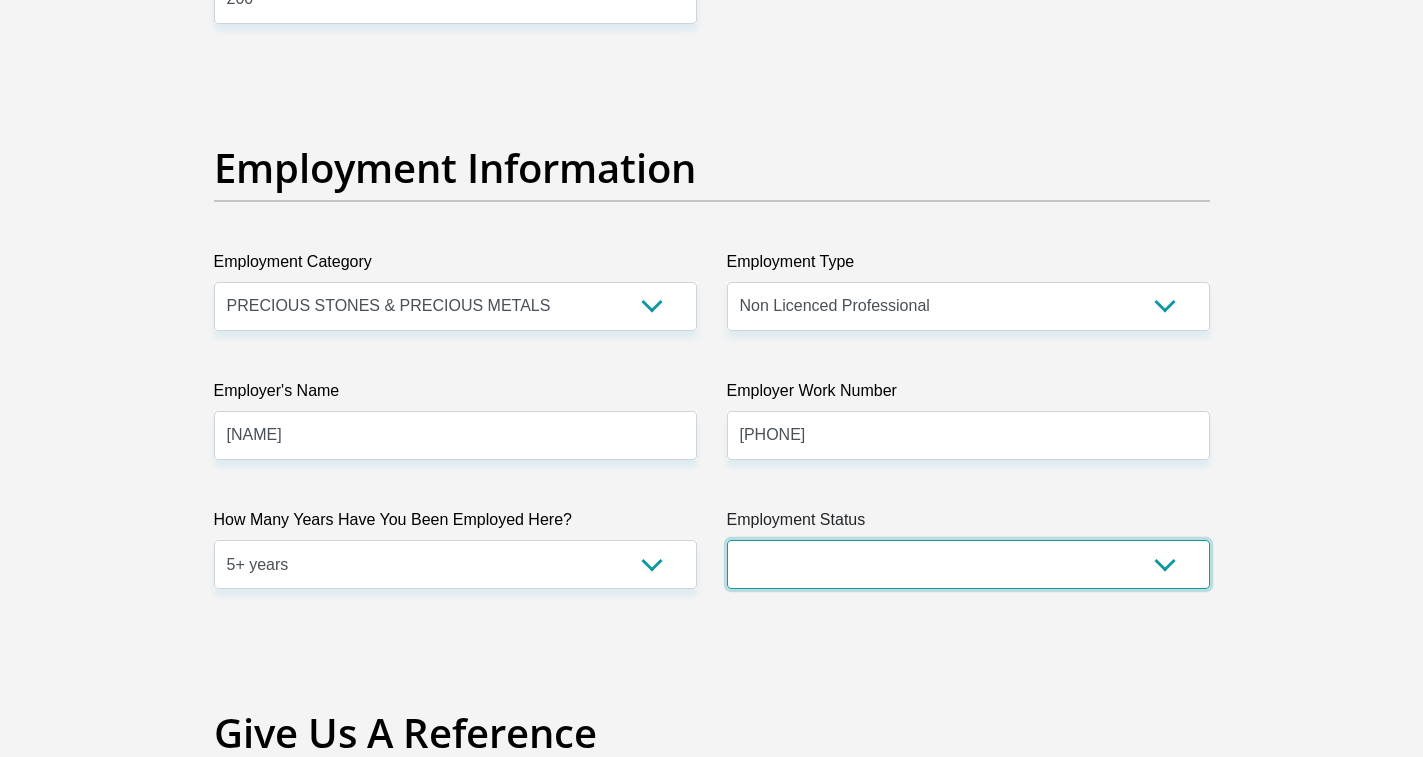click on "Permanent/Full-time
Part-time/Casual
Contract Worker
Self-Employed
Housewife
Retired
Student
Medically Boarded
Disability
Unemployed" at bounding box center (968, 564) 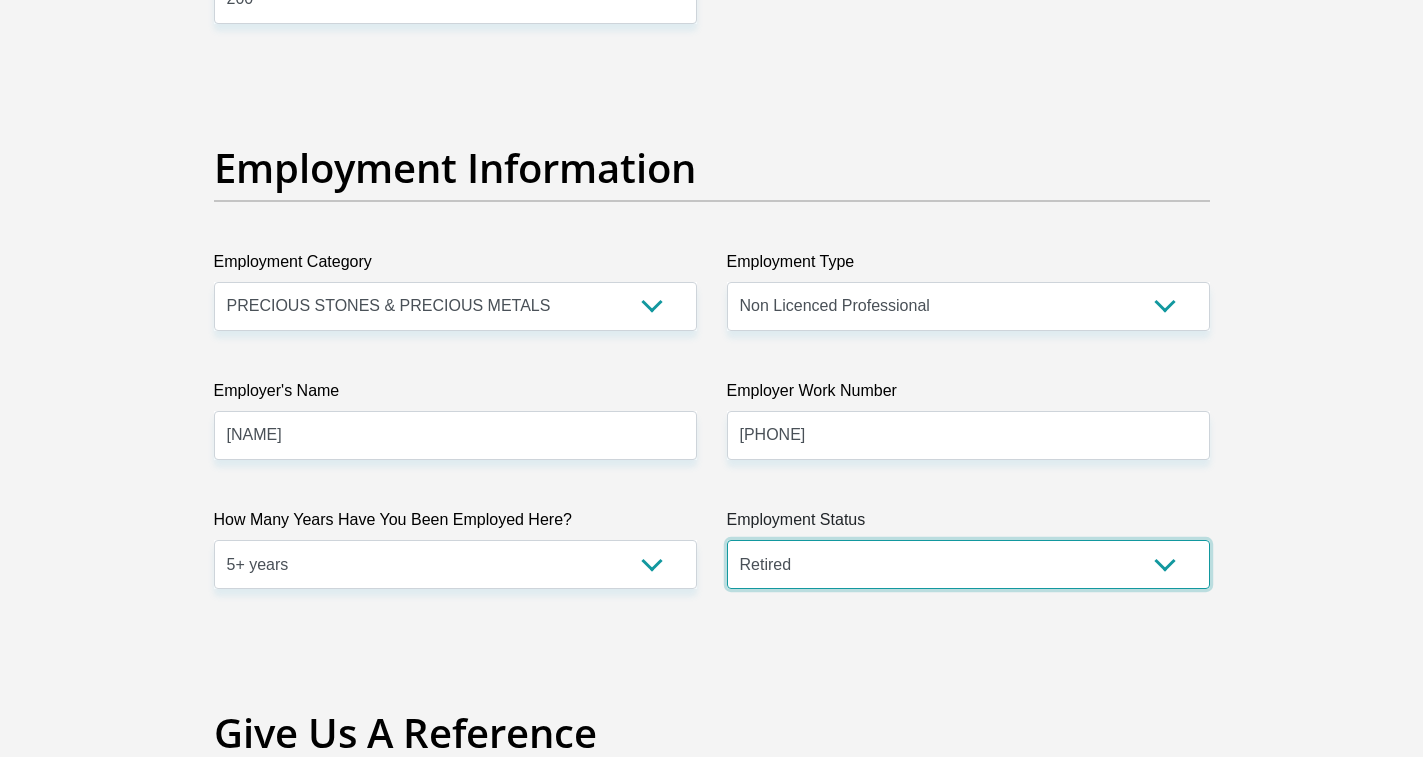 click on "Permanent/Full-time
Part-time/Casual
Contract Worker
Self-Employed
Housewife
Retired
Student
Medically Boarded
Disability
Unemployed" at bounding box center (968, 564) 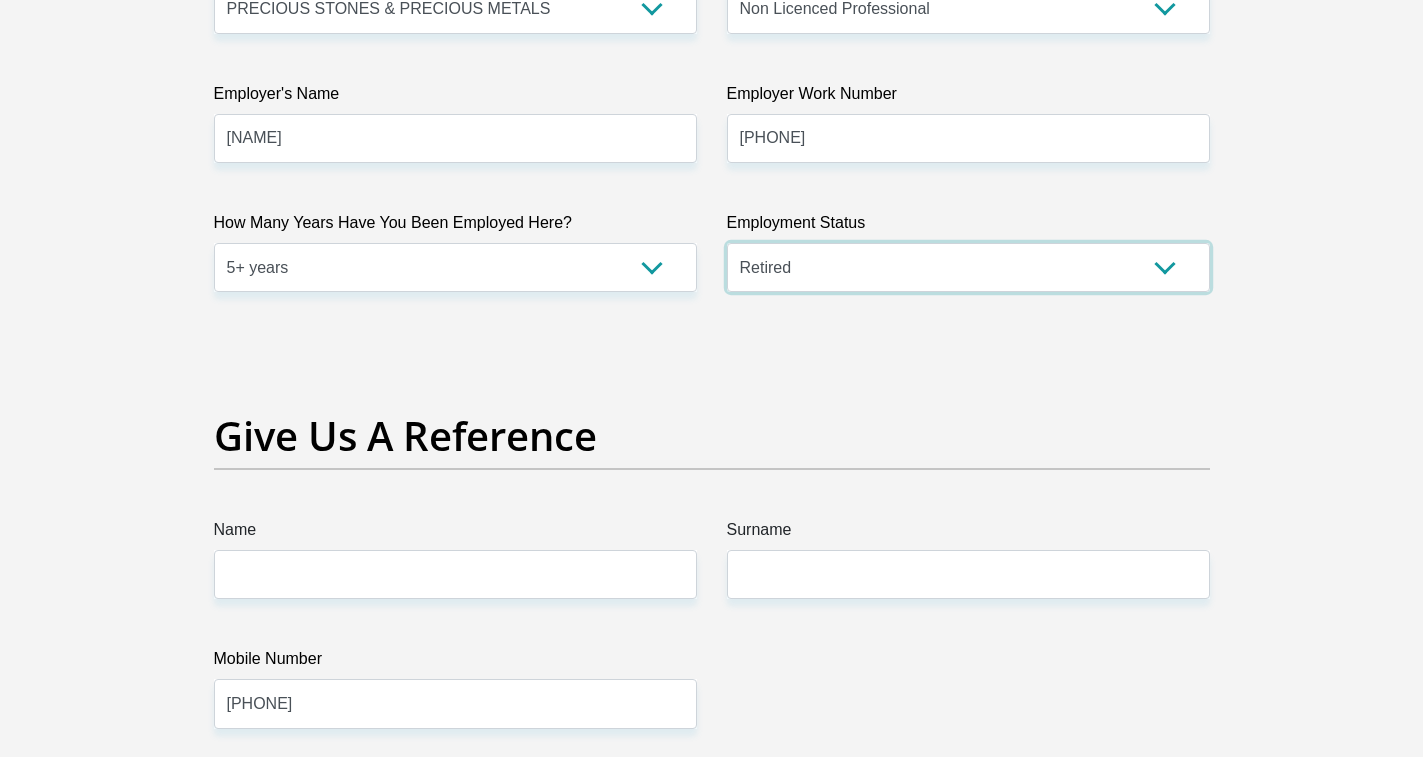 scroll, scrollTop: 4000, scrollLeft: 0, axis: vertical 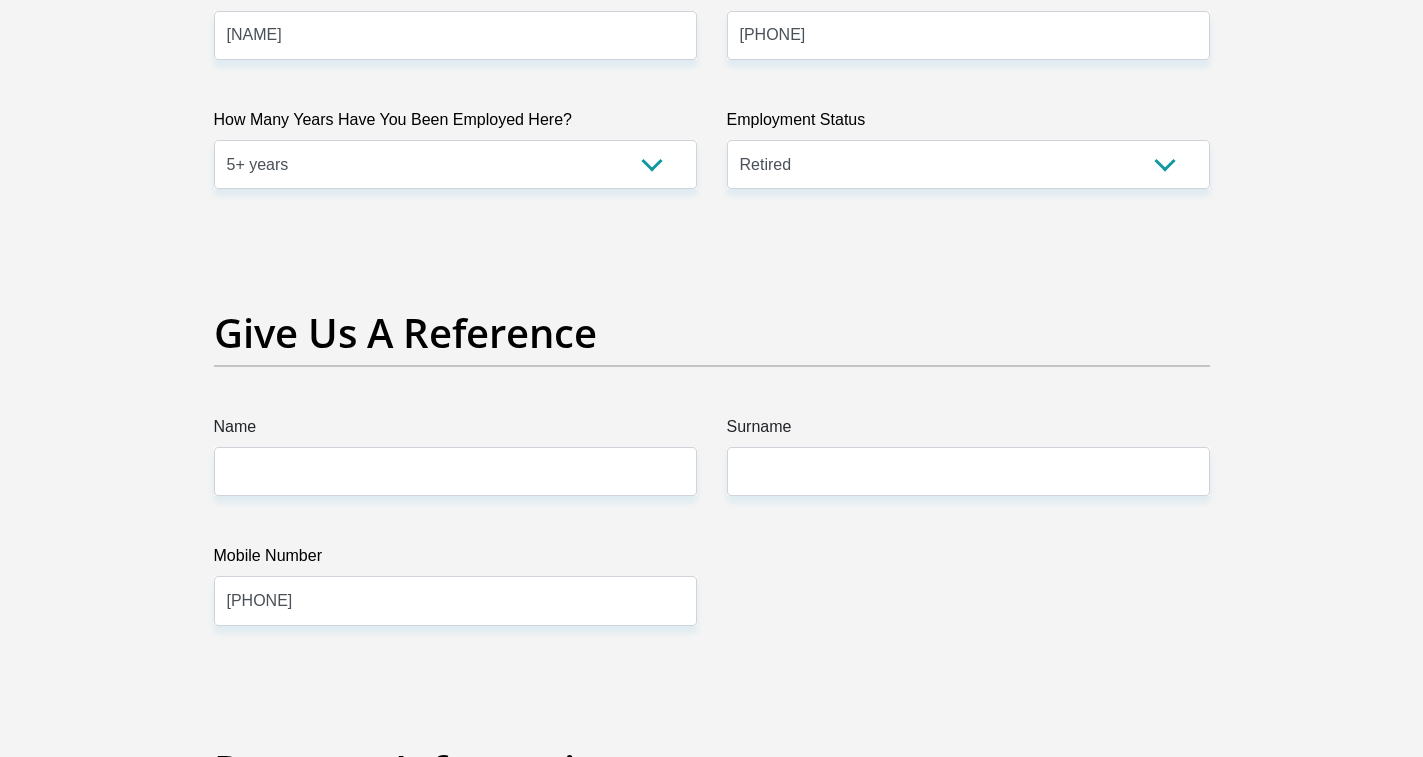 click on "Title
Mr
Ms
Mrs
Dr
Other
First Name
[FIRST]
Surname
[LAST]
ID Number
[ID_NUMBER]
Please input valid ID number
Race
Black
Coloured
Indian
White
Other
Contact Number
[PHONE]
Please input valid contact number
Nationality
South Africa
Afghanistan
Aland Islands  Albania  Algeria" at bounding box center [712, -385] 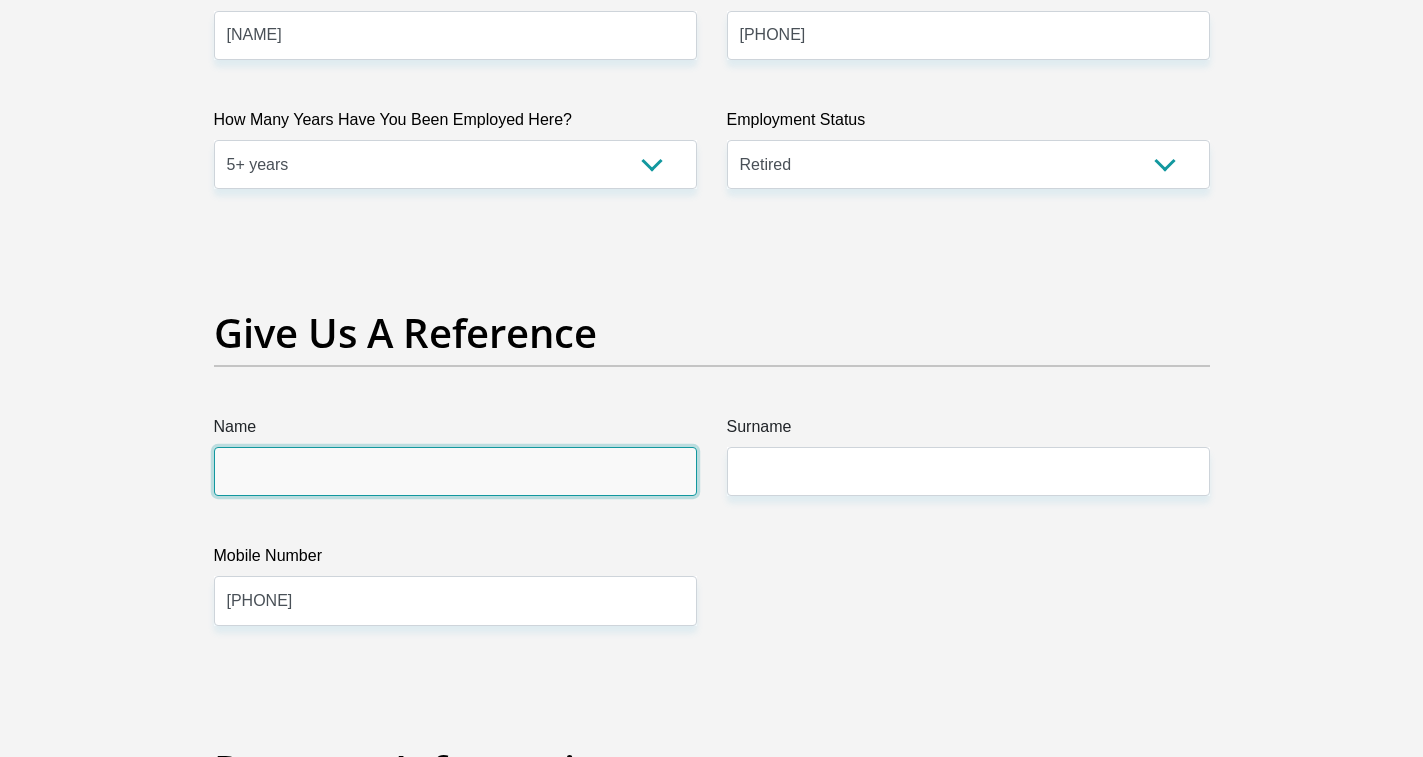 click on "Name" at bounding box center [455, 471] 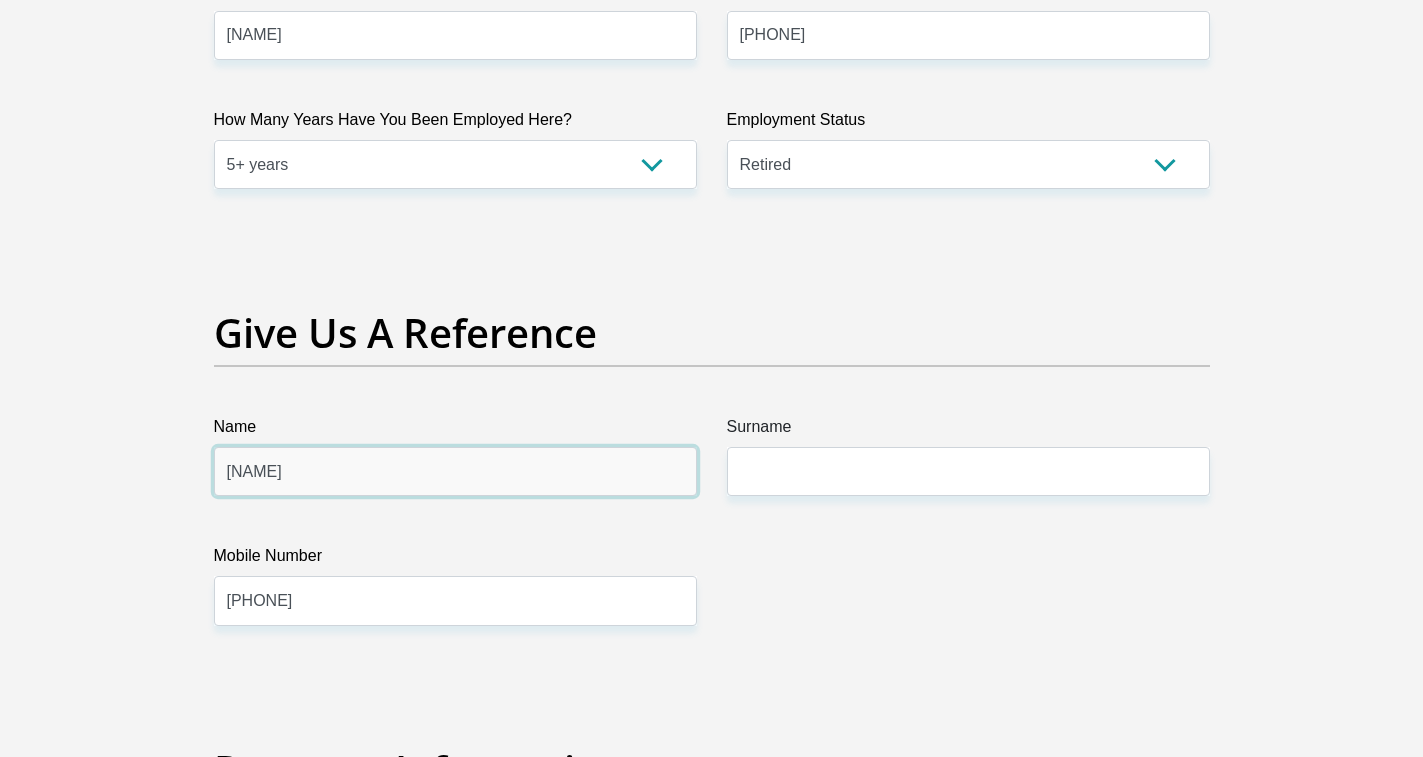 type on "[NAME]" 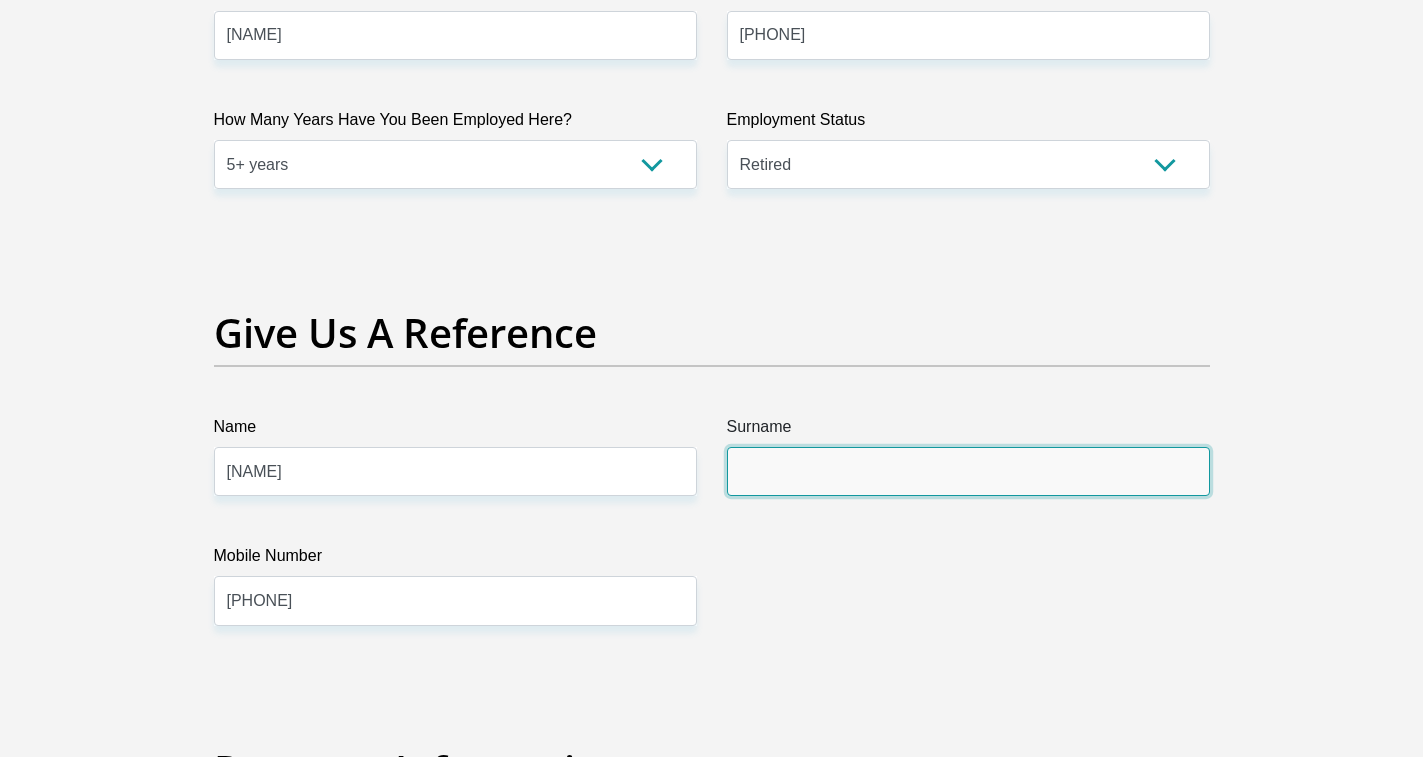 click on "Surname" at bounding box center (968, 471) 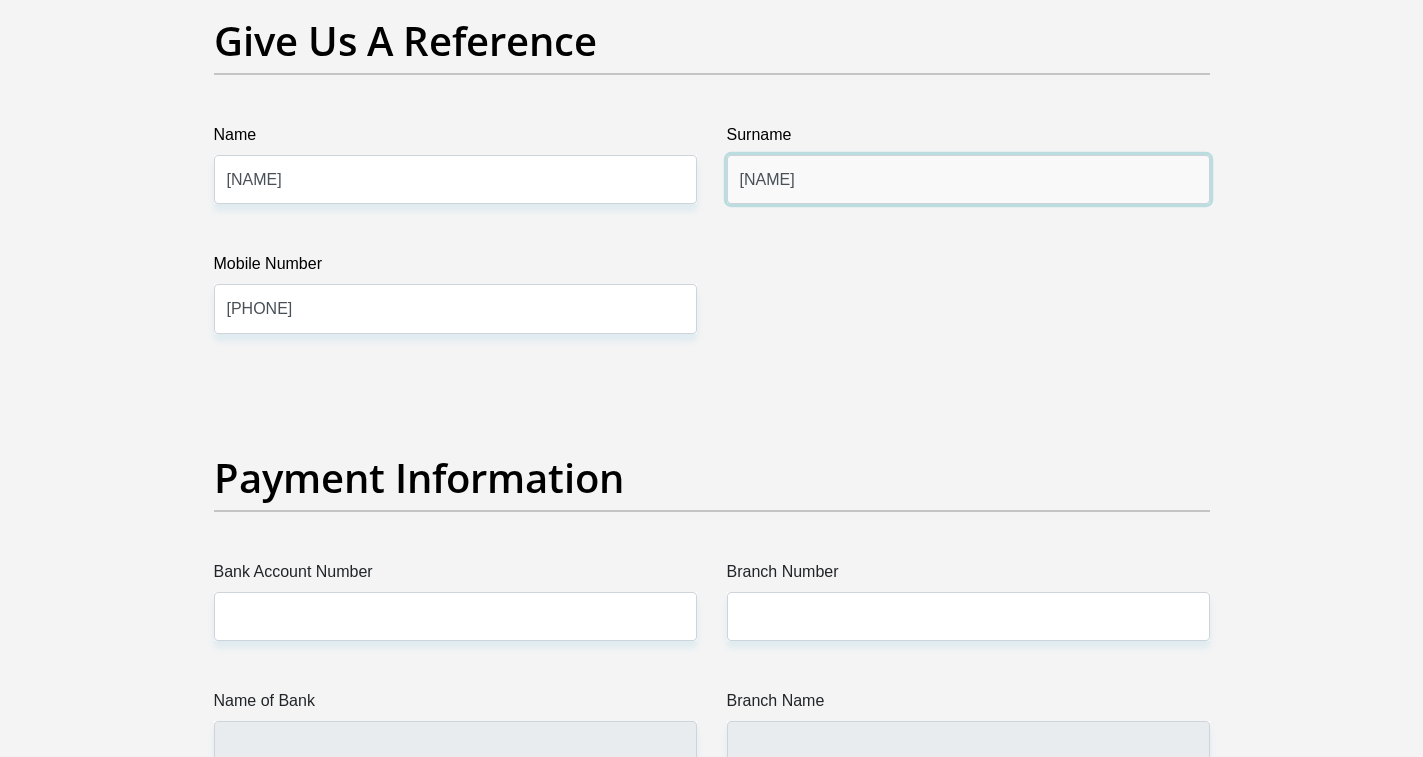 scroll, scrollTop: 4400, scrollLeft: 0, axis: vertical 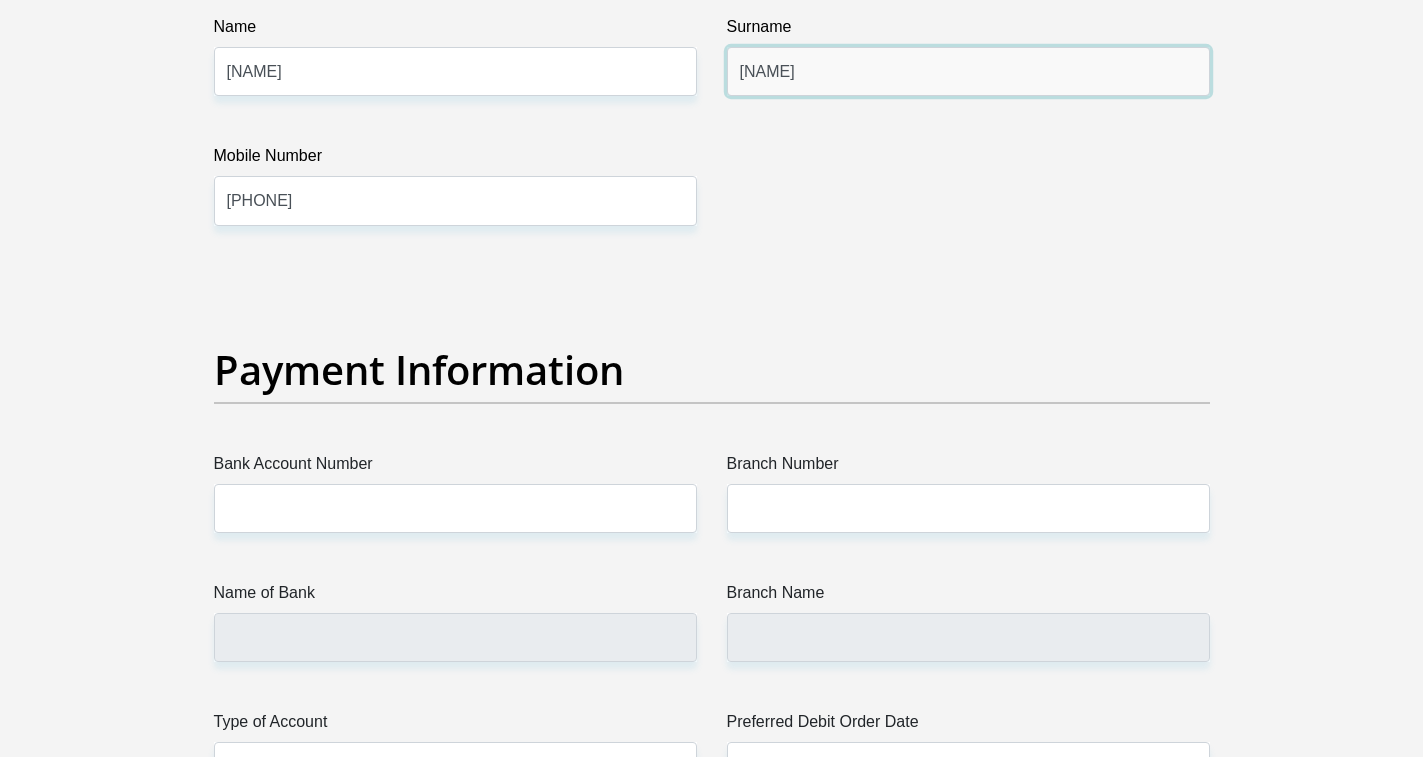type on "[NAME]" 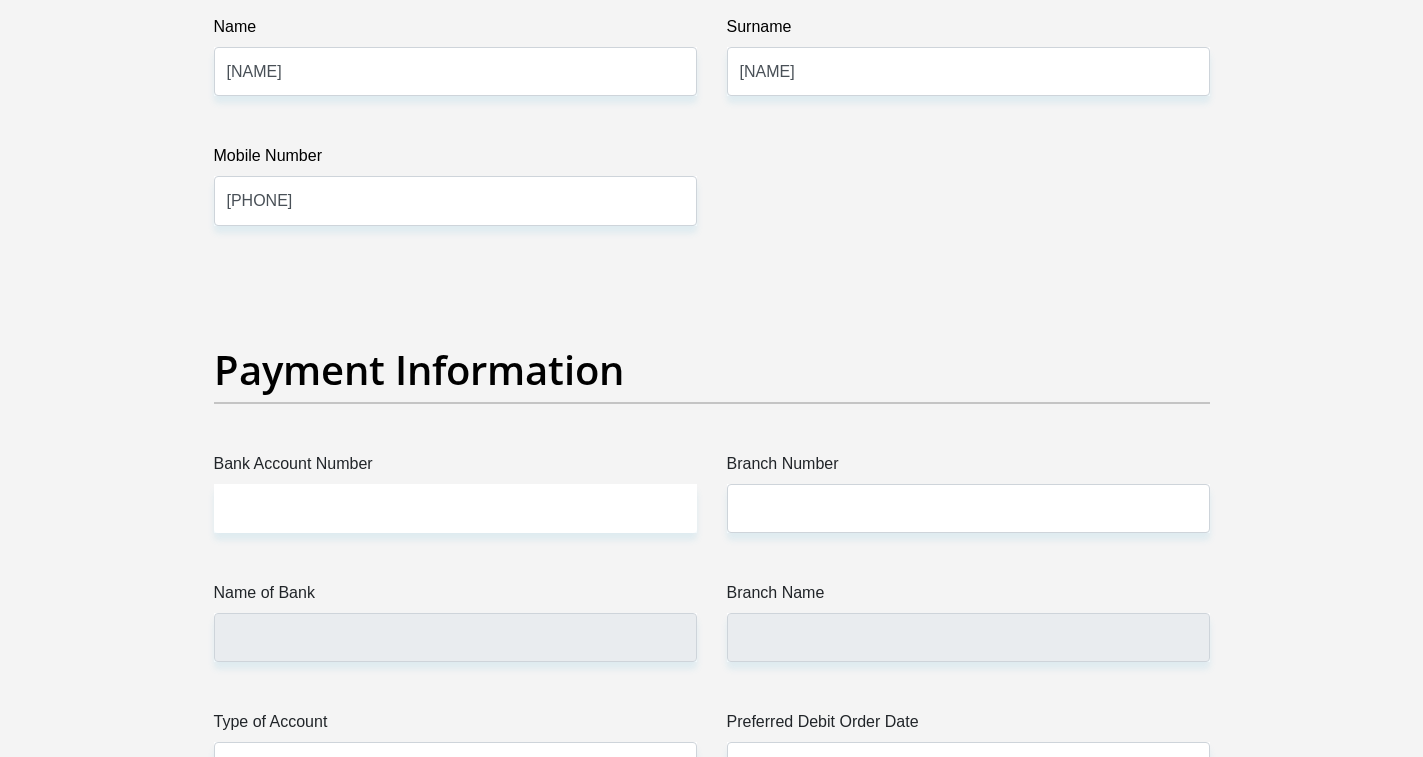 drag, startPoint x: 412, startPoint y: 485, endPoint x: 864, endPoint y: 381, distance: 463.8103 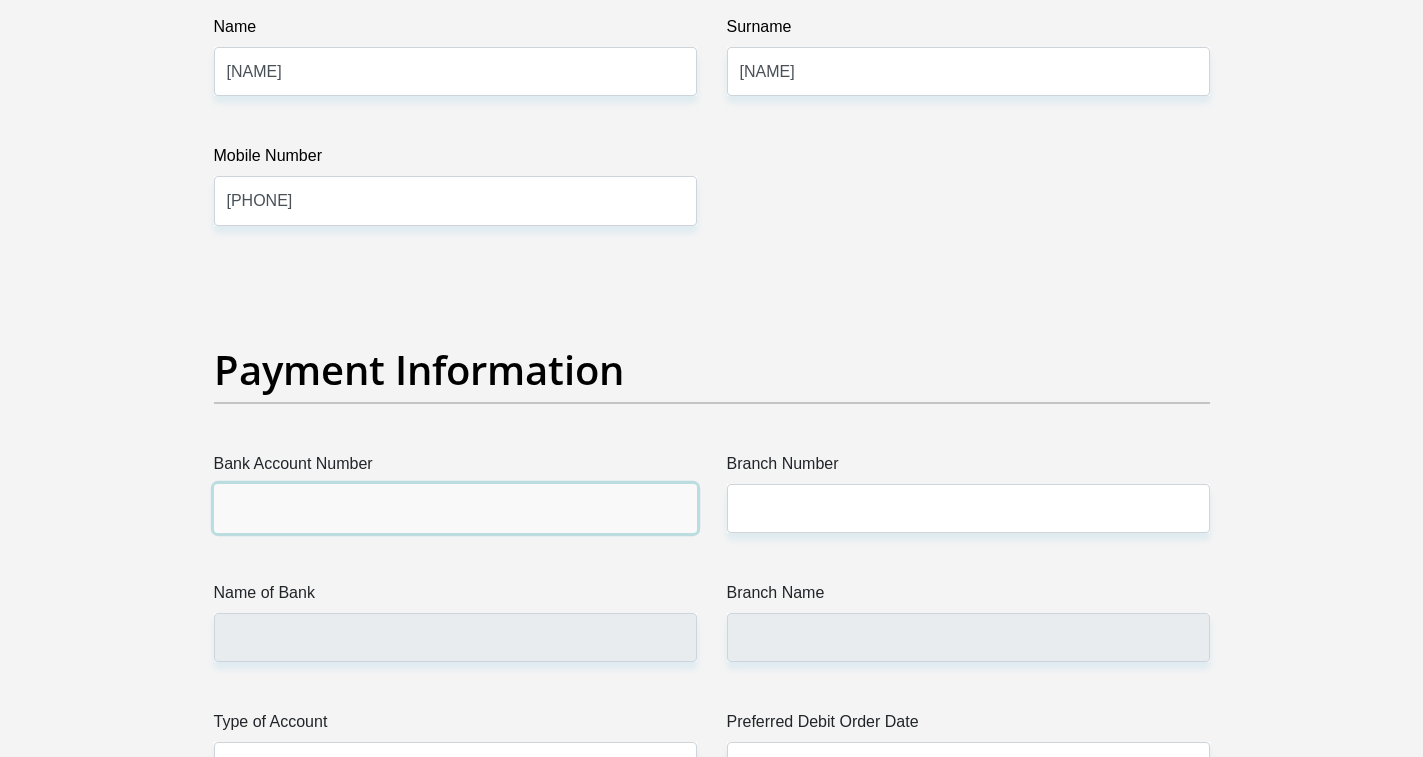 click on "Bank Account Number" at bounding box center (455, 508) 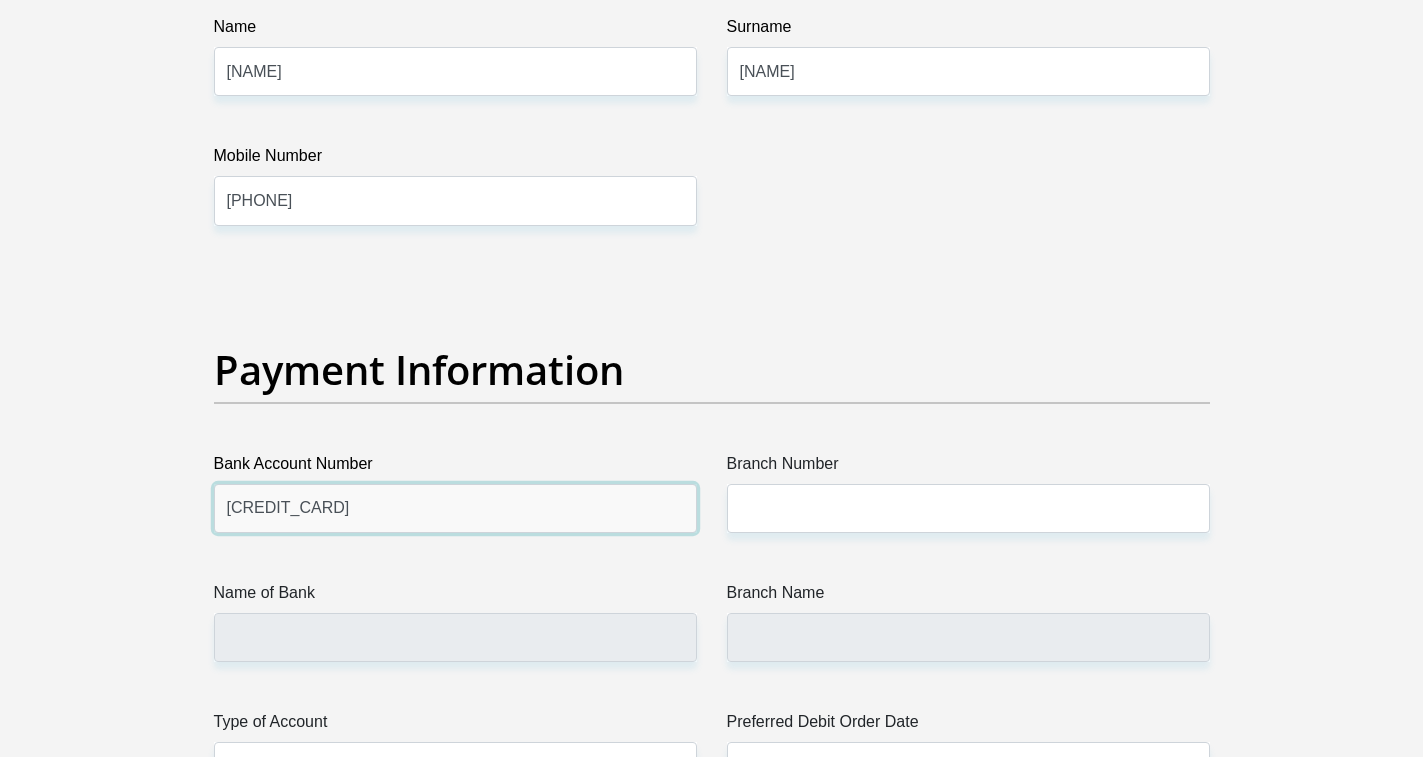type on "[CREDIT_CARD]" 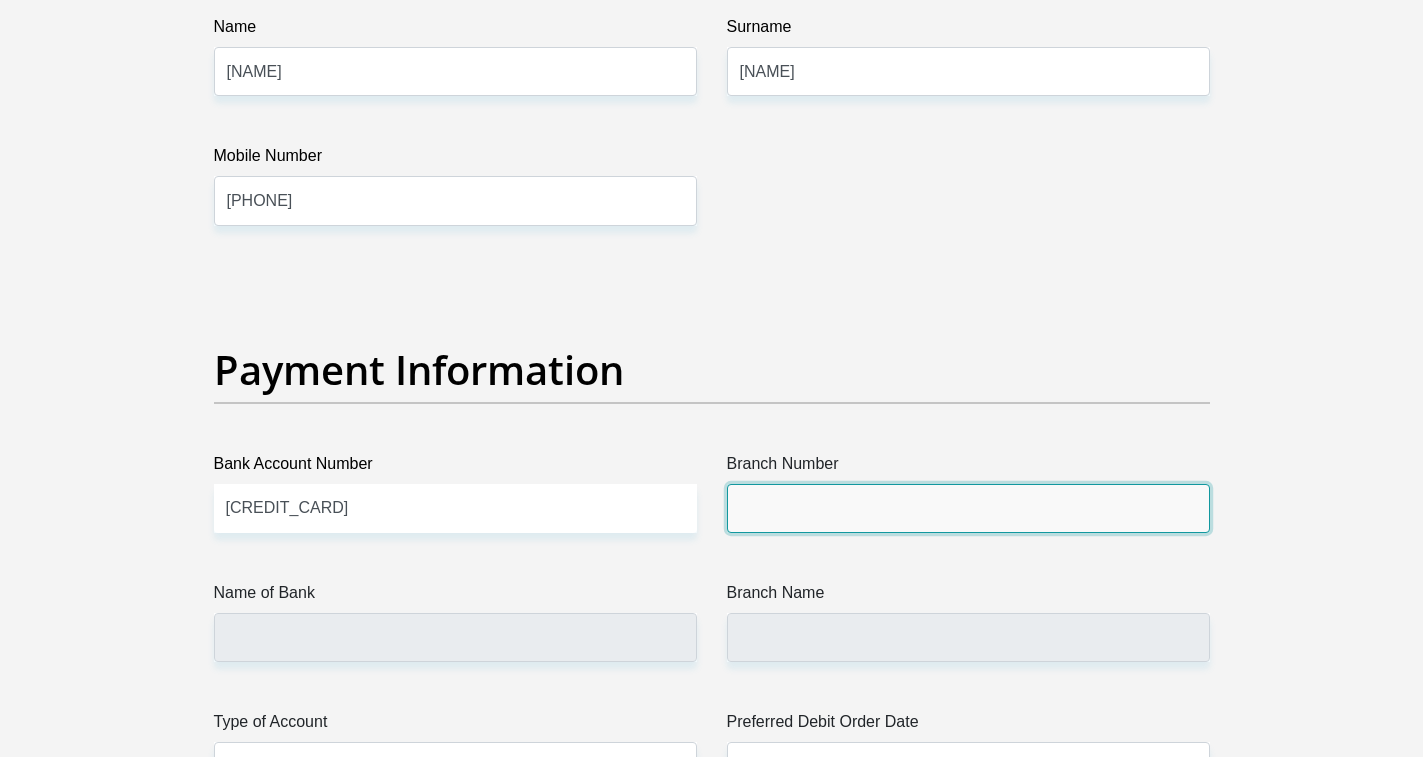 click on "Branch Number" at bounding box center (968, 508) 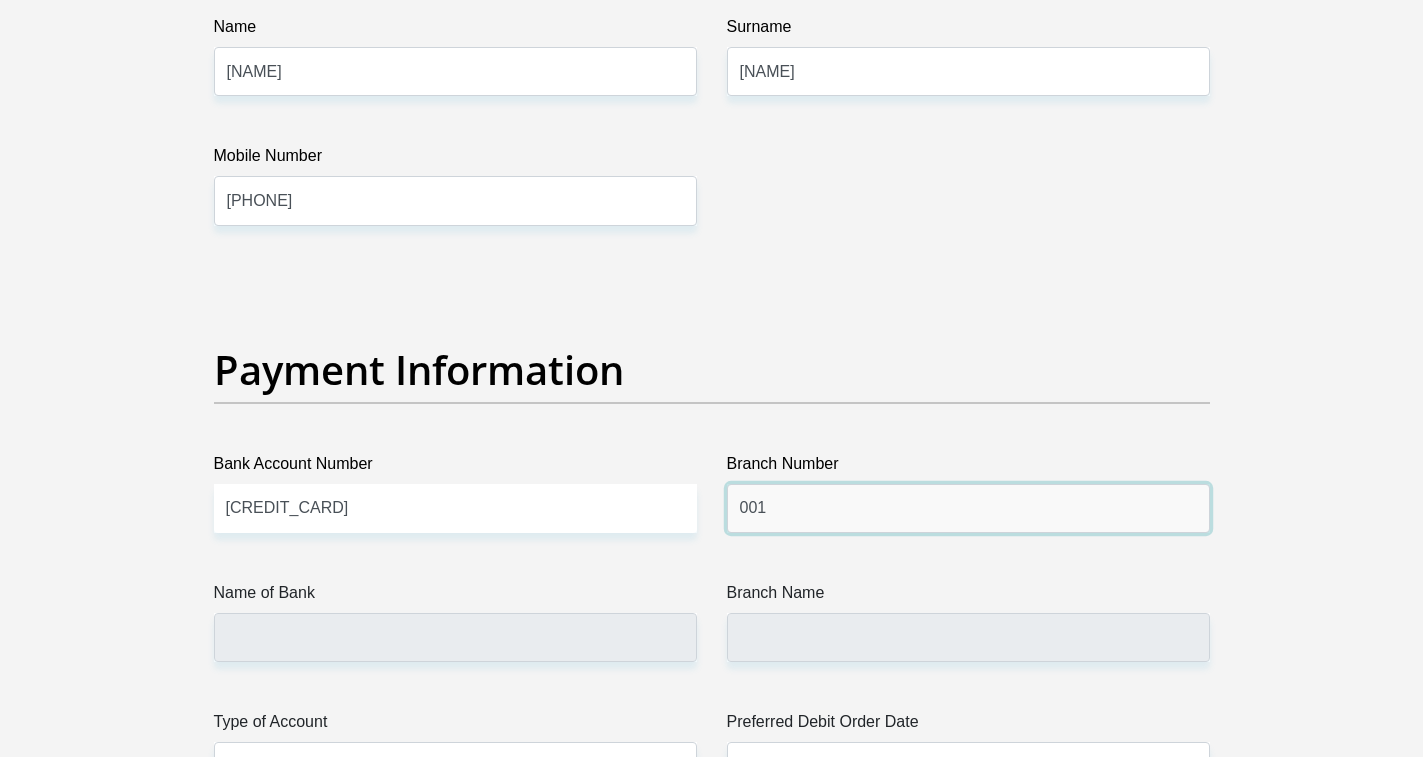type on "001" 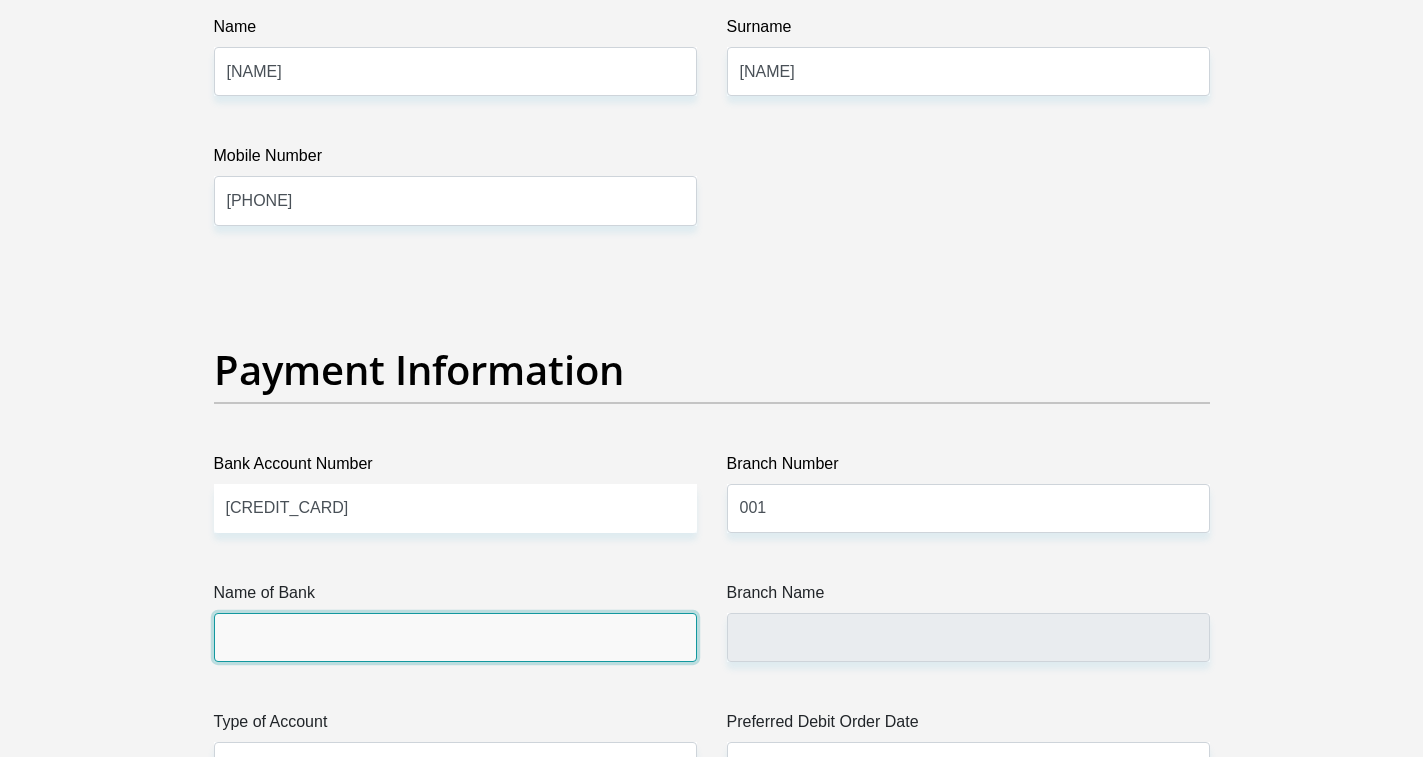 click on "Name of Bank" at bounding box center [455, 637] 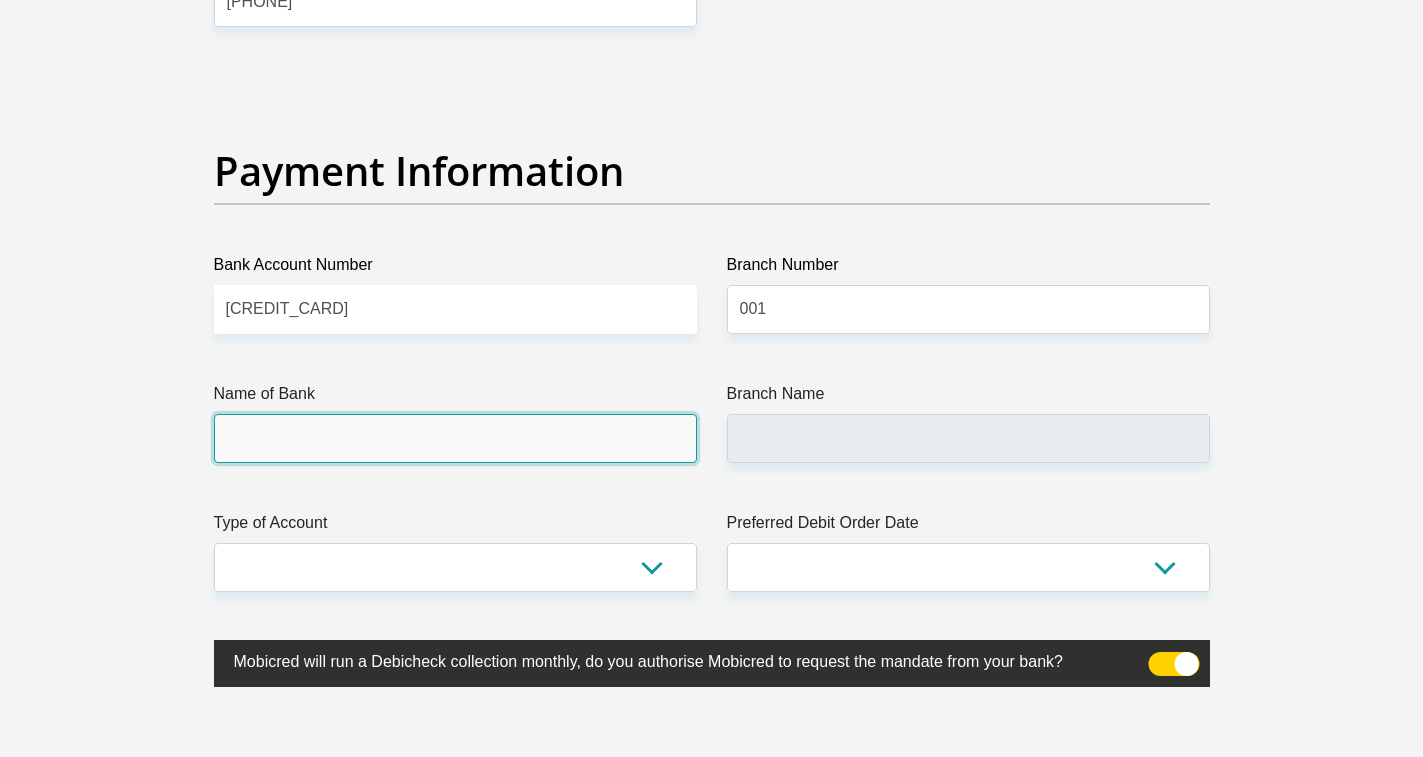 scroll, scrollTop: 4600, scrollLeft: 0, axis: vertical 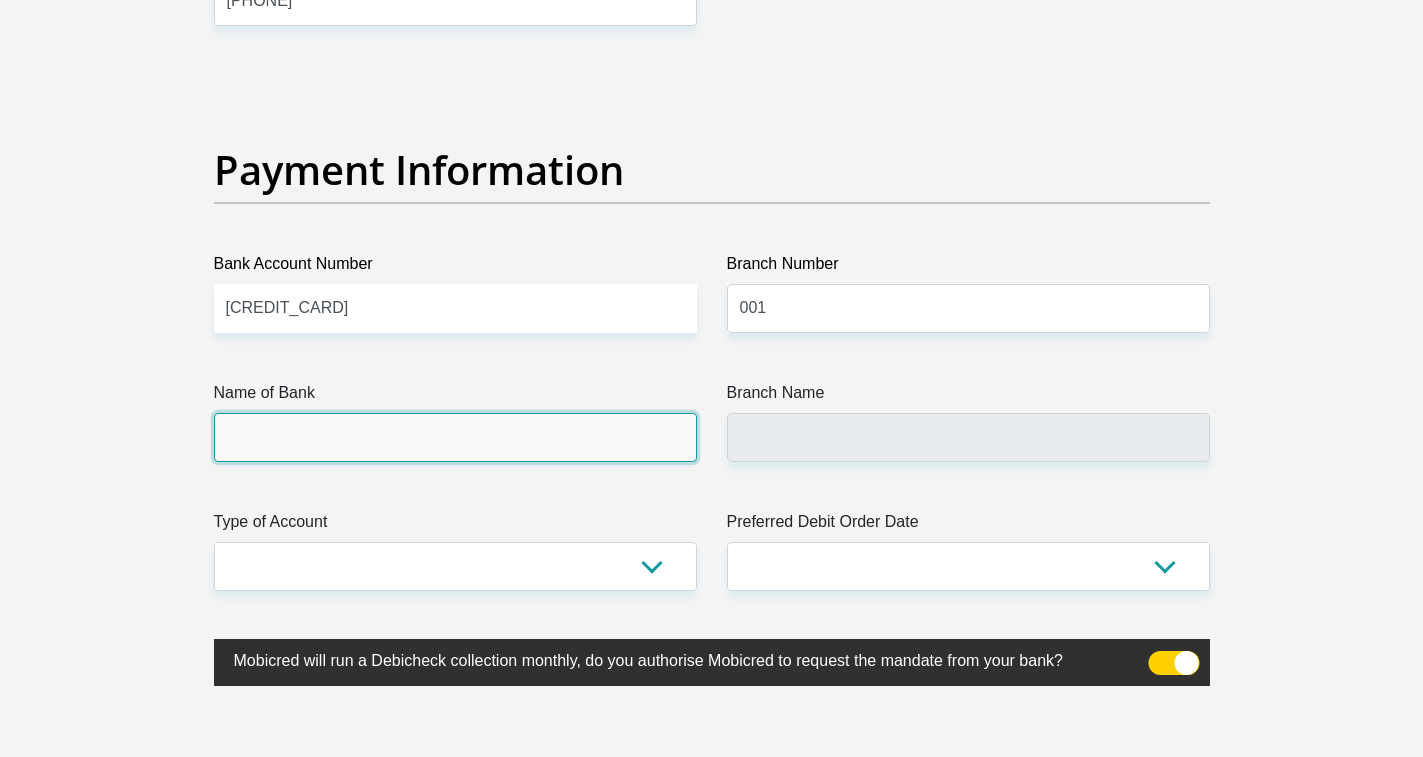 click on "Name of Bank" at bounding box center [455, 437] 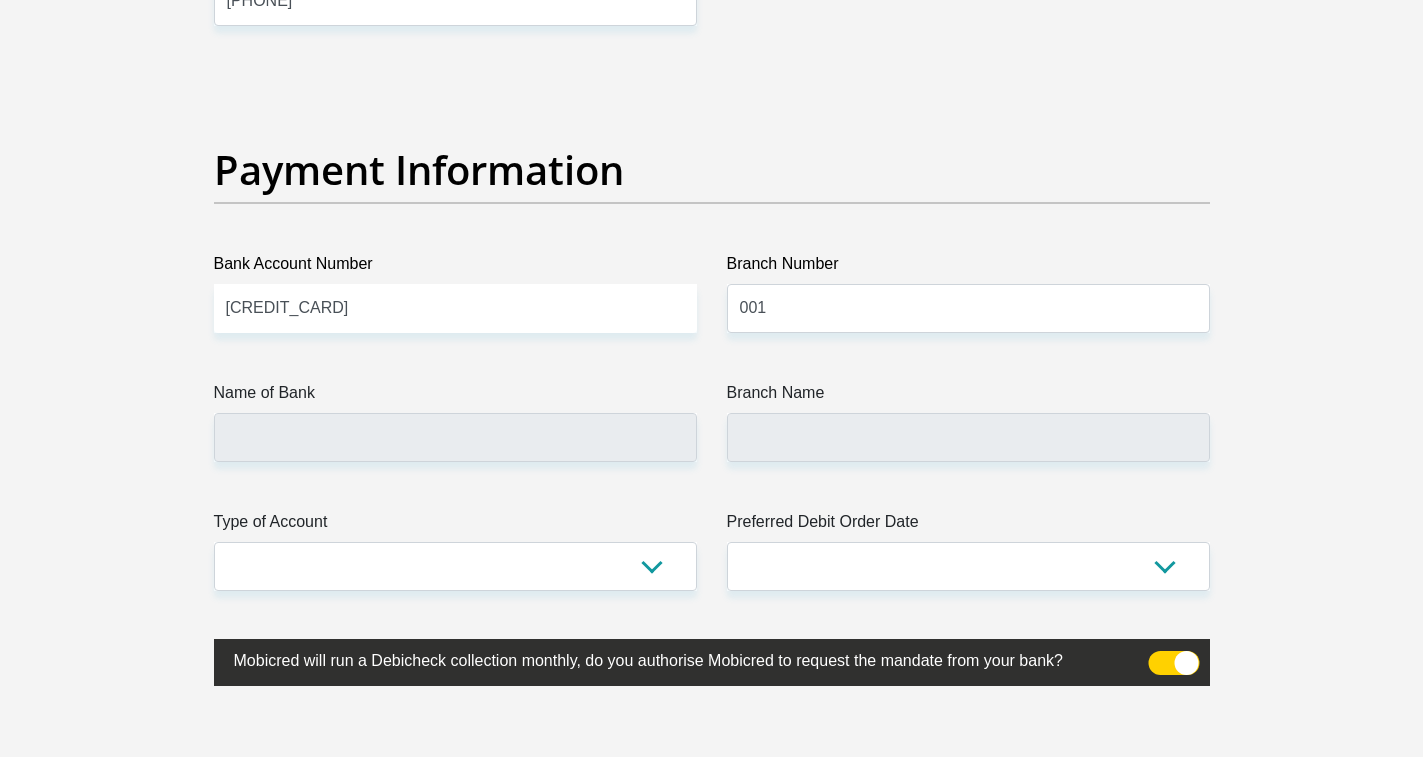 click on "Title
Mr
Ms
Mrs
Dr
Other
First Name
[FIRST]
Surname
[LAST]
ID Number
[ID_NUMBER]
Please input valid ID number
Race
Black
Coloured
Indian
White
Other
Contact Number
[PHONE]
Please input valid contact number
Nationality
South Africa
Afghanistan
Aland Islands  Albania  Algeria" at bounding box center (712, -985) 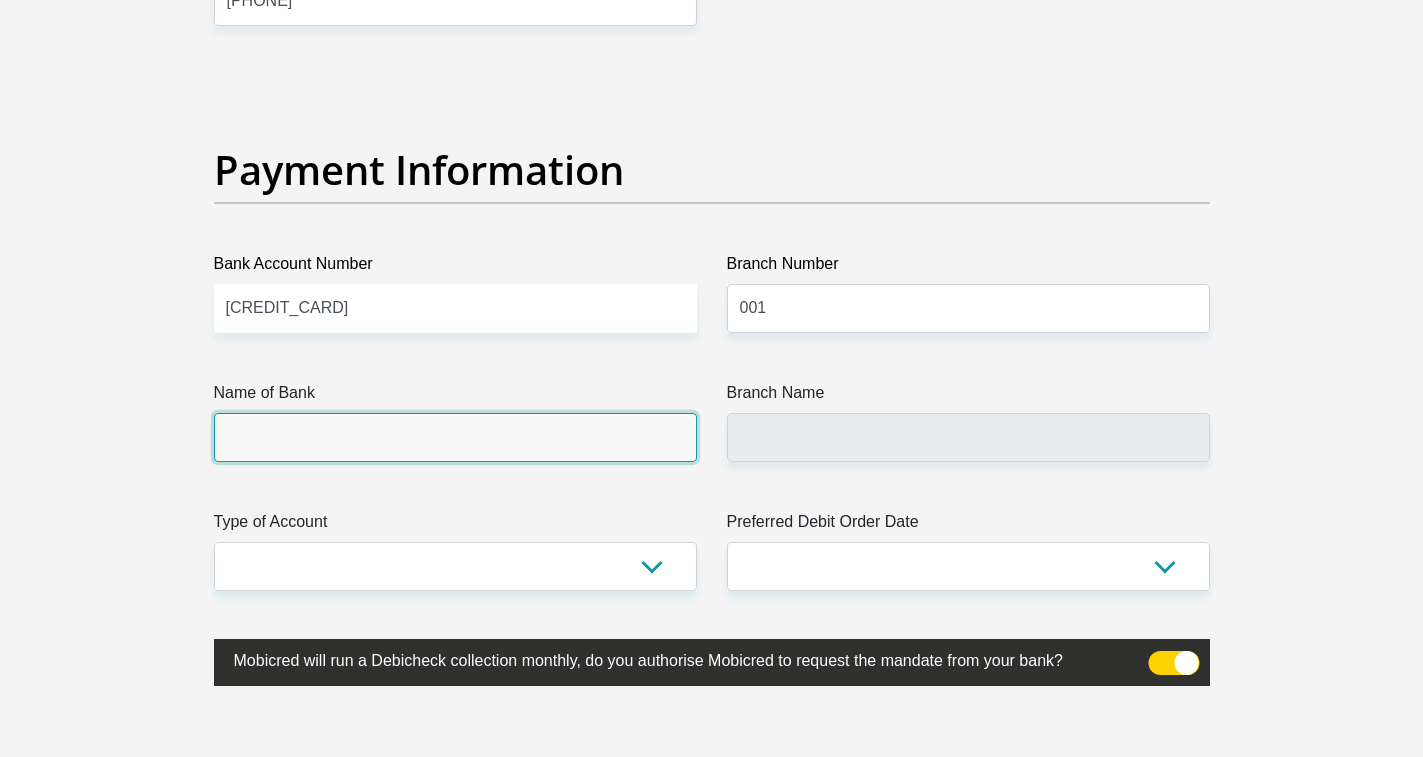 click on "Name of Bank" at bounding box center [455, 437] 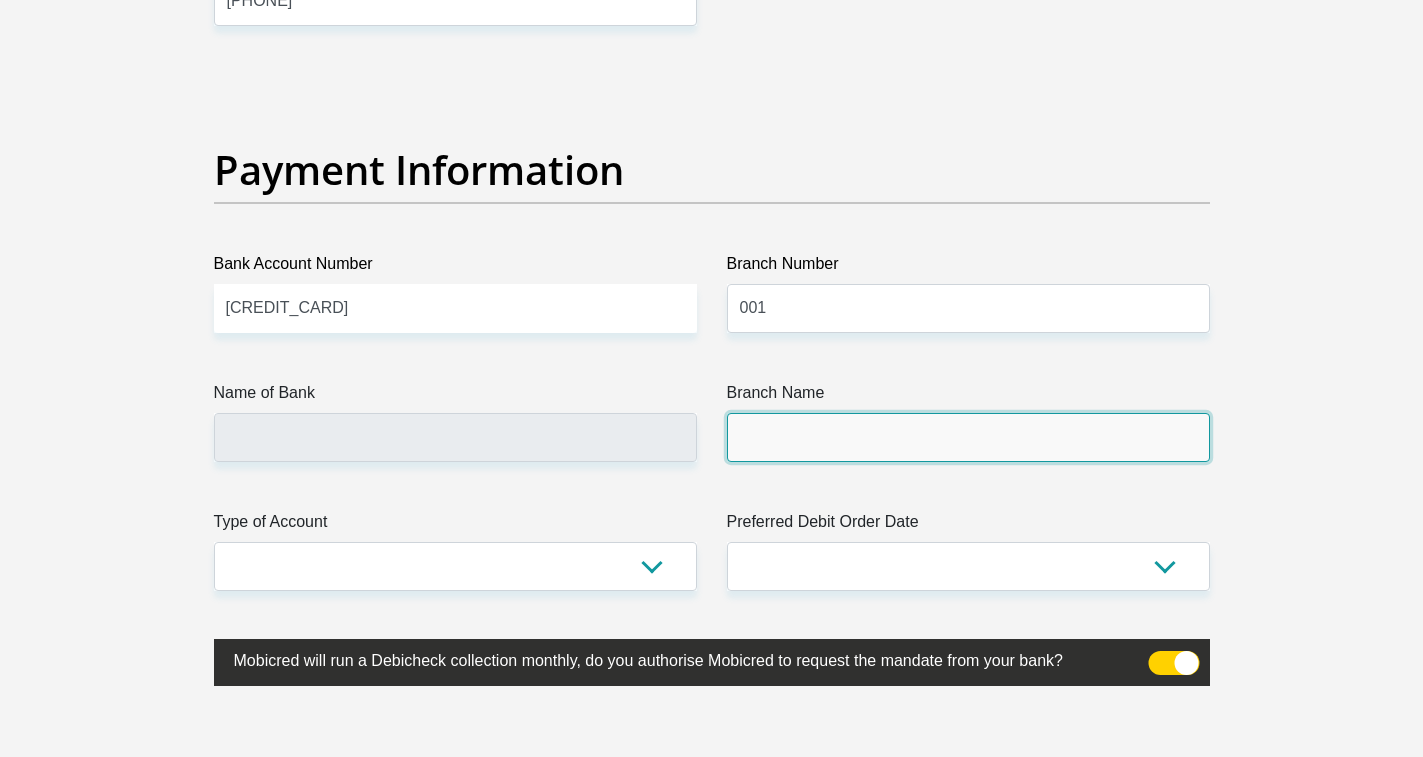 click on "Branch Name" at bounding box center [968, 437] 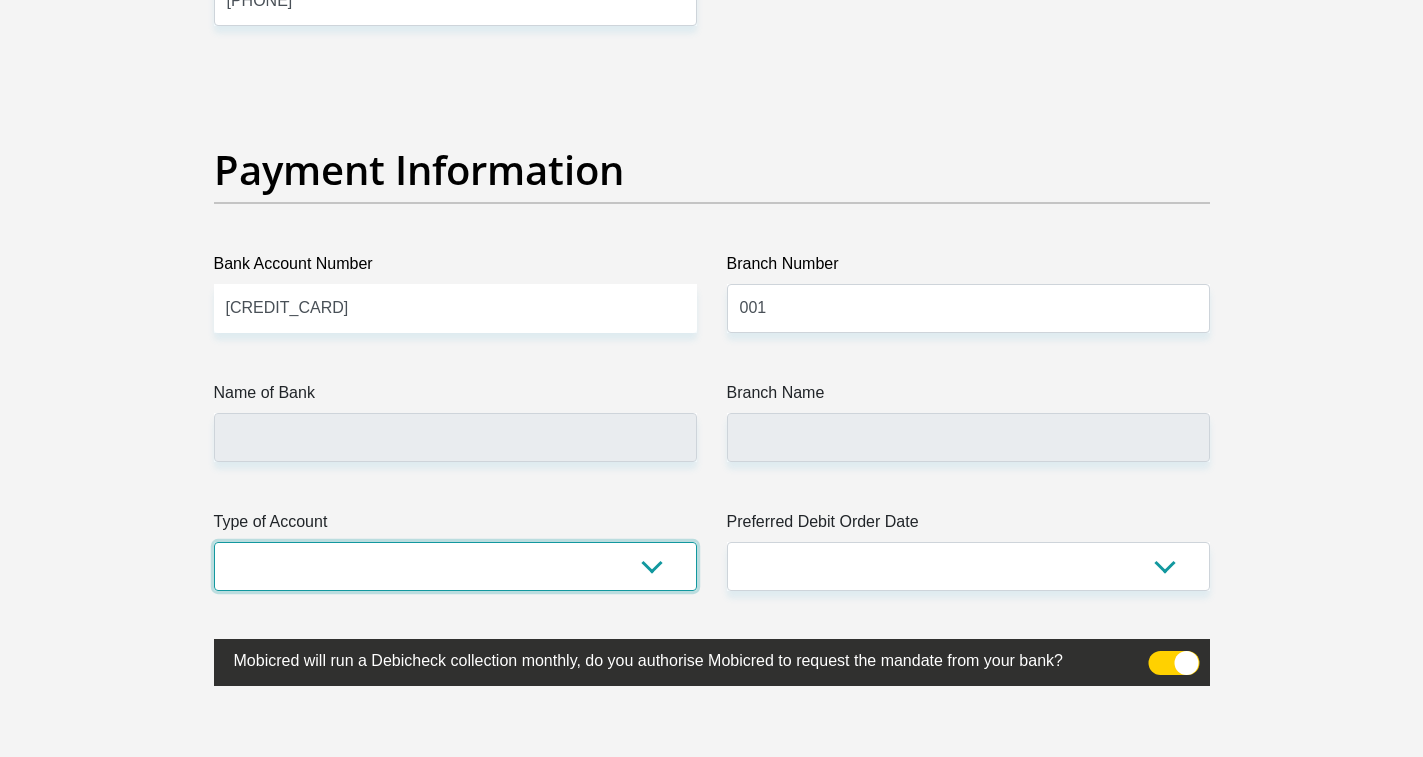 drag, startPoint x: 561, startPoint y: 572, endPoint x: 574, endPoint y: 568, distance: 13.601471 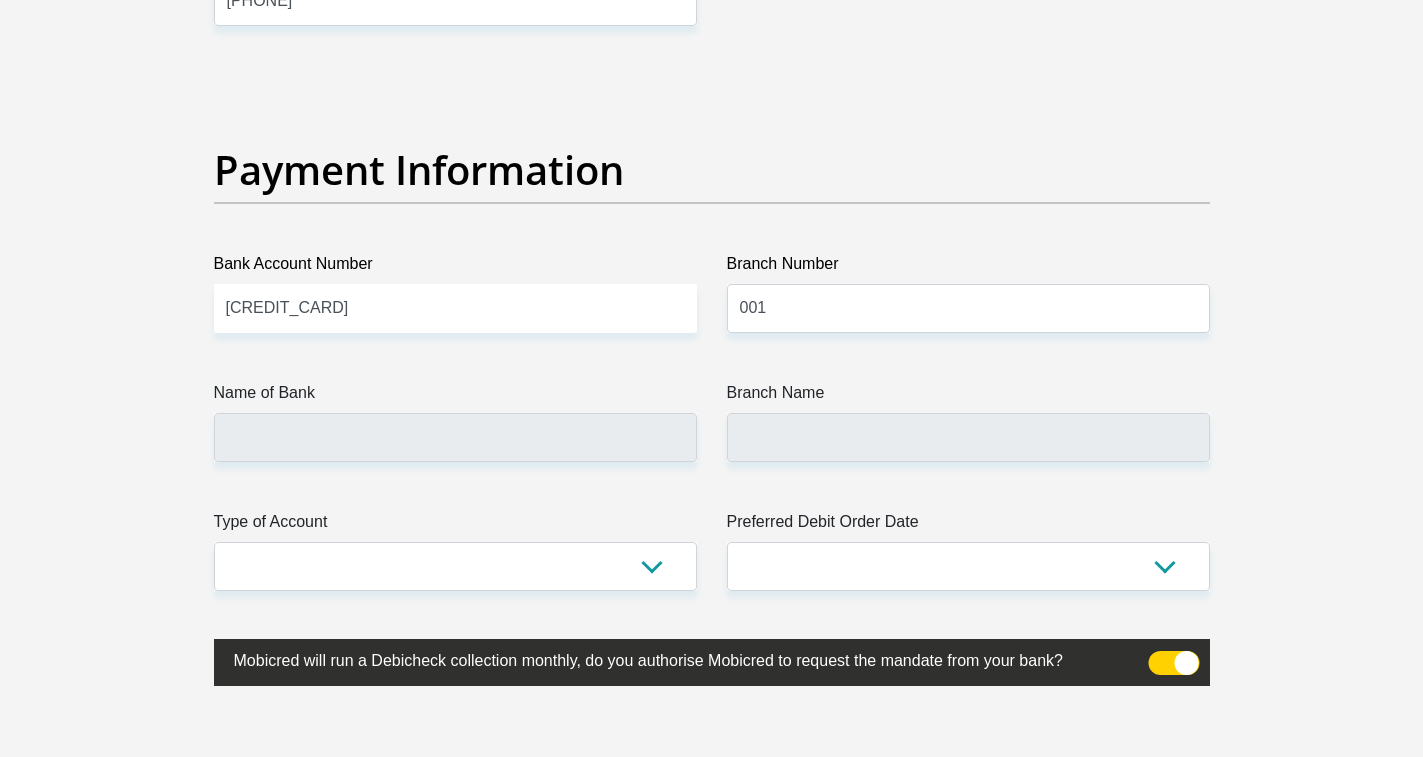 click on "Mobicred will run a Debicheck collection monthly,
do you authorise Mobicred to request the mandate from your bank?" at bounding box center [662, 658] 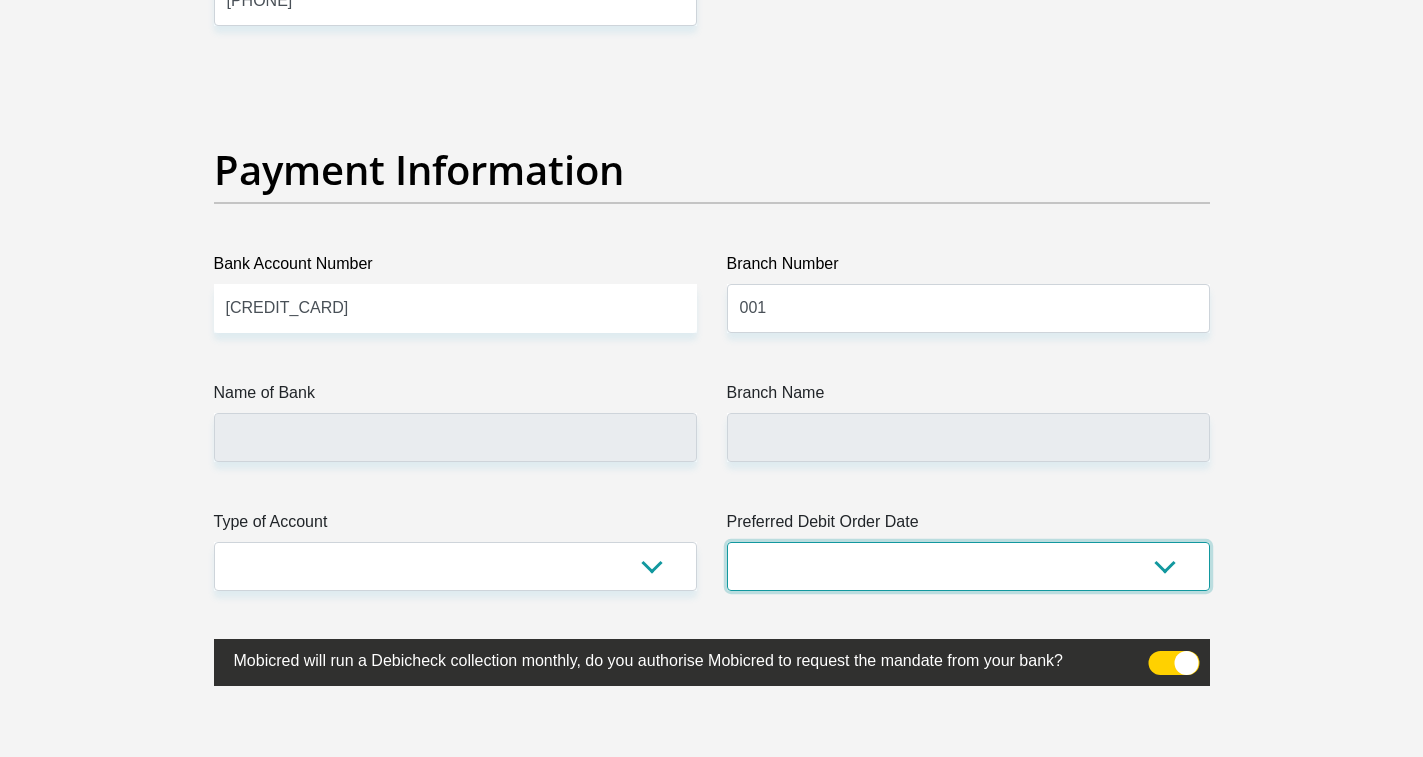 click on "1st
2nd
3rd
4th
5th
7th
18th
19th
20th
21st
22nd
23rd
24th
25th
26th
27th
28th
29th
30th" at bounding box center [968, 566] 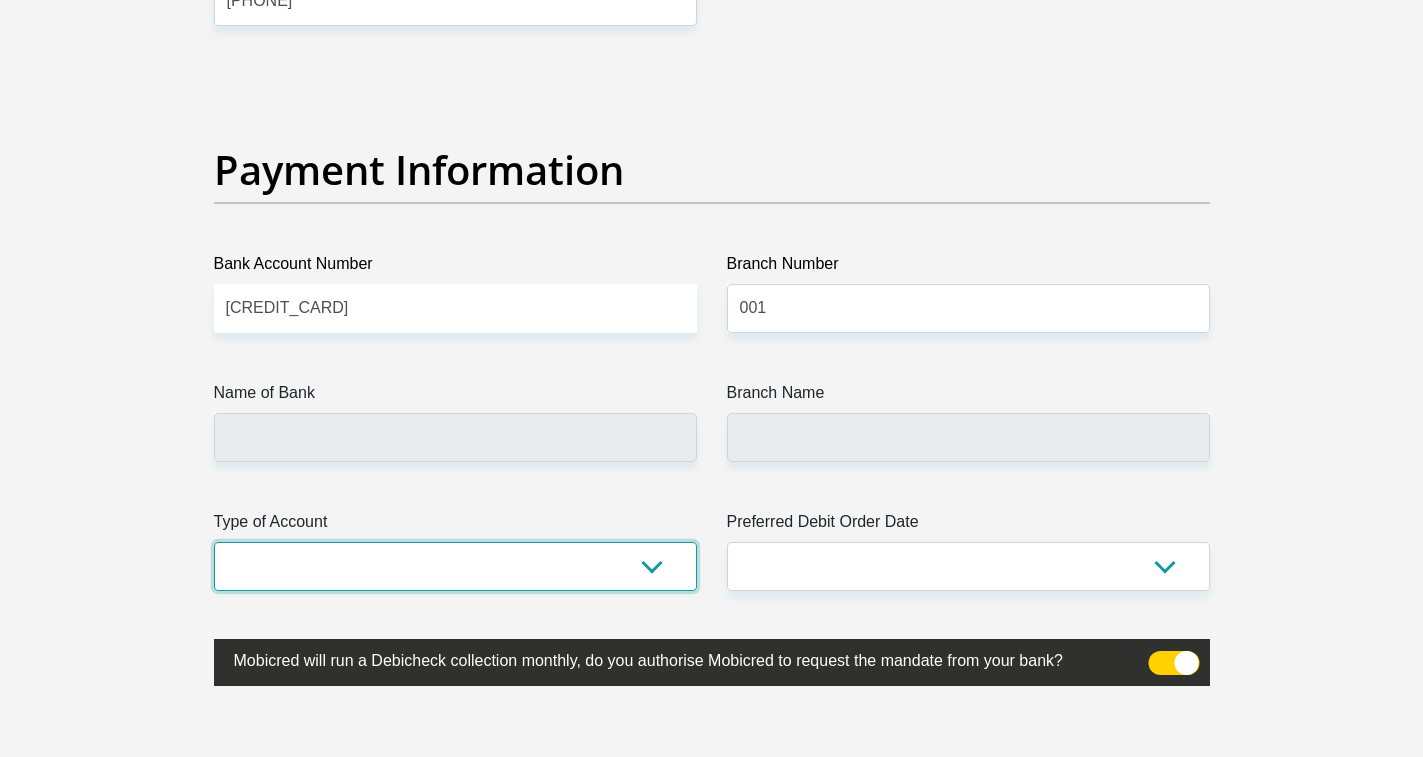 click on "Cheque
Savings" at bounding box center (455, 566) 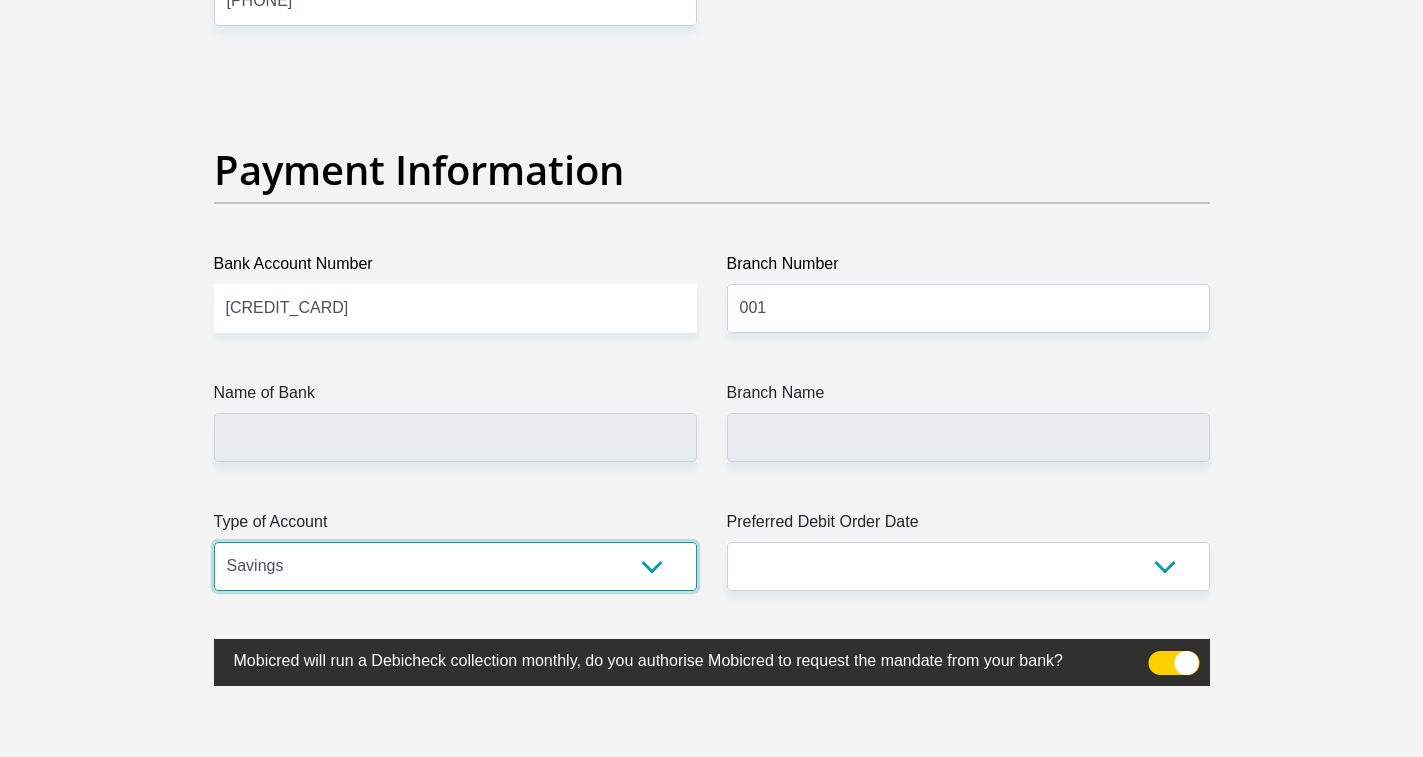 click on "Cheque
Savings" at bounding box center (455, 566) 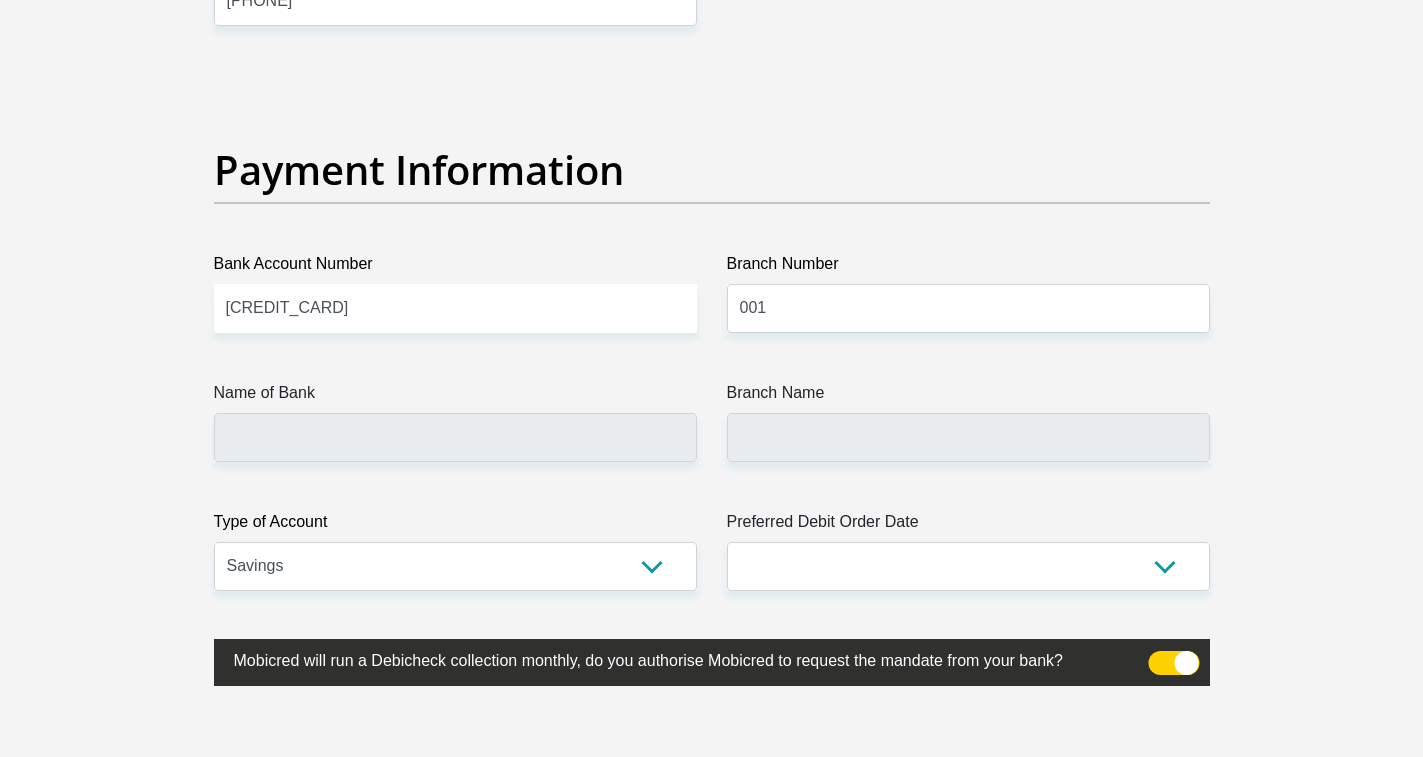 click on "Preferred Debit Order Date" at bounding box center [968, 526] 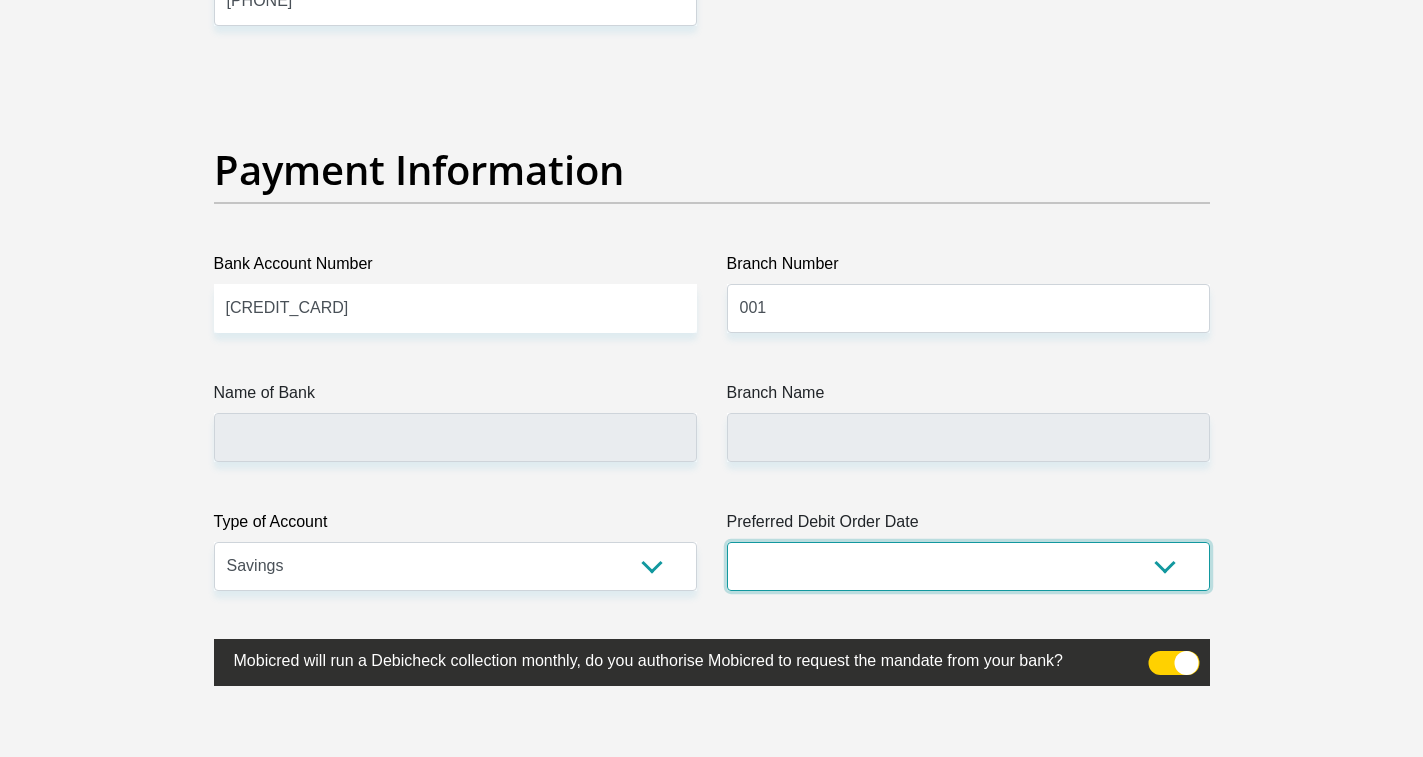 click on "1st
2nd
3rd
4th
5th
7th
18th
19th
20th
21st
22nd
23rd
24th
25th
26th
27th
28th
29th
30th" at bounding box center [968, 566] 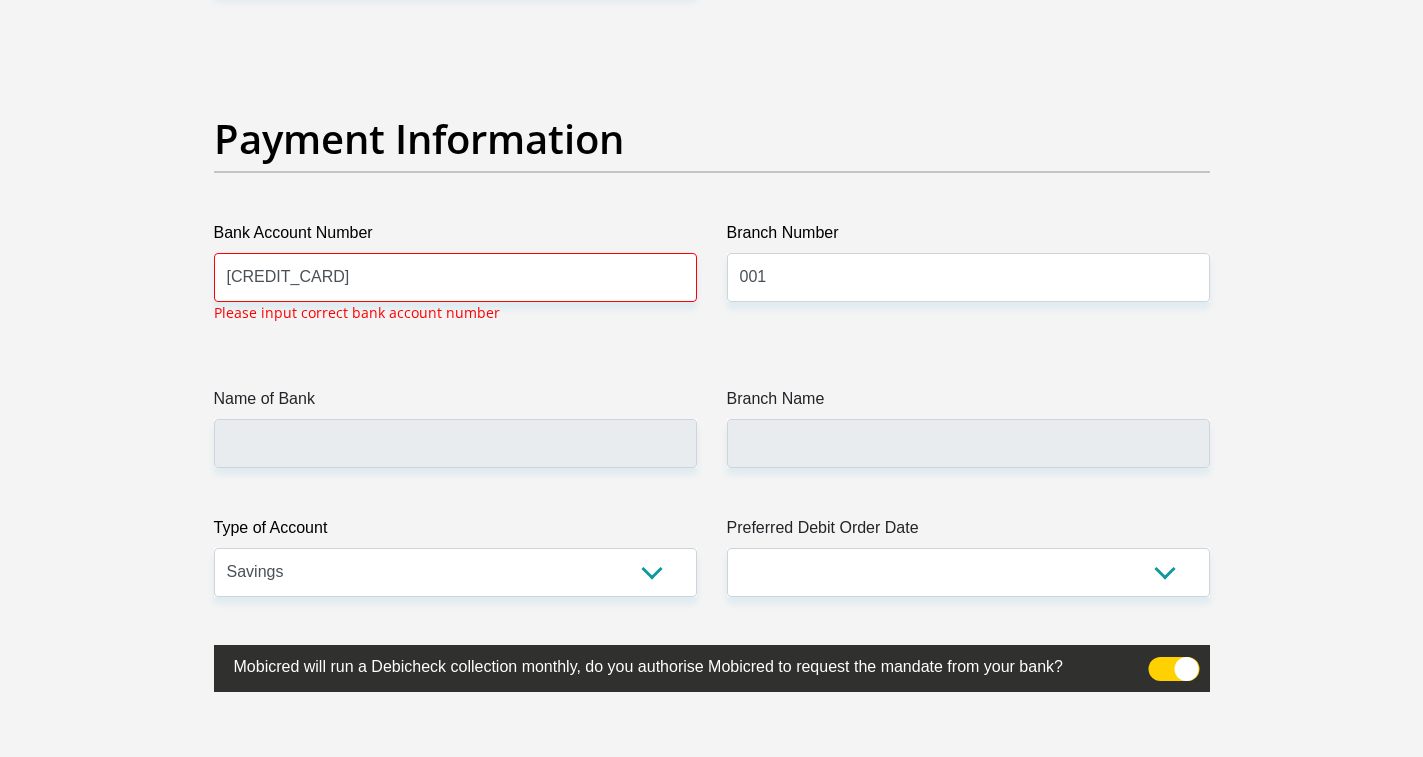 click on "Title
Mr
Ms
Mrs
Dr
Other
First Name
[FIRST]
Surname
[LAST]
ID Number
[ID_NUMBER]
Please input valid ID number
Race
Black
Coloured
Indian
White
Other
Contact Number
[PHONE]
Please input valid contact number
Nationality
South Africa
Afghanistan
Aland Islands  Albania  Algeria" at bounding box center [712, -998] 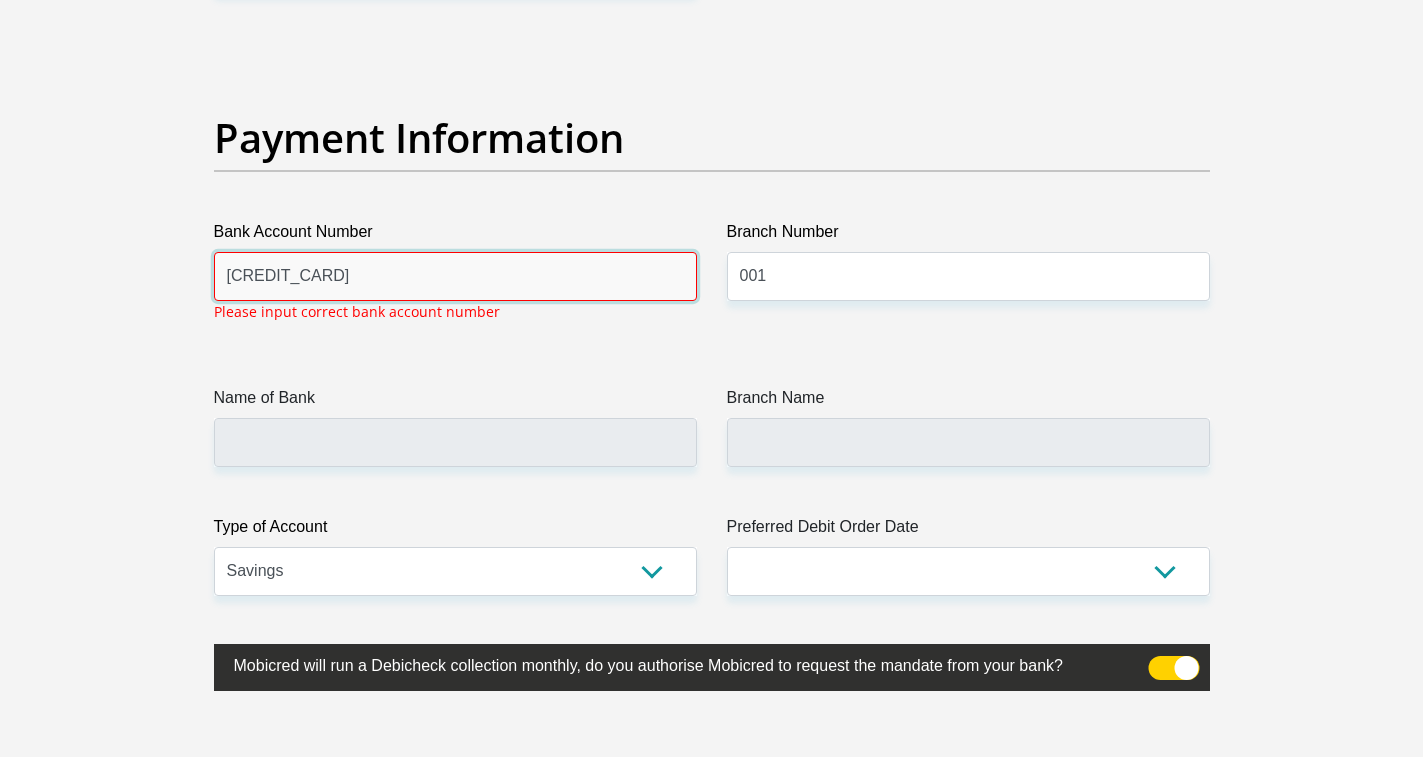 click on "[CREDIT_CARD]" at bounding box center [455, 276] 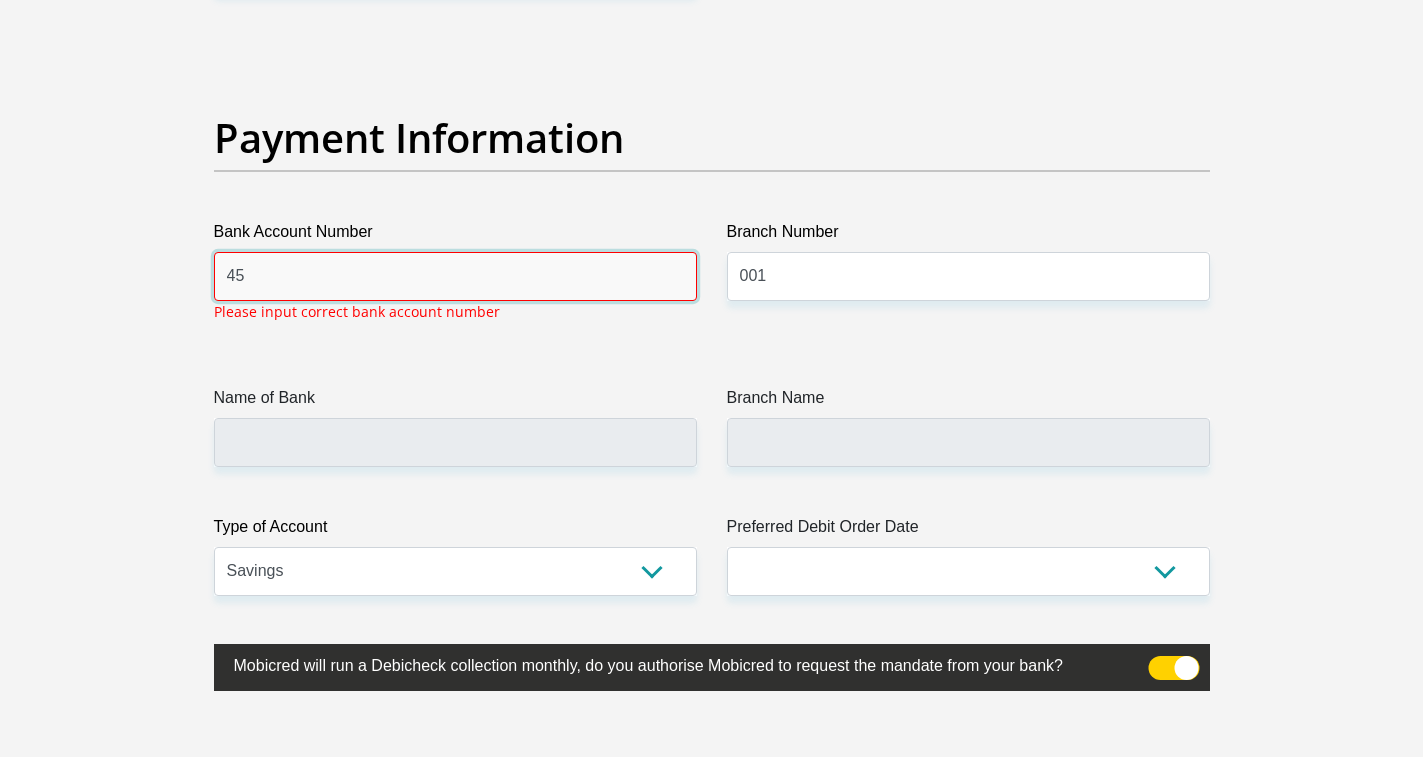 type on "4" 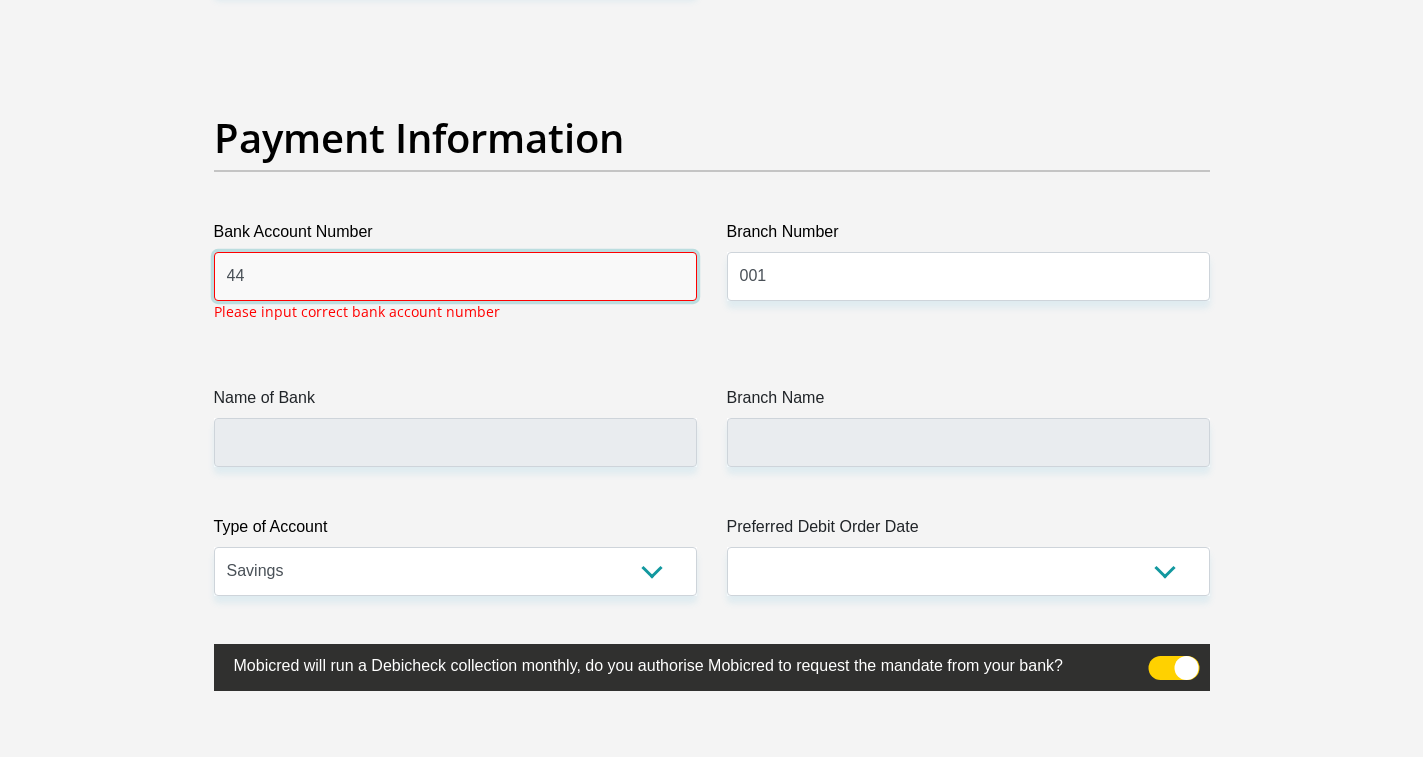 type on "4" 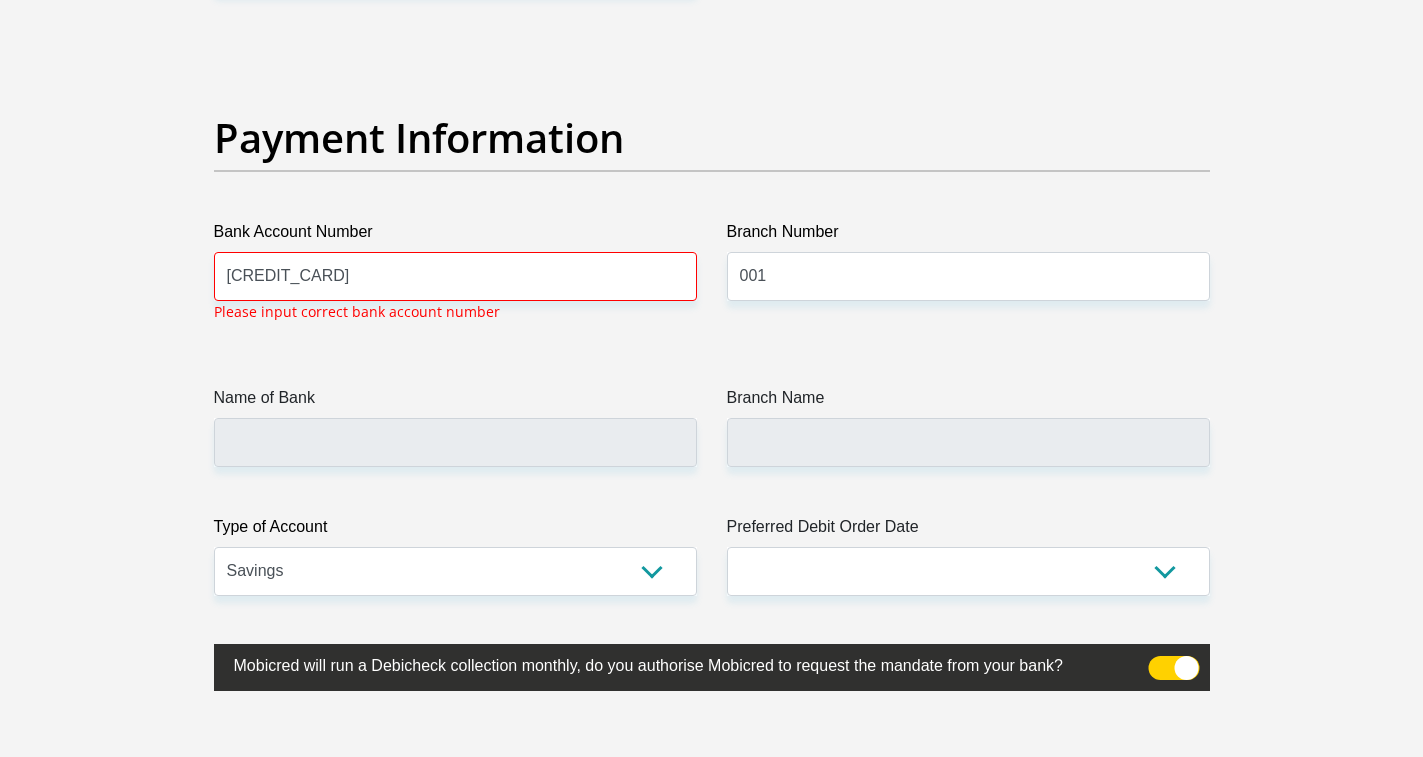 click on "Title
Mr
Ms
Mrs
Dr
Other
First Name
[FIRST]
Surname
[LAST]
ID Number
[ID_NUMBER]
Please input valid ID number
Race
Black
Coloured
Indian
White
Other
Contact Number
[PHONE]
Please input valid contact number
Nationality
South Africa
Afghanistan
Aland Islands  Albania  Algeria" at bounding box center (712, -999) 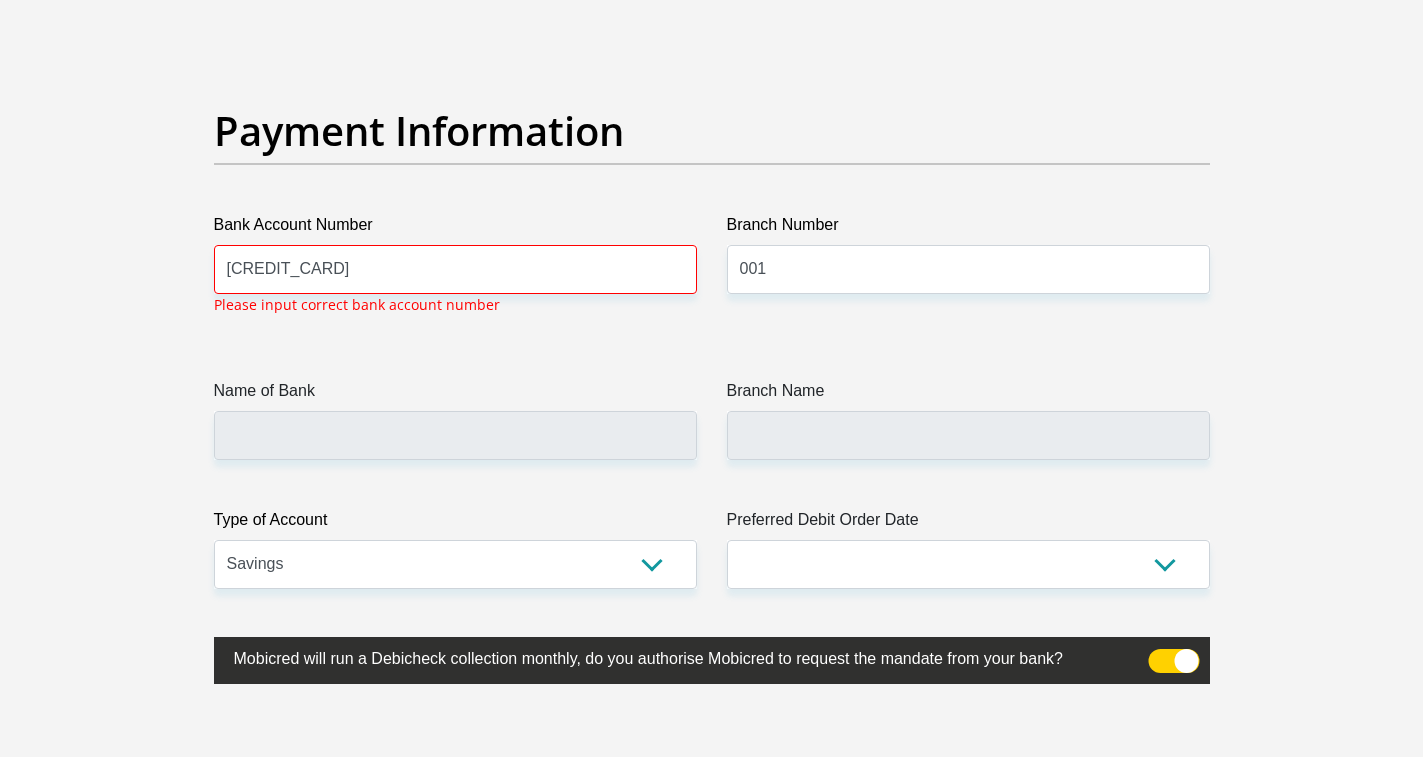 click on "Title
Mr
Ms
Mrs
Dr
Other
First Name
[FIRST]
Surname
[LAST]
ID Number
[ID_NUMBER]
Please input valid ID number
Race
Black
Coloured
Indian
White
Other
Contact Number
[PHONE]
Please input valid contact number
Nationality
South Africa
Afghanistan
Aland Islands  Albania  Algeria" at bounding box center (712, -1006) 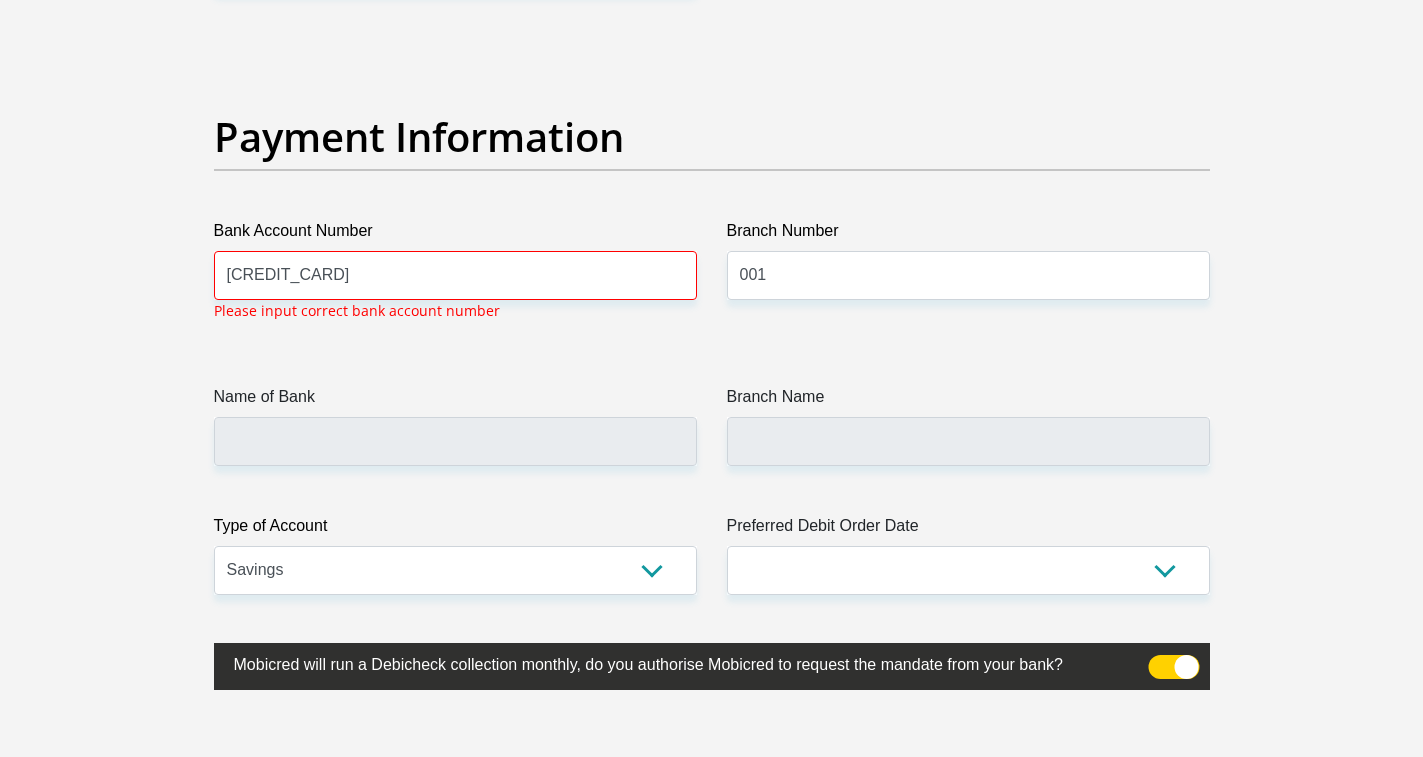 scroll, scrollTop: 4632, scrollLeft: 0, axis: vertical 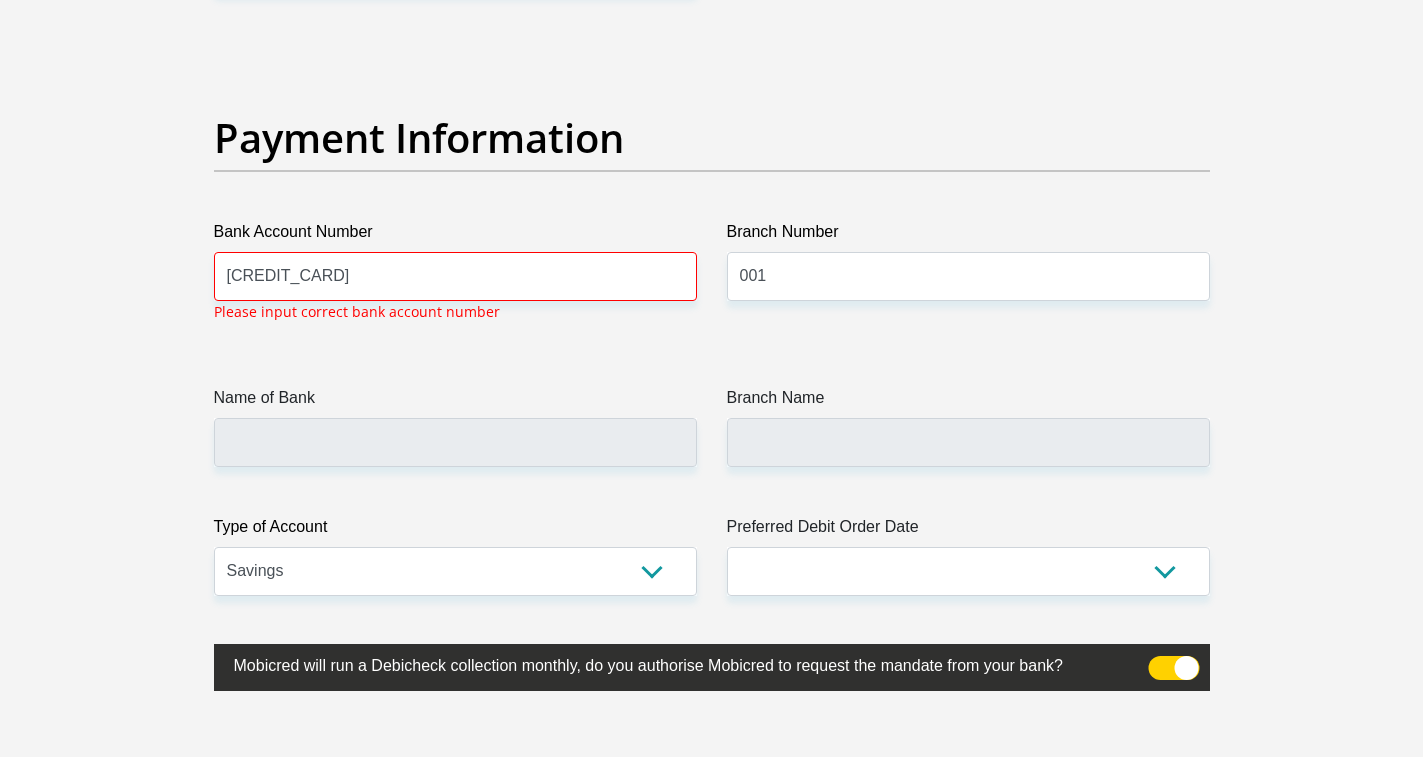 click at bounding box center [1173, 668] 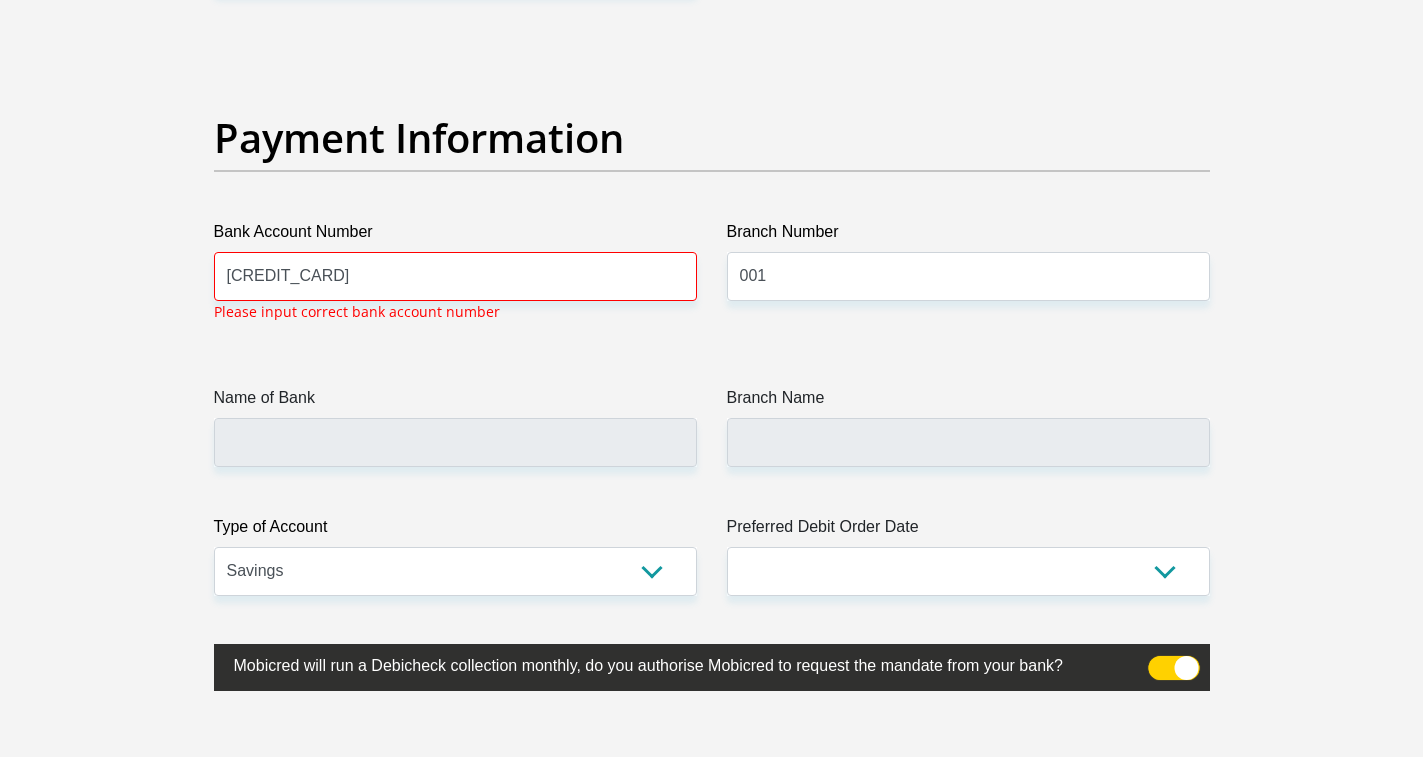 click at bounding box center [1160, 661] 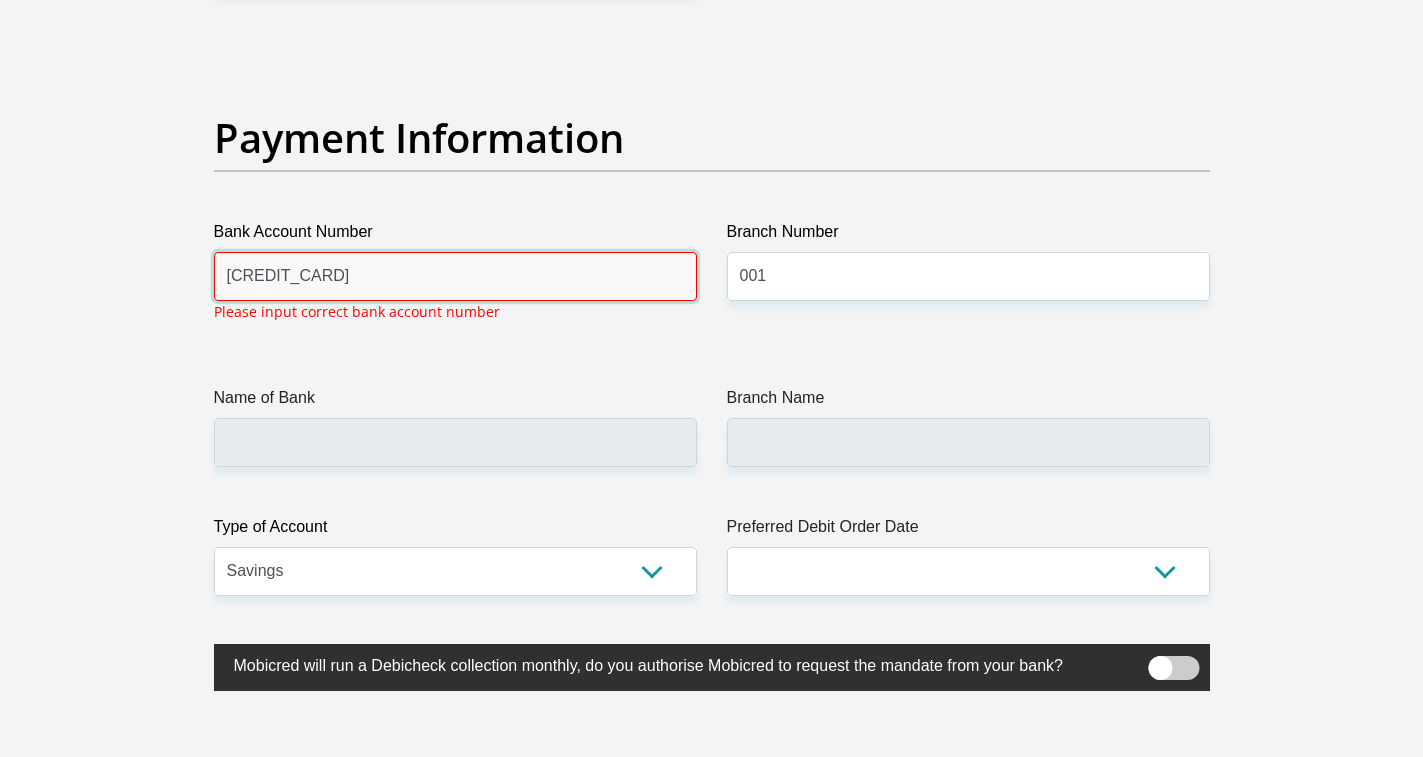click on "[CREDIT_CARD]" at bounding box center (455, 276) 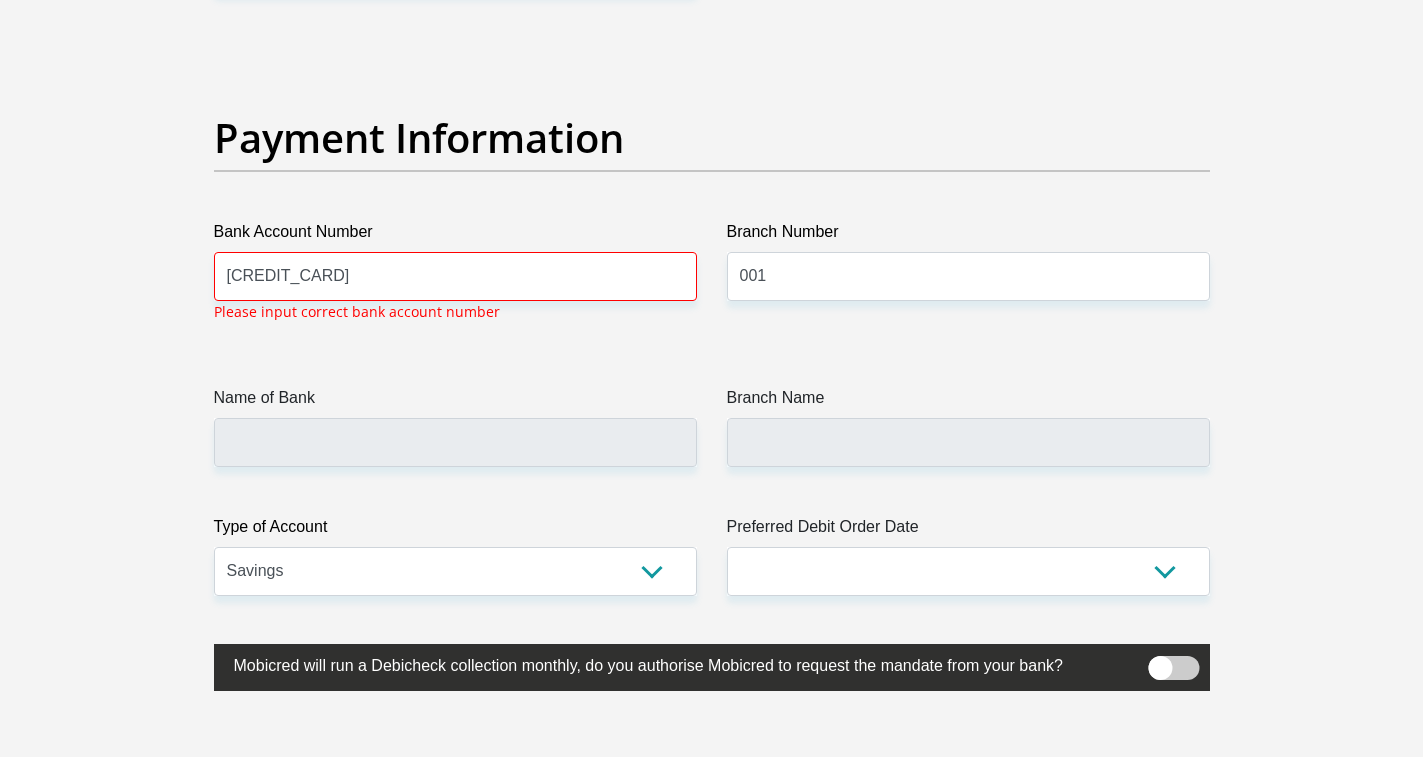 click on "Title
Mr
Ms
Mrs
Dr
Other
First Name
[FIRST]
Surname
[LAST]
ID Number
[ID_NUMBER]
Please input valid ID number
Race
Black
Coloured
Indian
White
Other
Contact Number
[PHONE]
Please input valid contact number
Nationality
South Africa
Afghanistan
Aland Islands  Albania  Algeria" at bounding box center (712, -999) 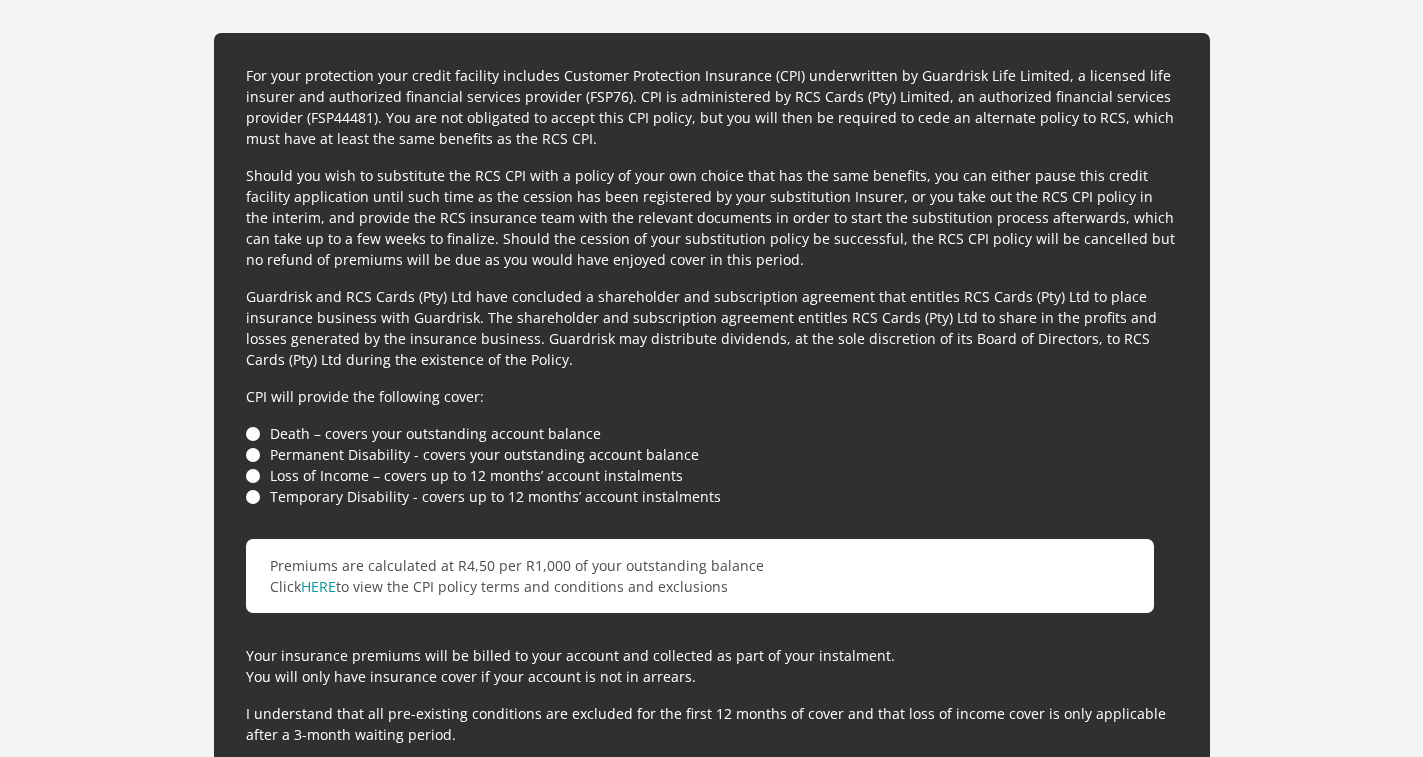 scroll, scrollTop: 5432, scrollLeft: 0, axis: vertical 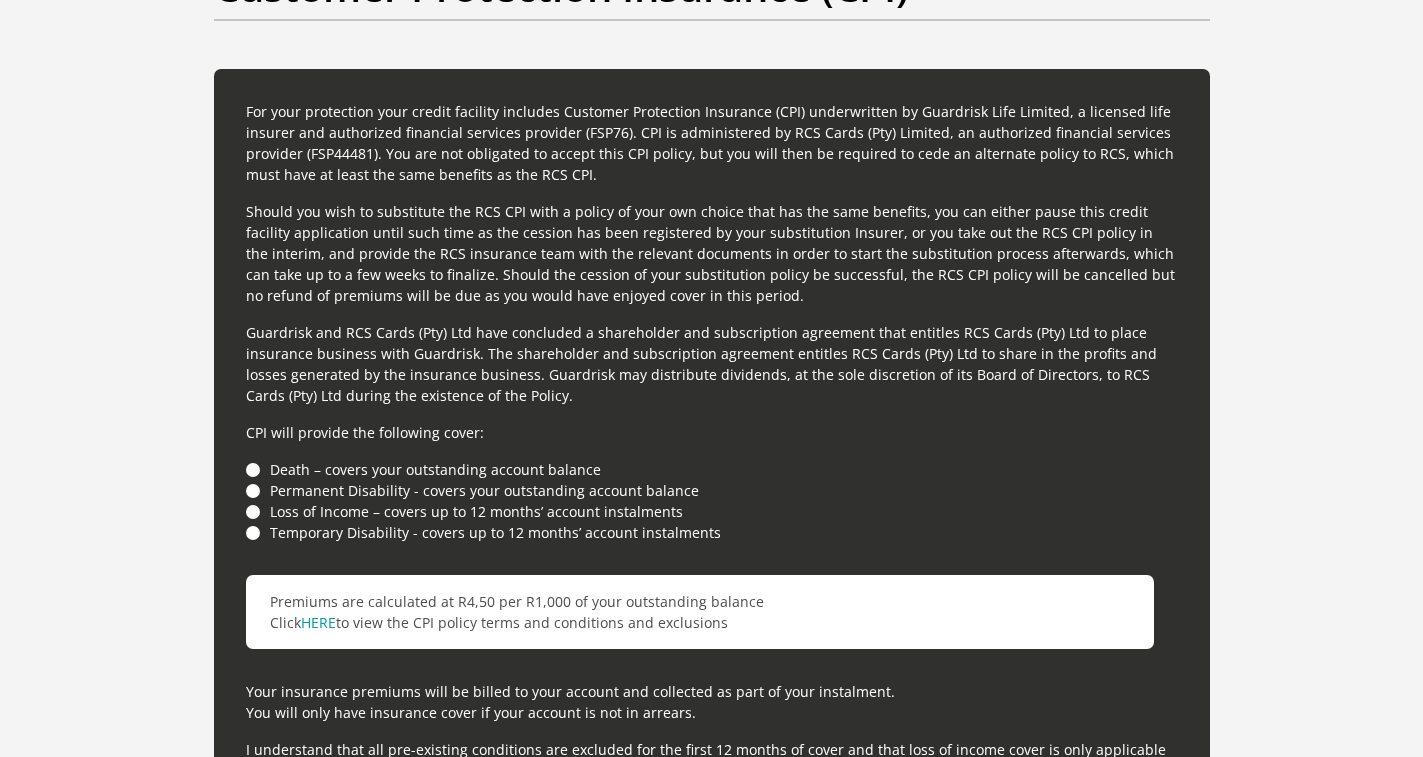 click on "Death – covers your outstanding account balance" at bounding box center (712, 469) 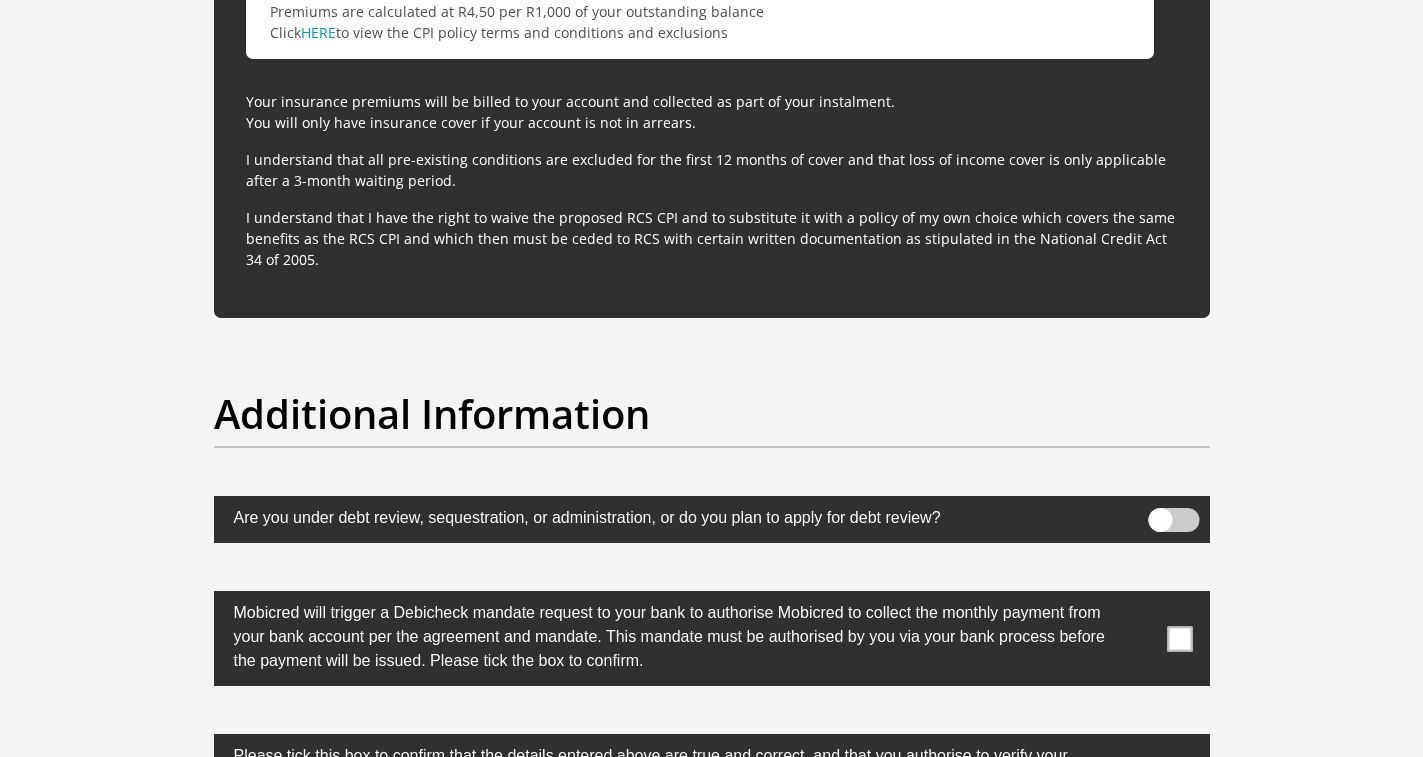 scroll, scrollTop: 6032, scrollLeft: 0, axis: vertical 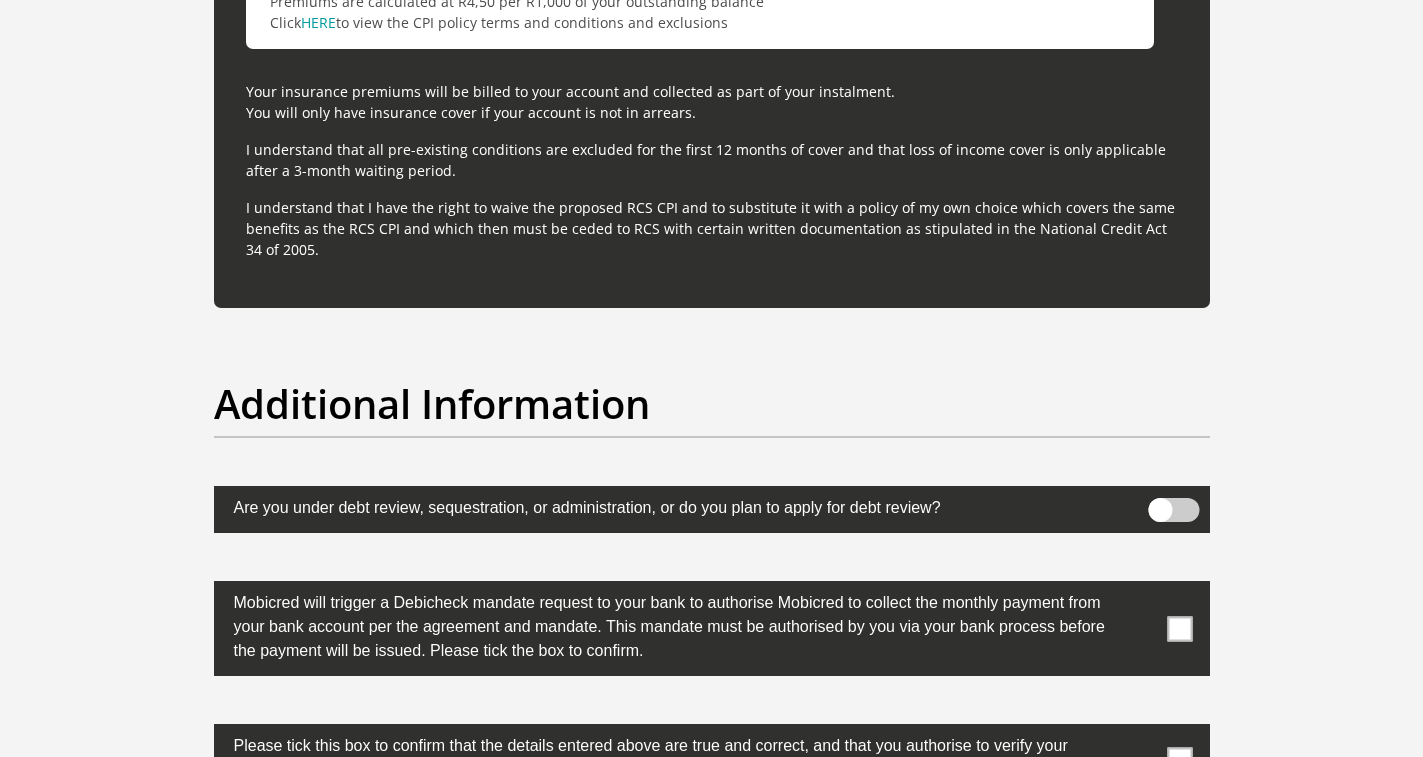 click at bounding box center [1173, 510] 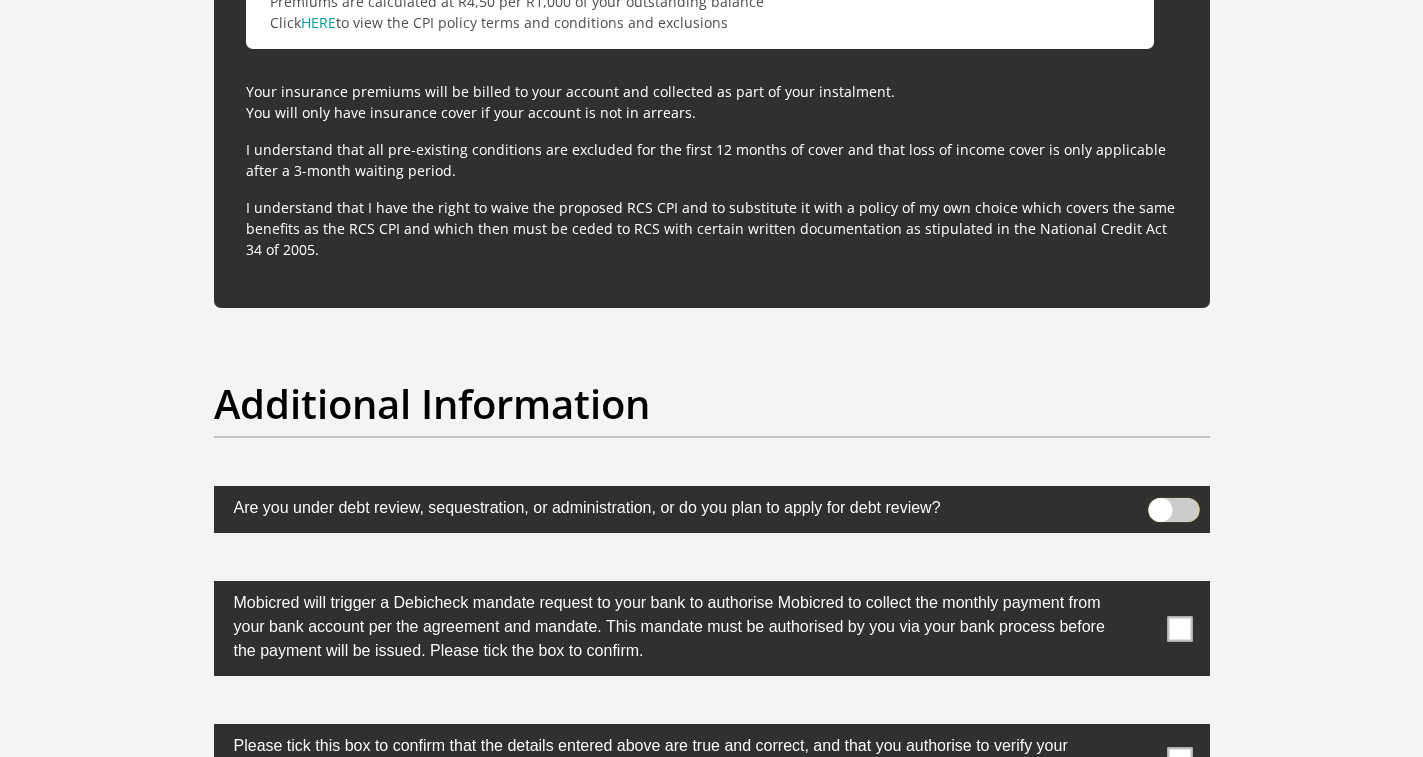 click at bounding box center [1160, 503] 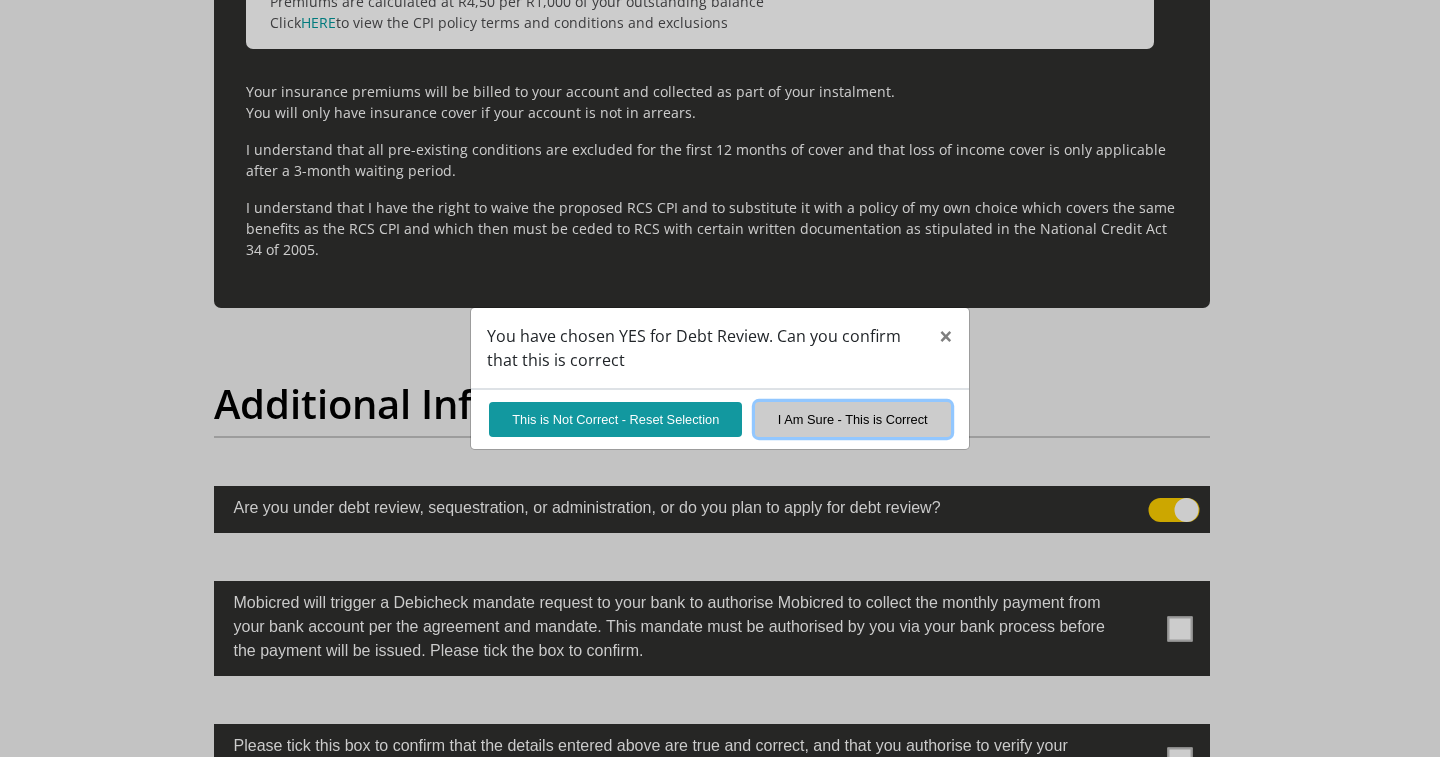 click on "I Am Sure - This is Correct" at bounding box center [853, 419] 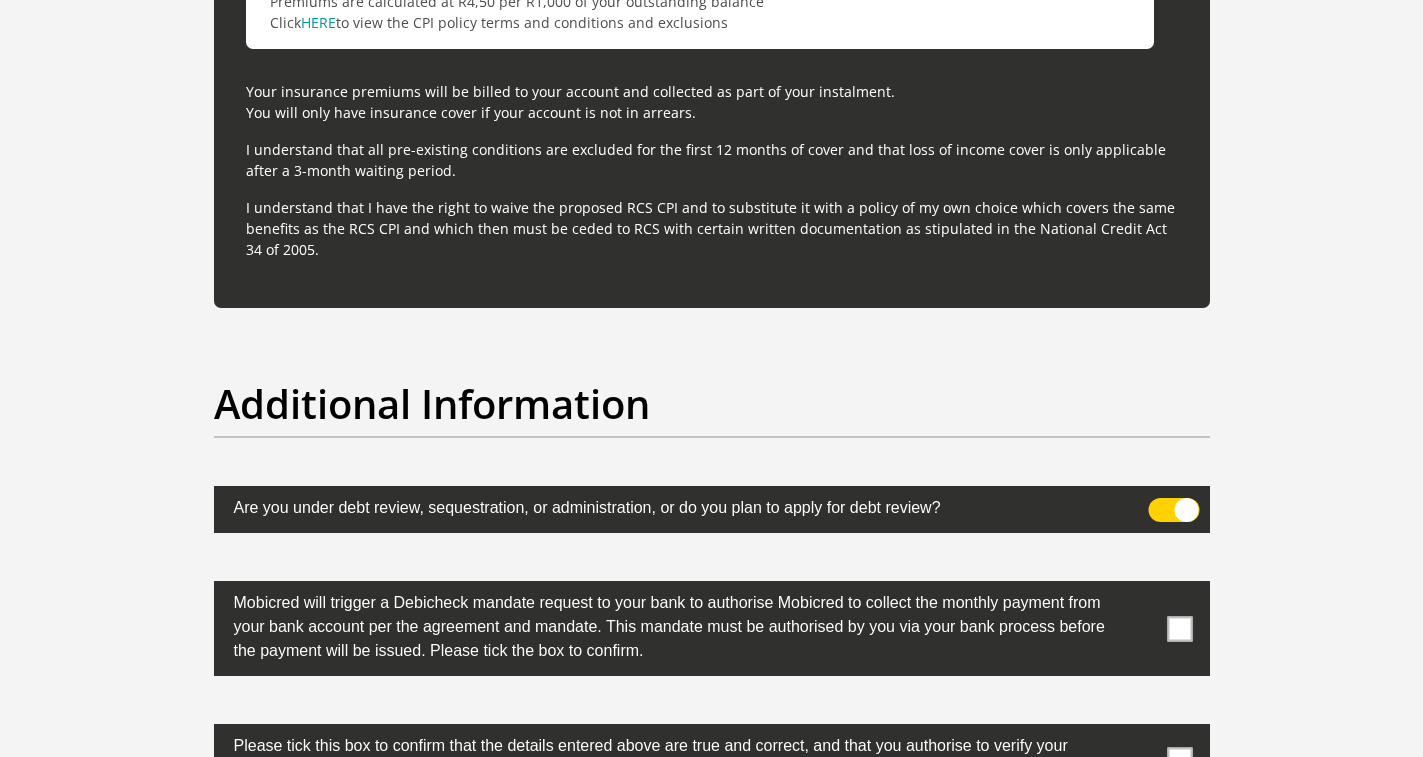 click at bounding box center (1179, 628) 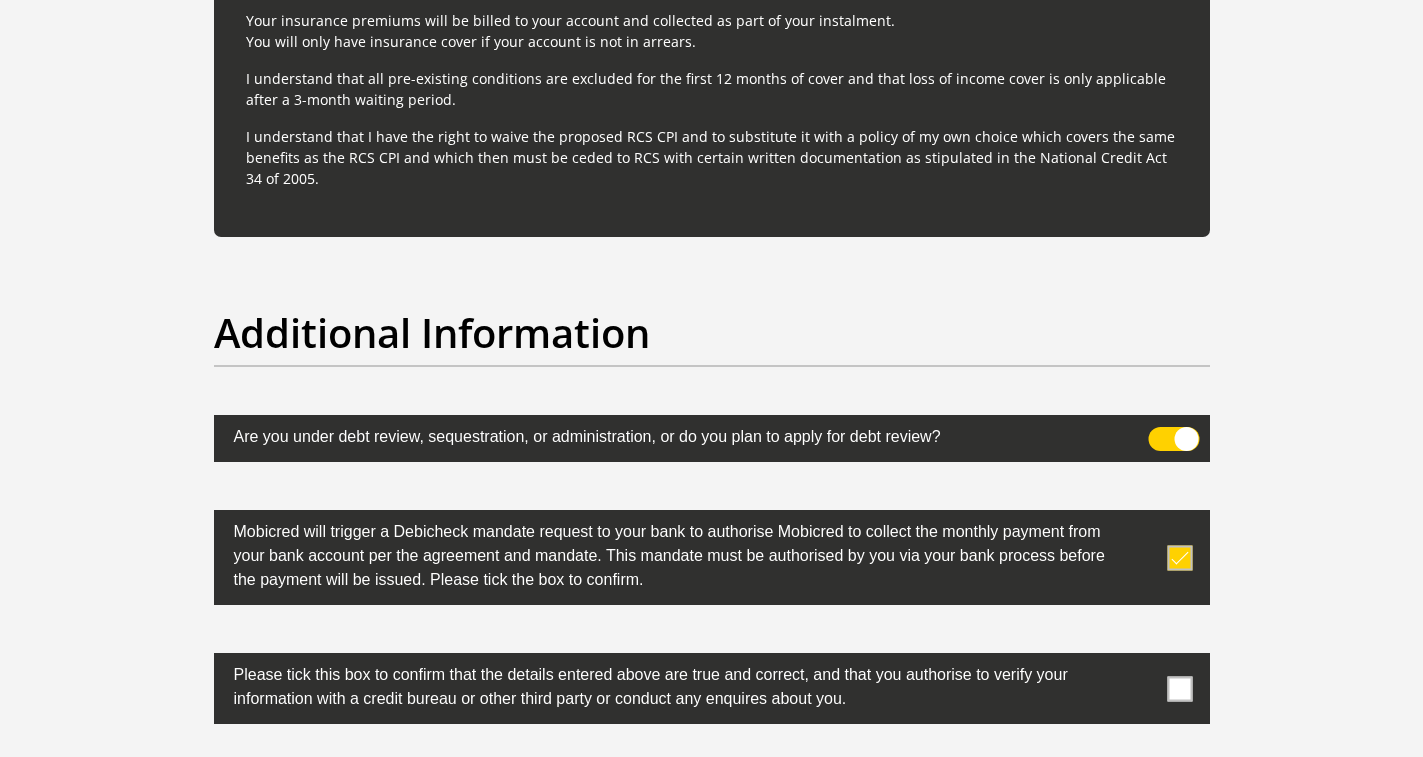 scroll, scrollTop: 6232, scrollLeft: 0, axis: vertical 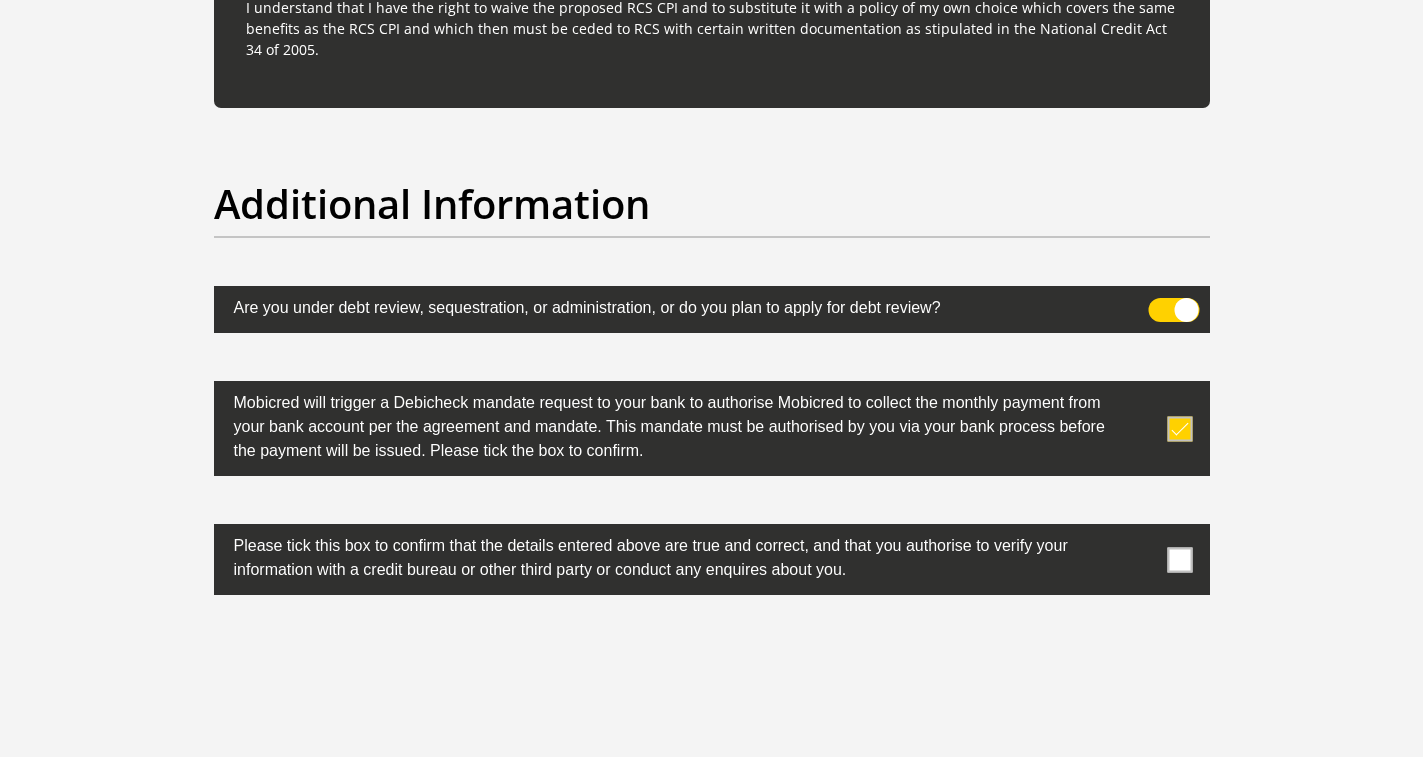 click at bounding box center [1179, 559] 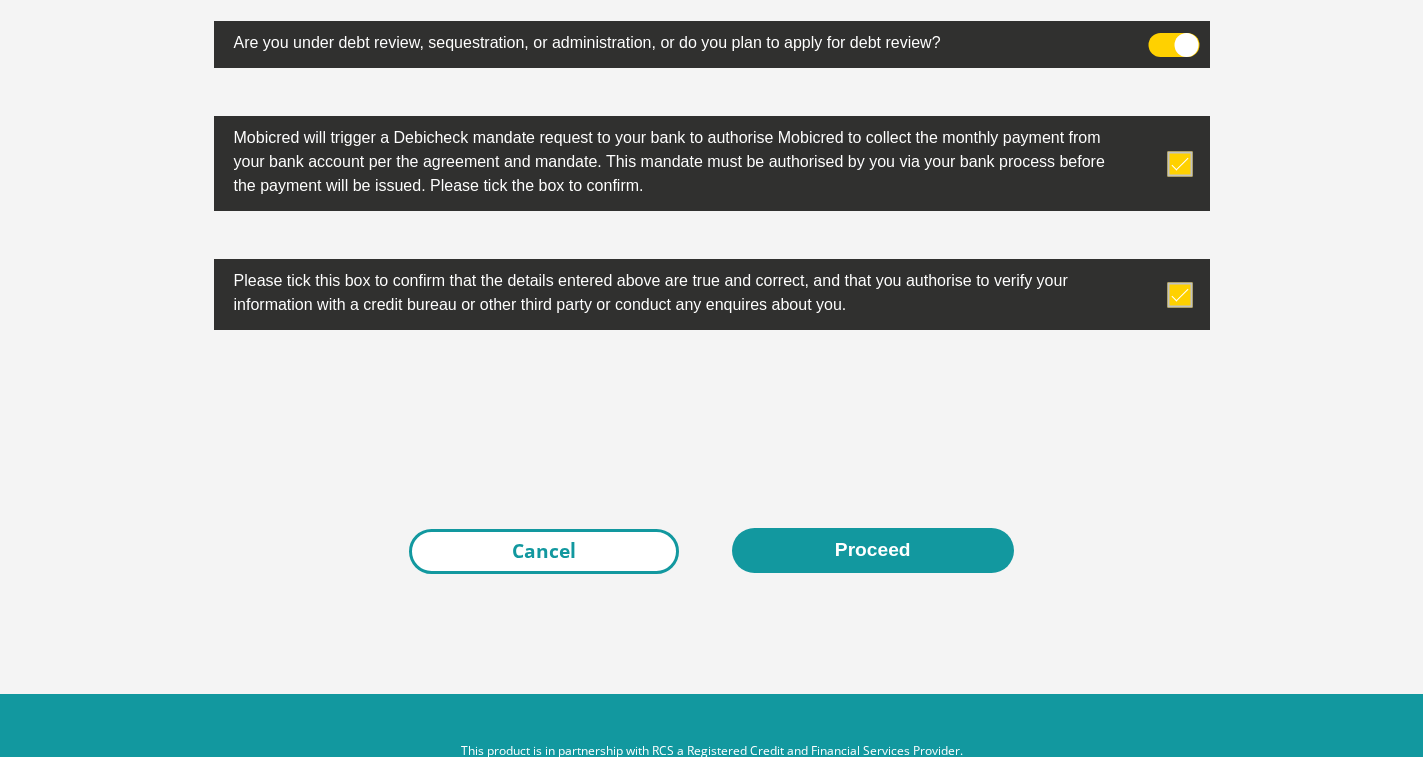 scroll, scrollTop: 6532, scrollLeft: 0, axis: vertical 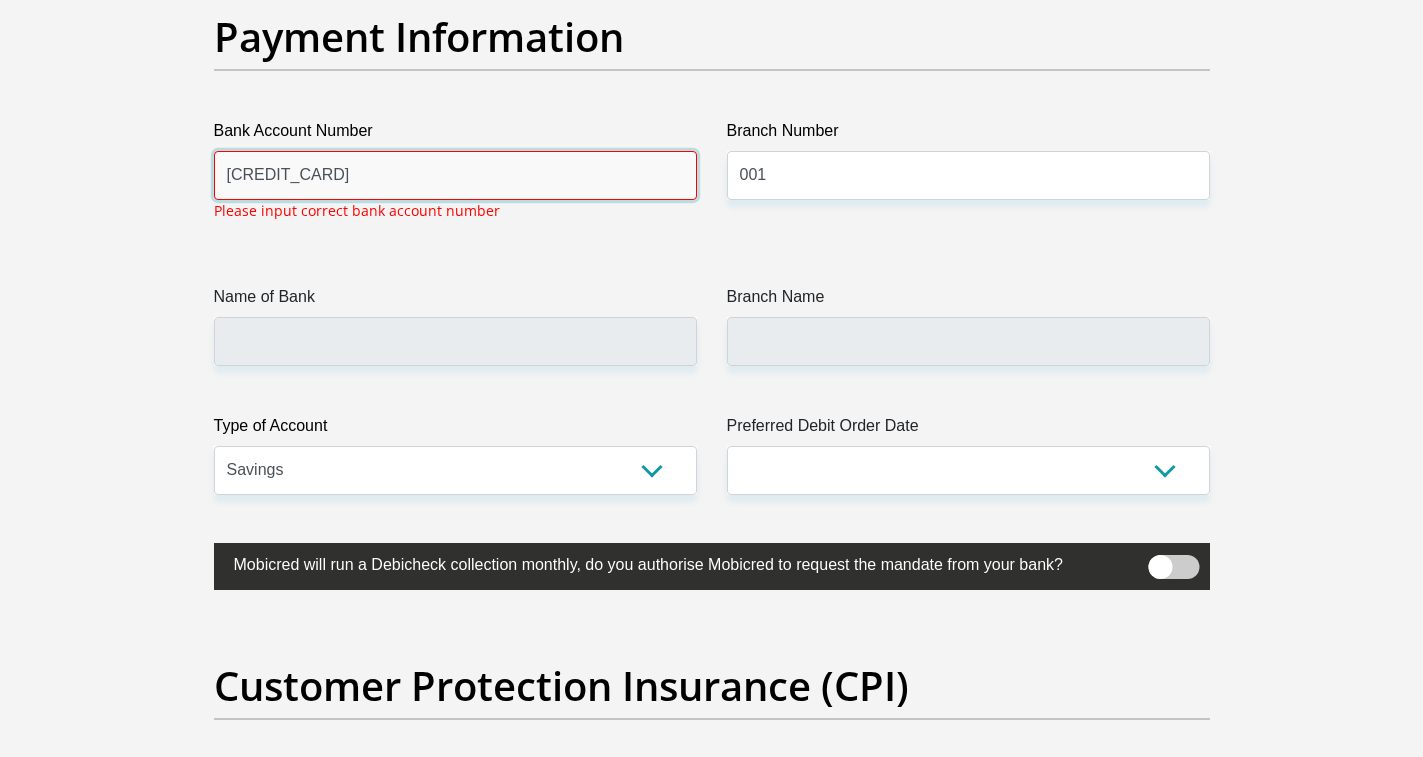 click on "[CREDIT_CARD]" at bounding box center (455, 175) 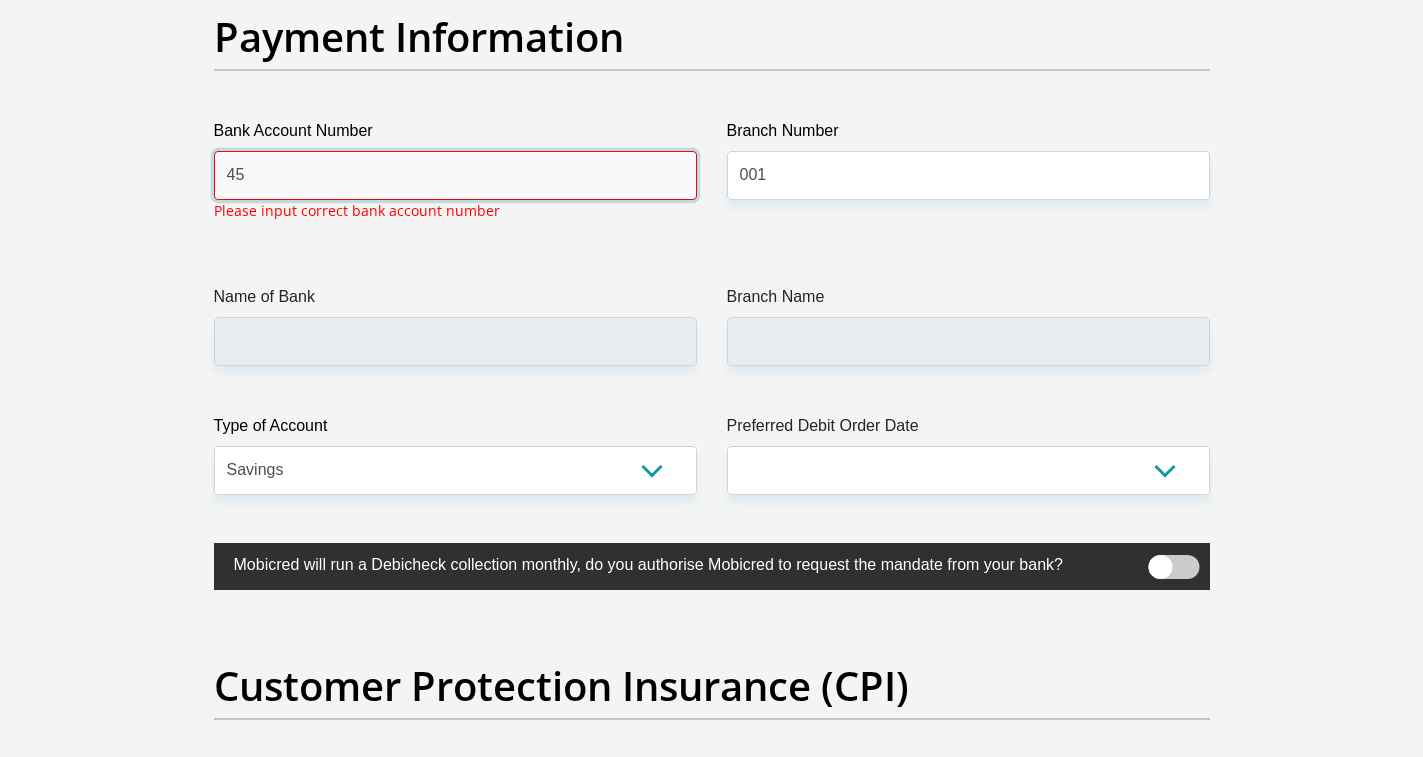 type on "4" 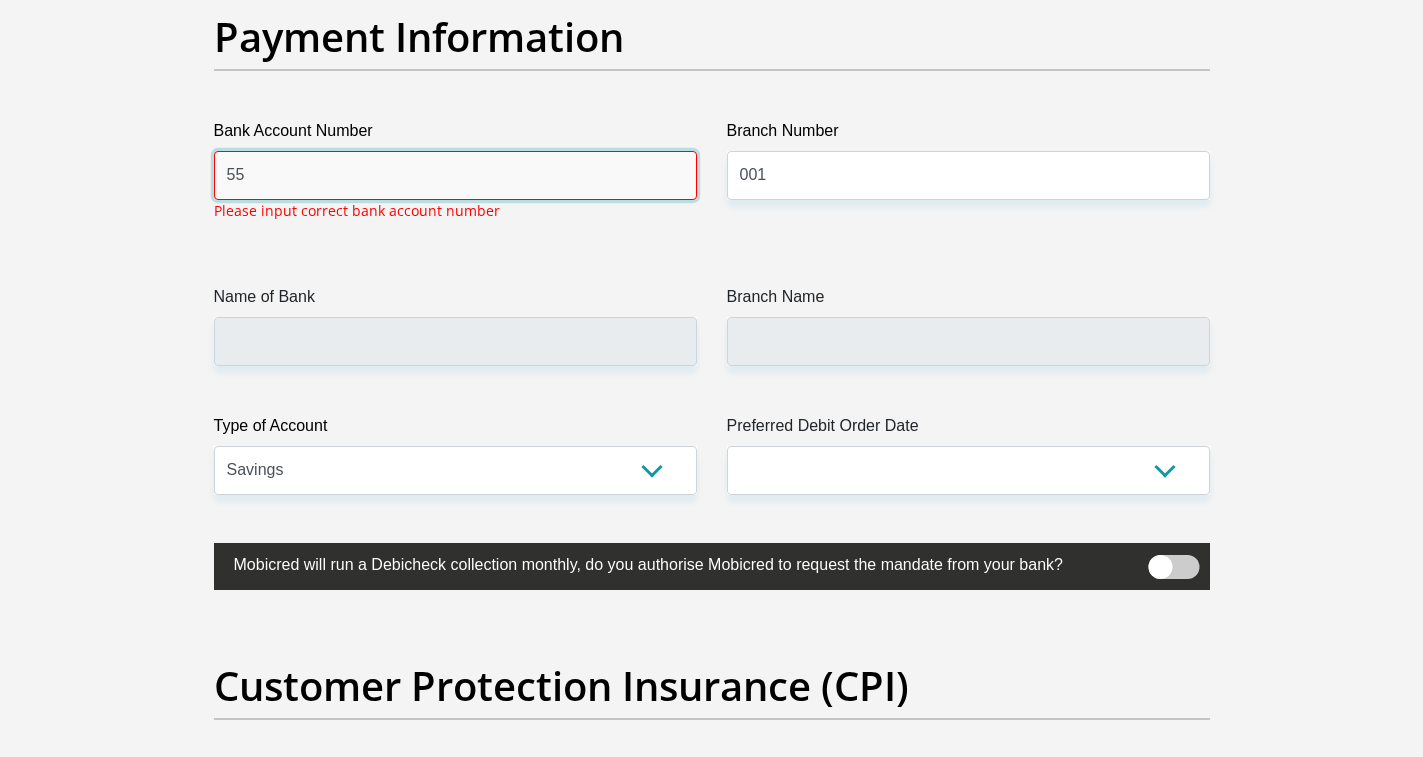 type on "5" 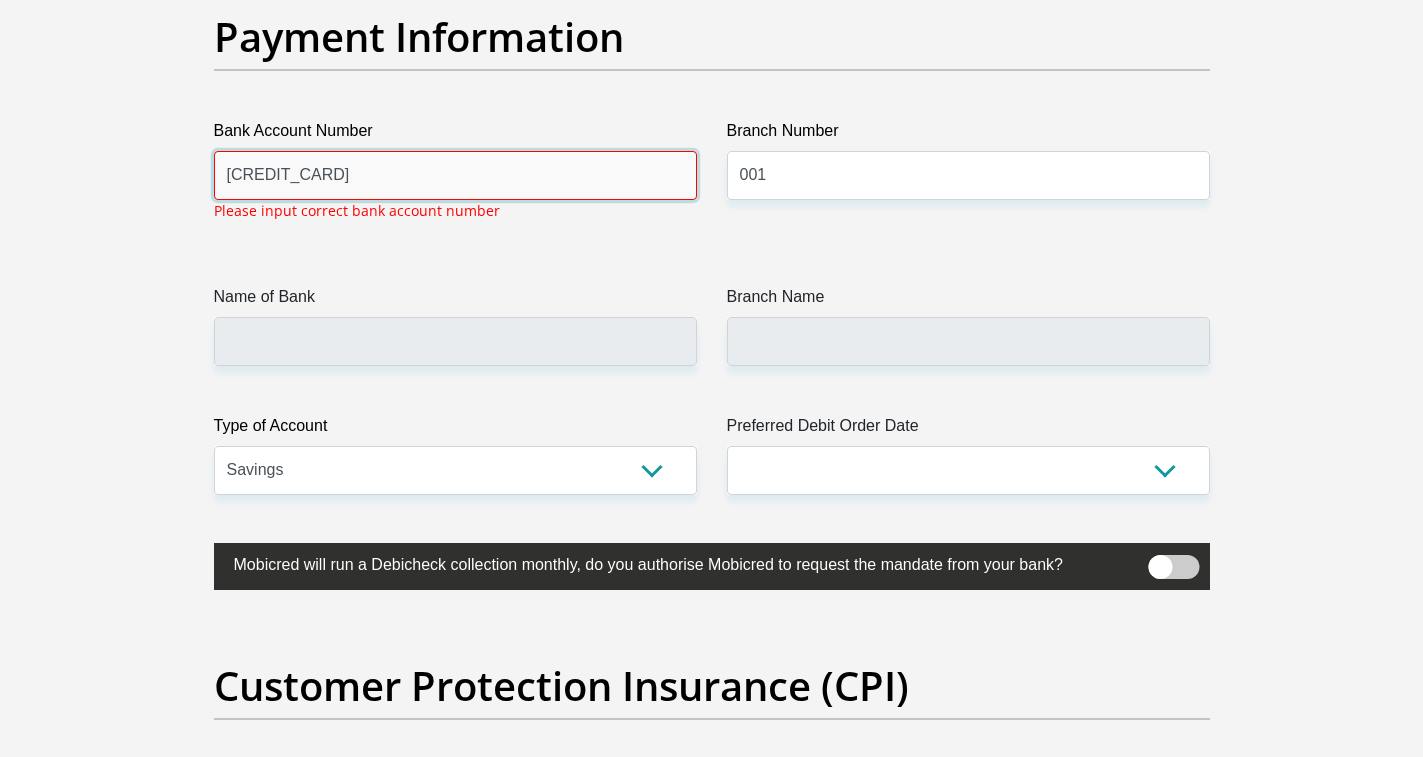 type on "[CREDIT_CARD]" 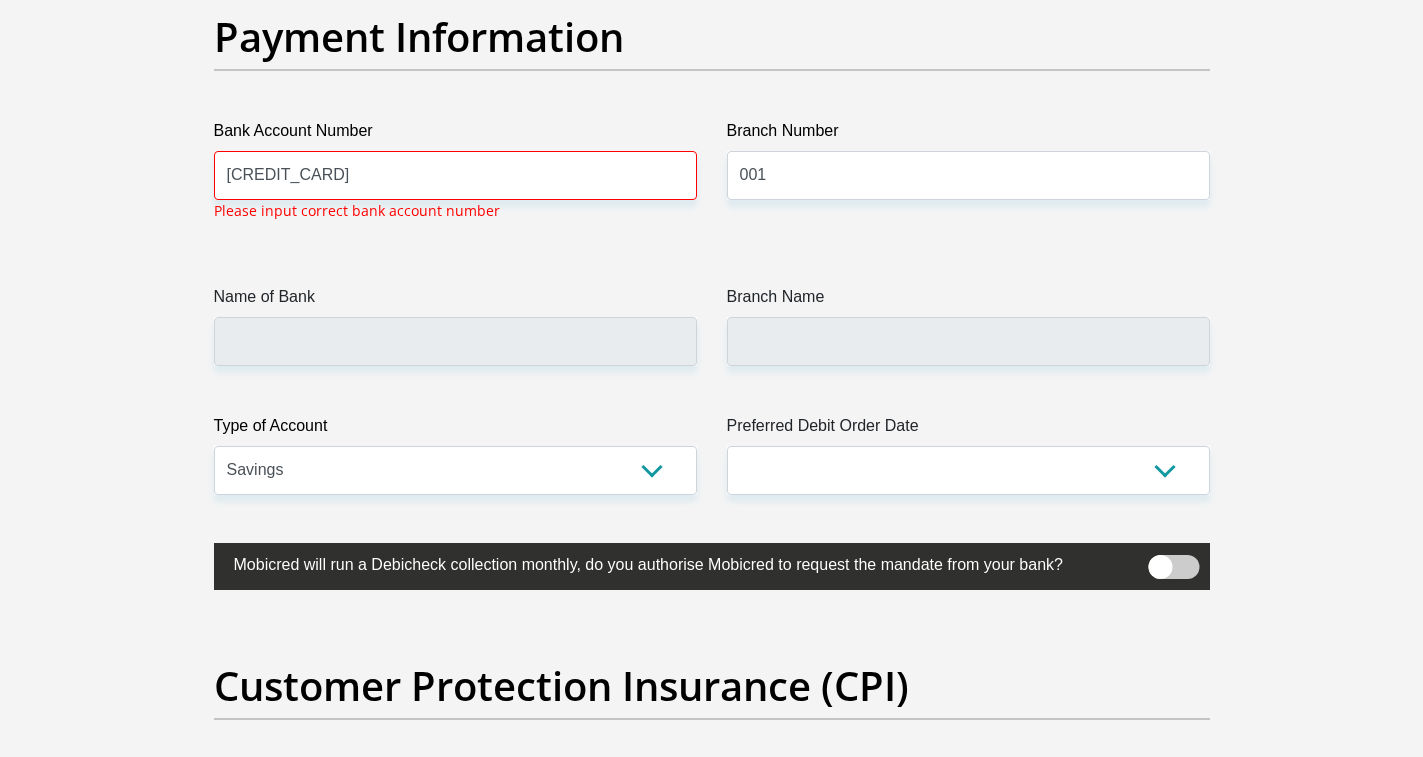 click on "Title
Mr
Ms
Mrs
Dr
Other
First Name
[FIRST]
Surname
[LAST]
ID Number
[ID_NUMBER]
Please input valid ID number
Race
Black
Coloured
Indian
White
Other
Contact Number
[PHONE]
Please input valid contact number
Nationality
South Africa
Afghanistan
Aland Islands  Albania  Algeria" at bounding box center [712, -1100] 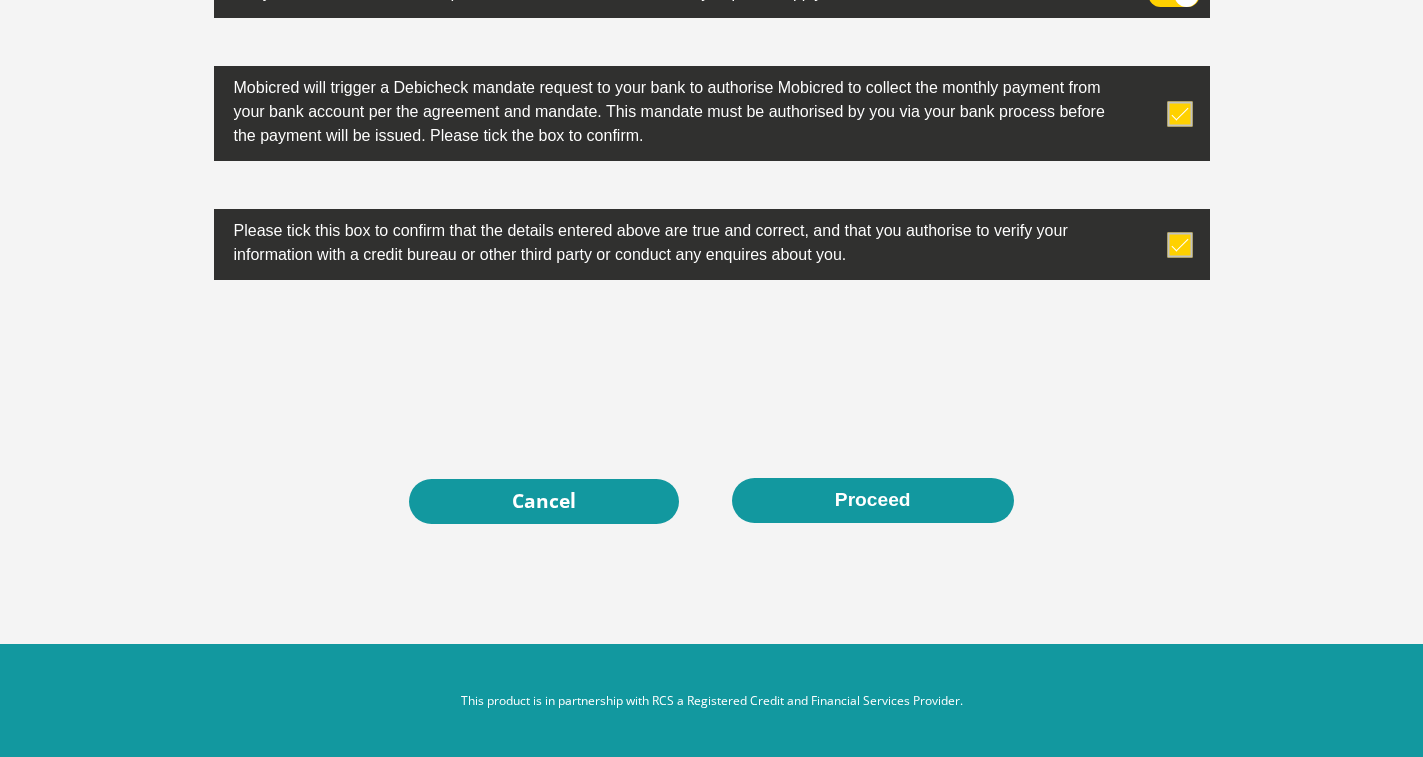 scroll, scrollTop: 6550, scrollLeft: 0, axis: vertical 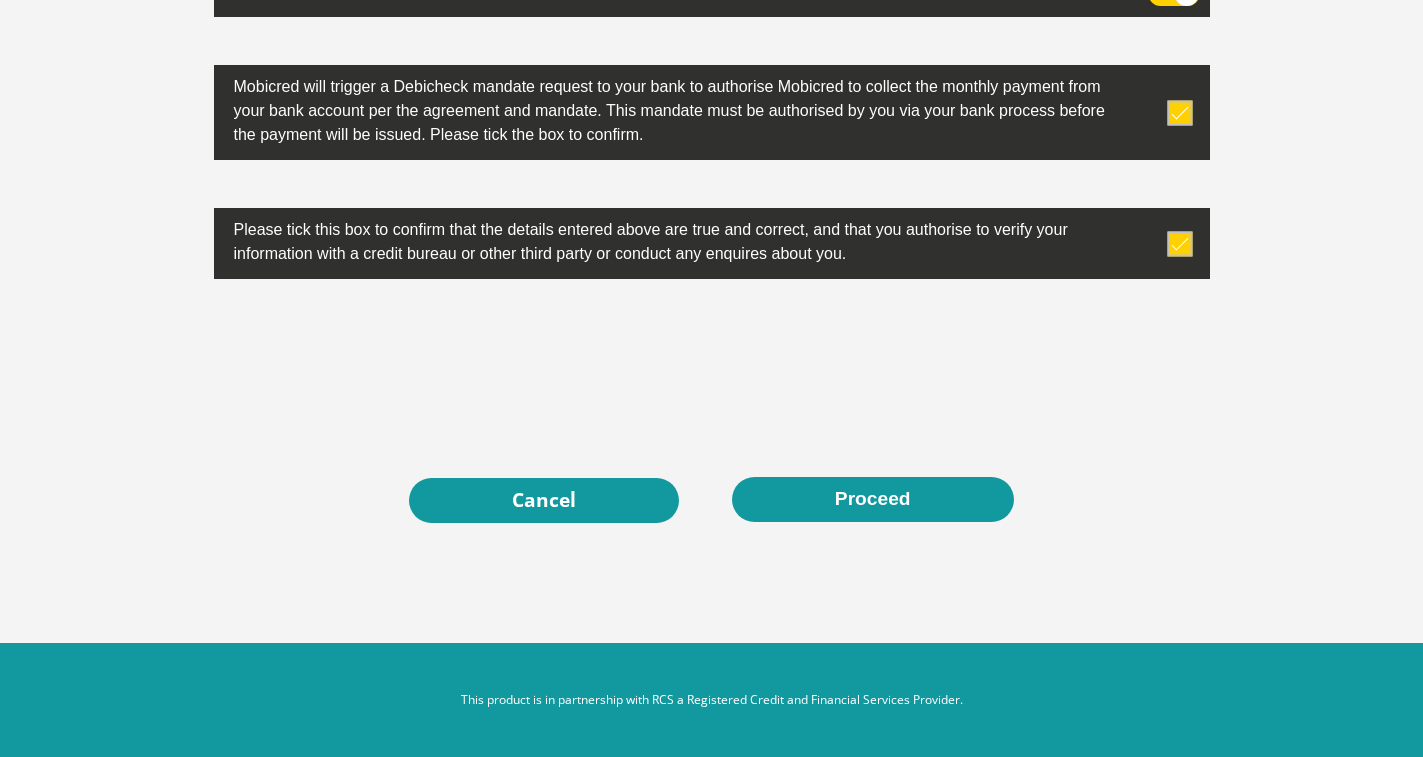 click on "Cancel
Proceed" at bounding box center [712, 500] 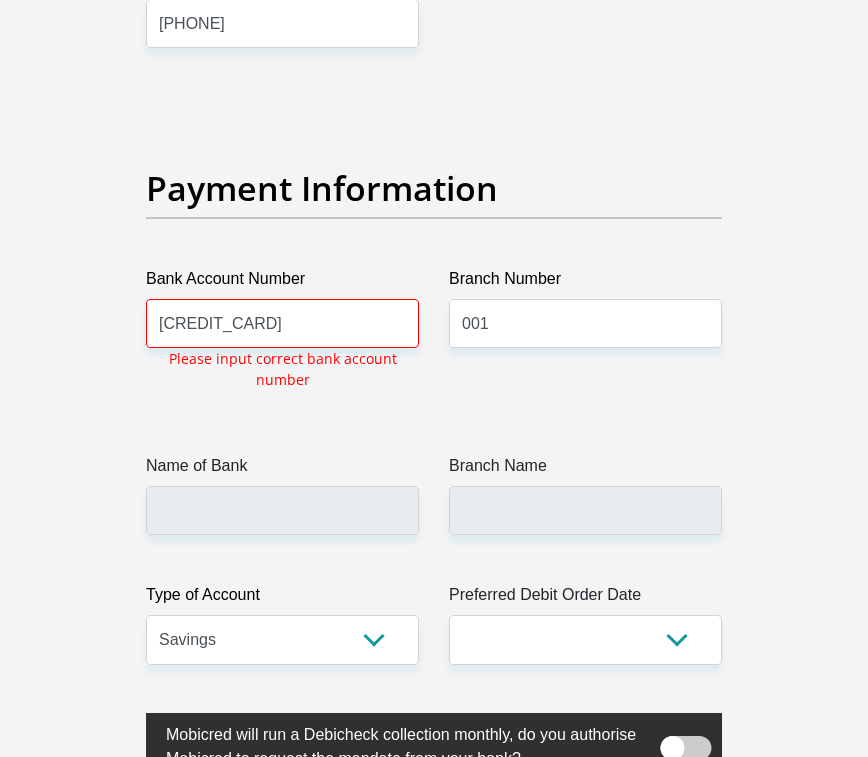 scroll, scrollTop: 4950, scrollLeft: 0, axis: vertical 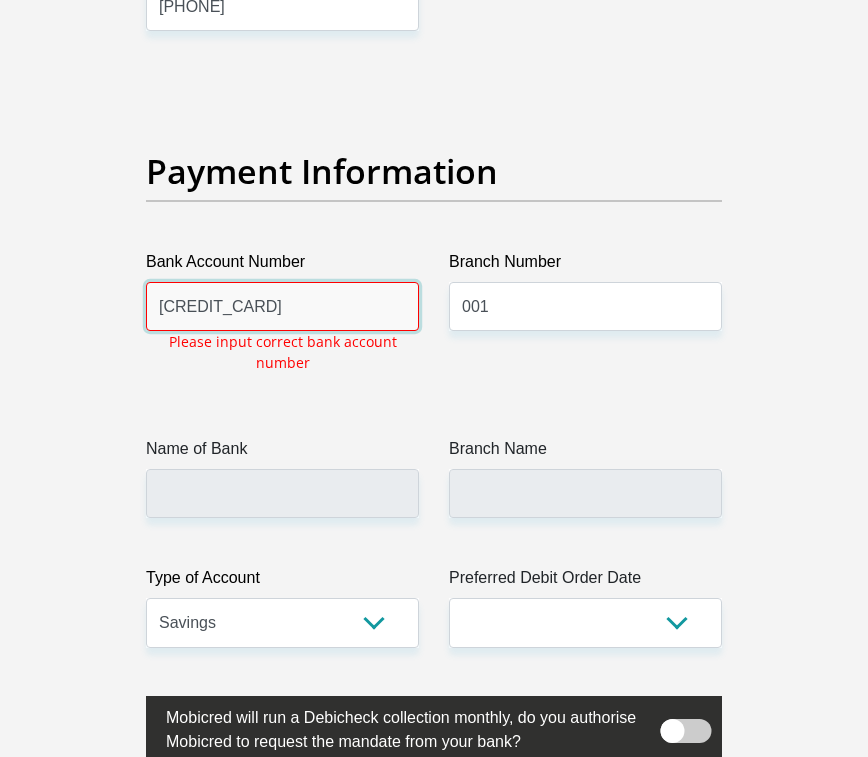 click on "[CREDIT_CARD]" at bounding box center (282, 306) 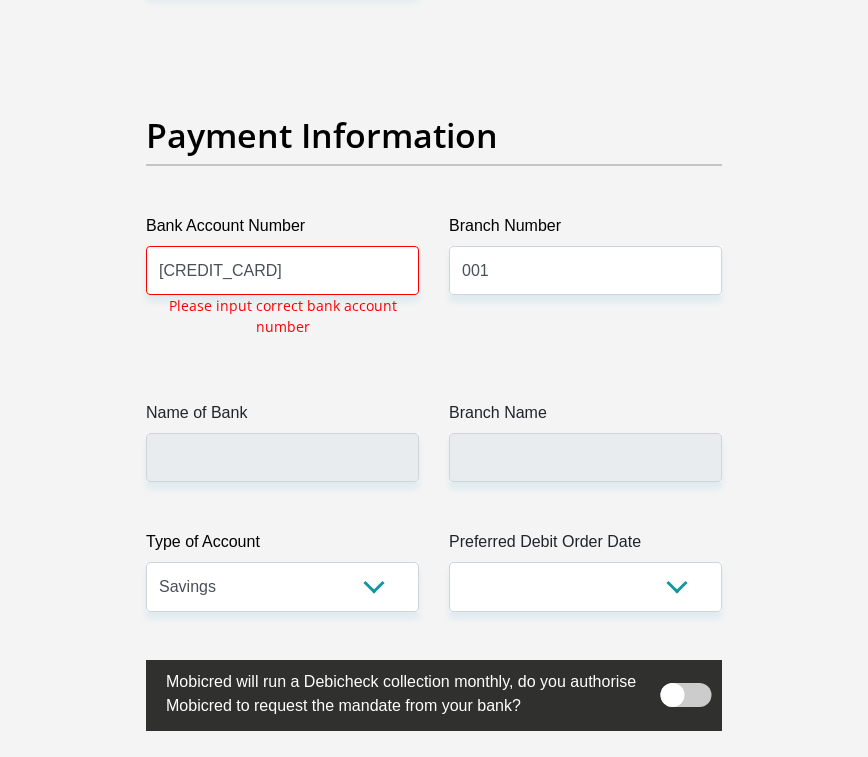 scroll, scrollTop: 4987, scrollLeft: 0, axis: vertical 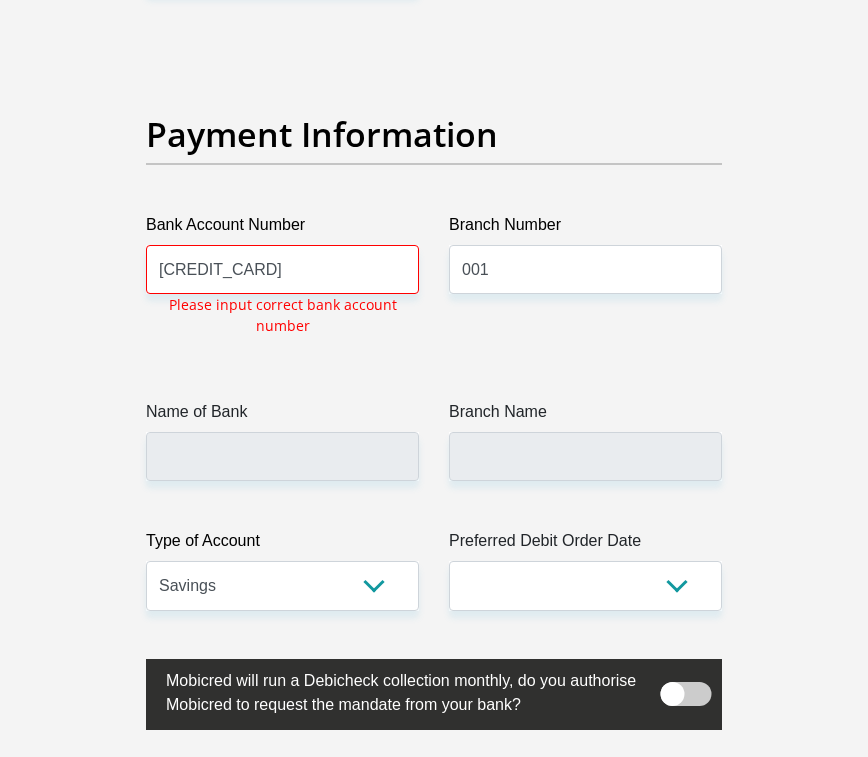 click at bounding box center [686, 694] 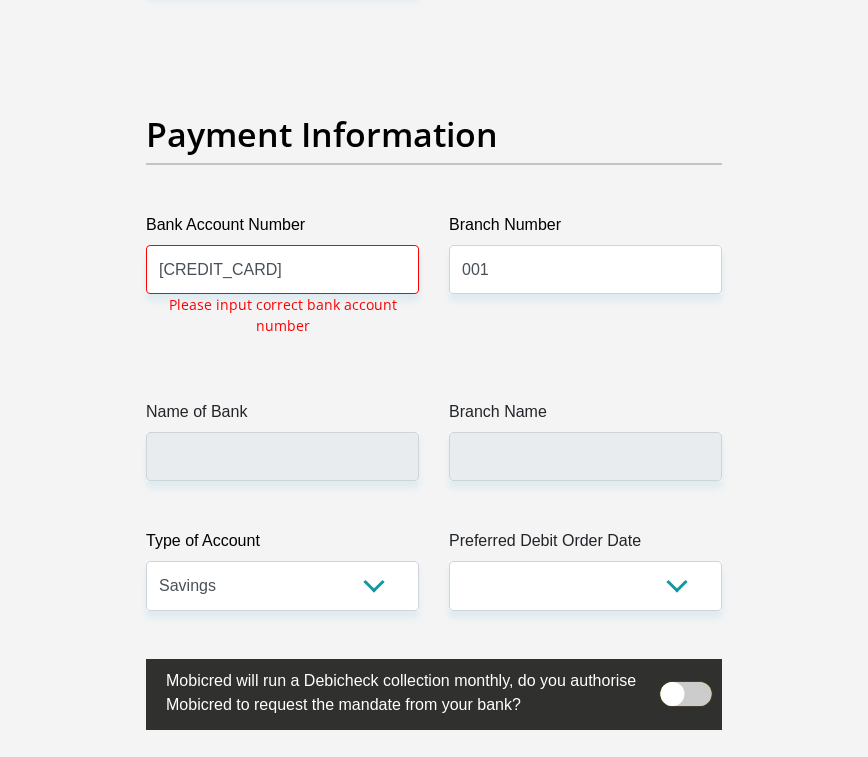 click at bounding box center [693, 676] 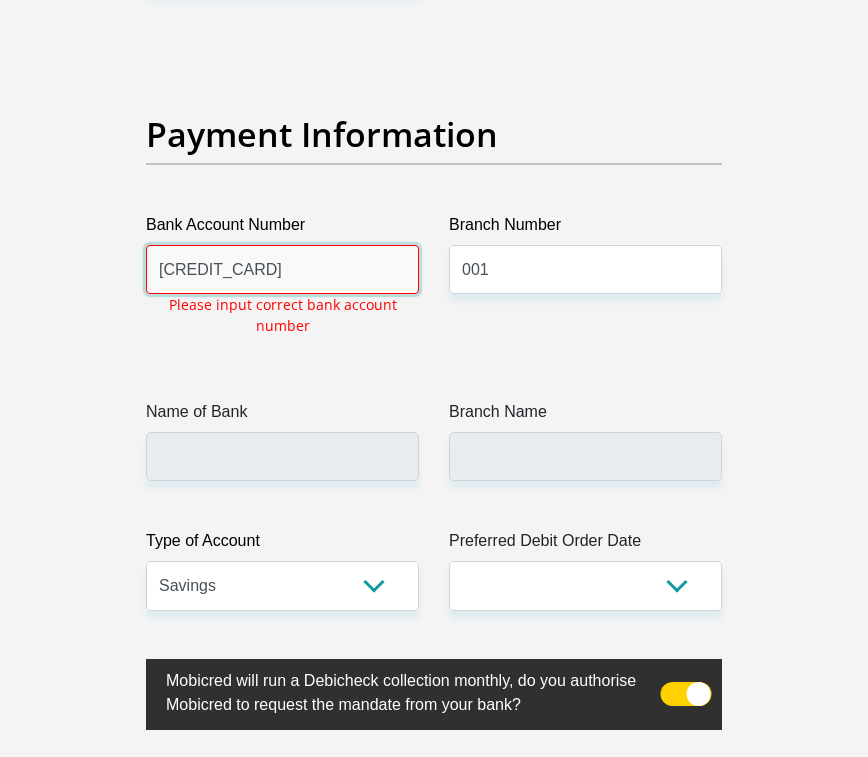 click on "[CREDIT_CARD]" at bounding box center [282, 269] 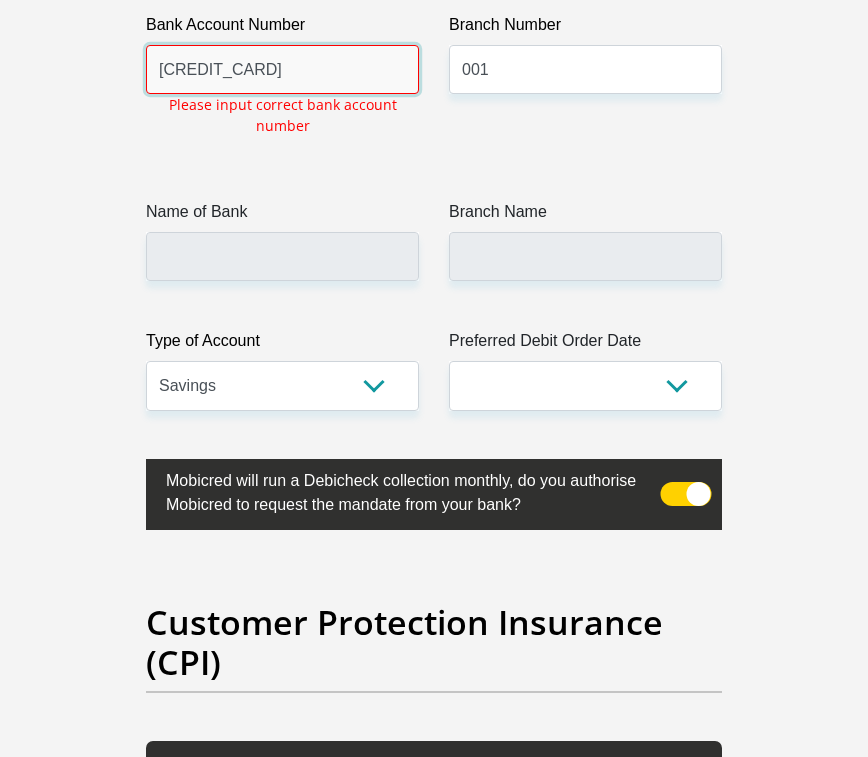scroll, scrollTop: 5287, scrollLeft: 0, axis: vertical 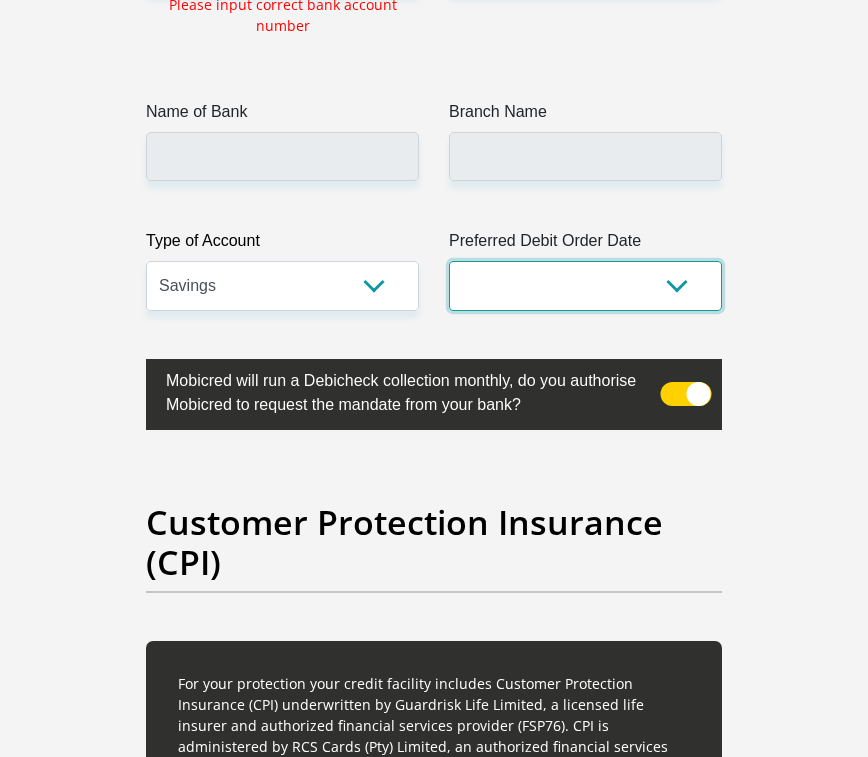click on "Title
Mr
Ms
Mrs
Dr
Other
First Name
[FIRST]
Surname
[LAST]
ID Number
[ID_NUMBER]
Please input valid ID number
Race
Black
Coloured
Indian
White
Other
Contact Number
[PHONE]
Please input valid contact number
Nationality
South Africa
Afghanistan
Aland Islands  Albania  Algeria" at bounding box center [434, -1205] 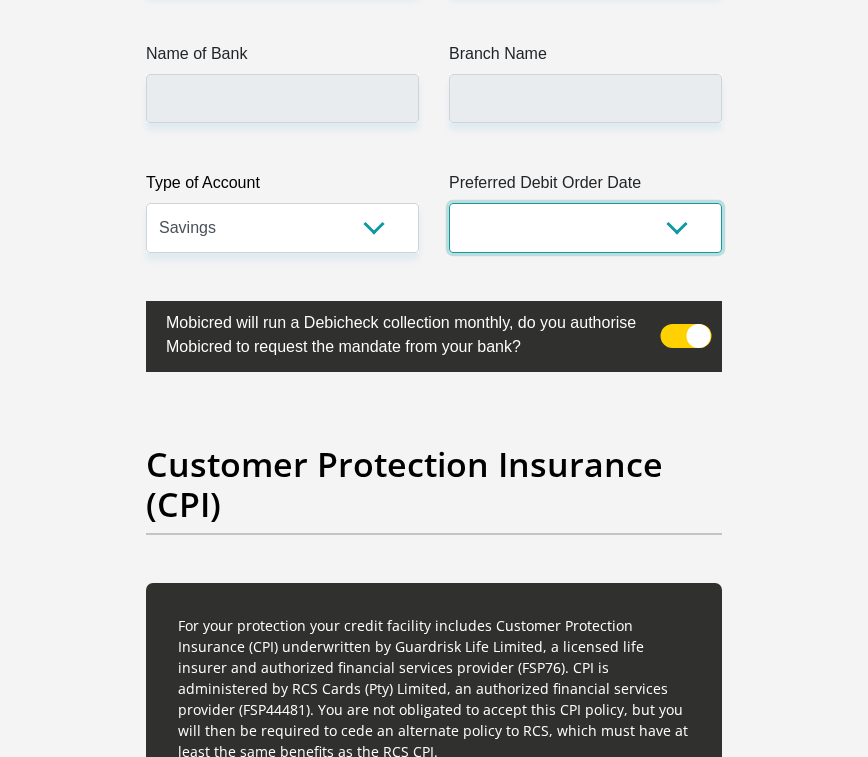 select on "19" 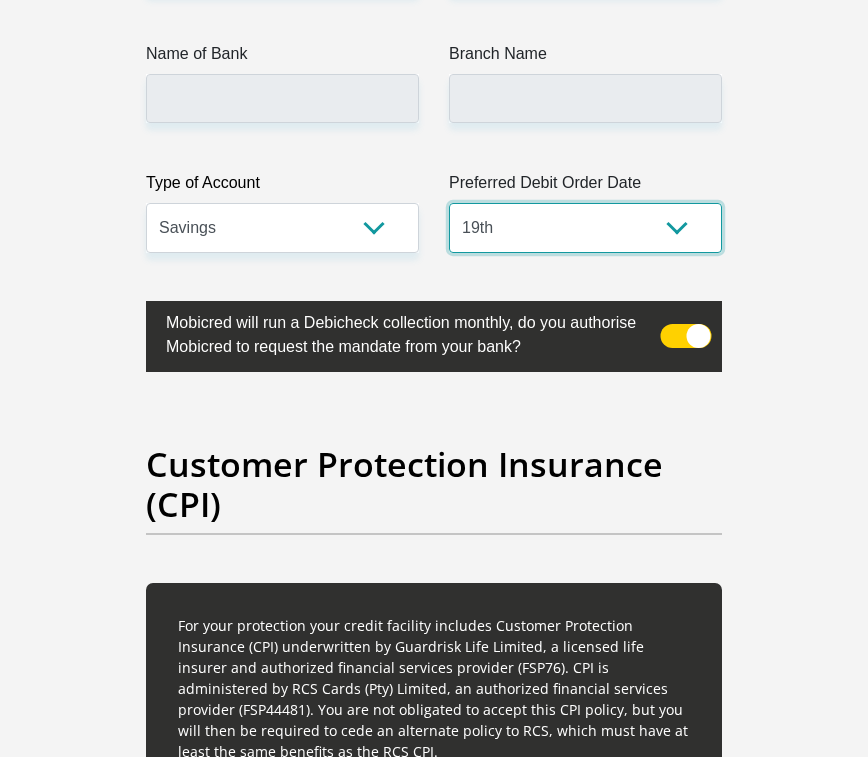click on "1st
2nd
3rd
4th
5th
7th
18th
19th
20th
21st
22nd
23rd
24th
25th
26th
27th
28th
29th
30th" at bounding box center (585, 227) 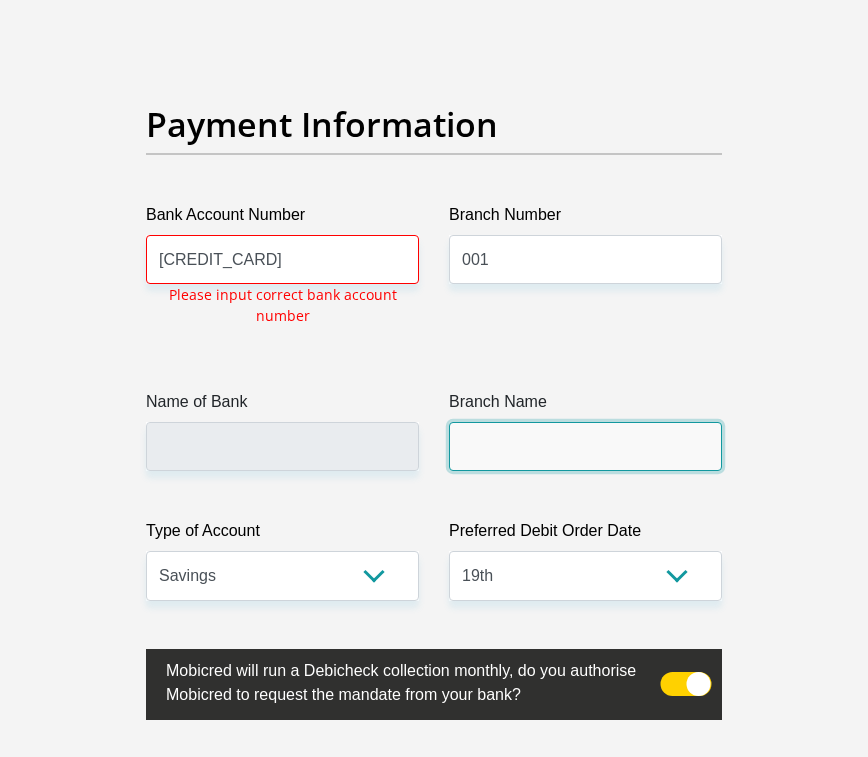 click on "Branch Name" at bounding box center [585, 430] 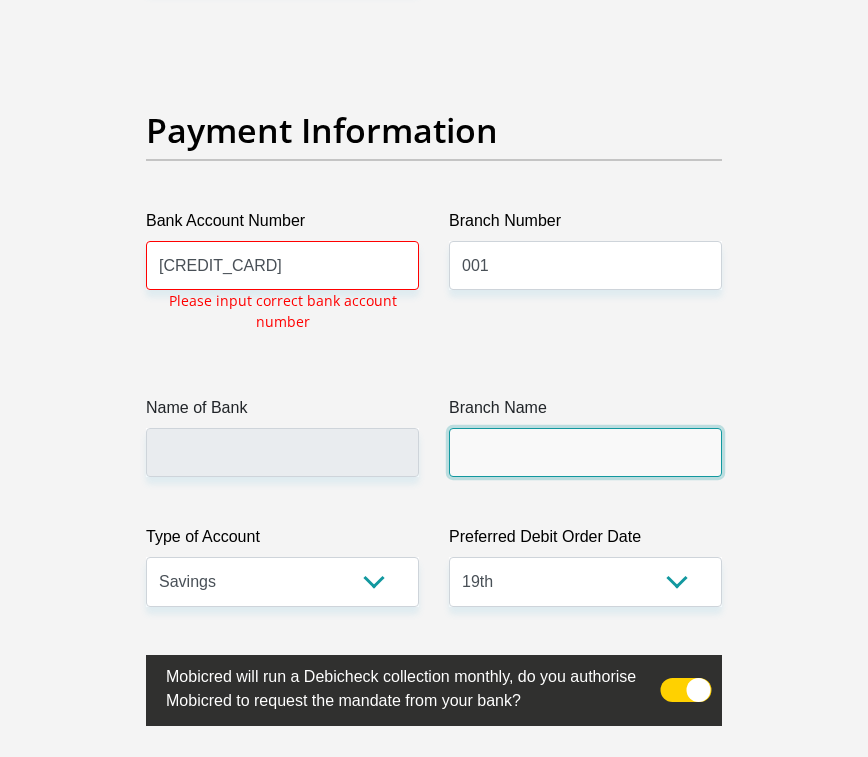 scroll, scrollTop: 4987, scrollLeft: 0, axis: vertical 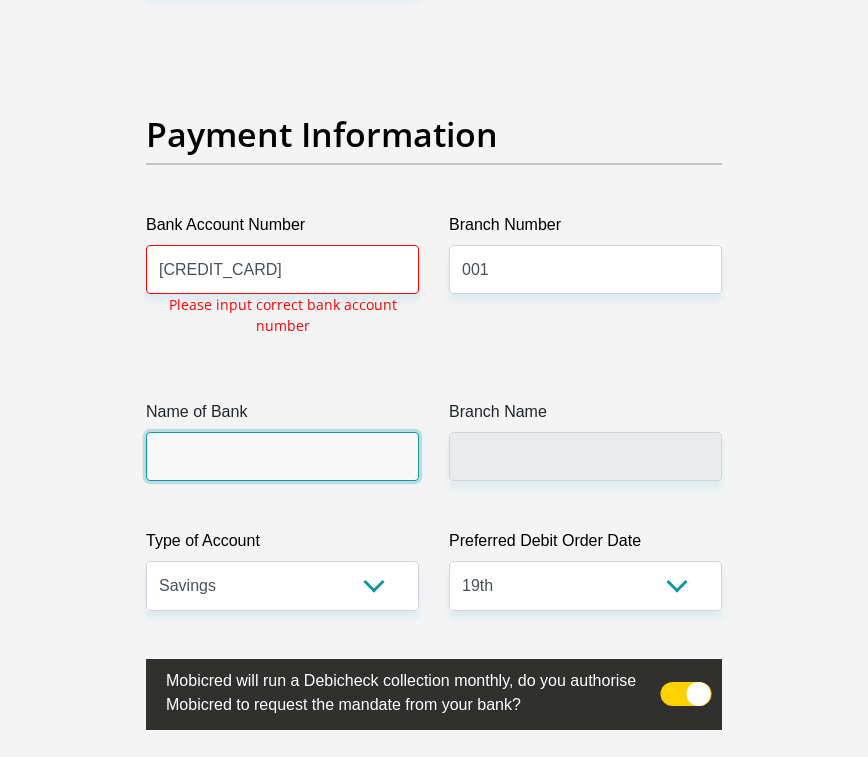 click on "Name of Bank" at bounding box center [282, 456] 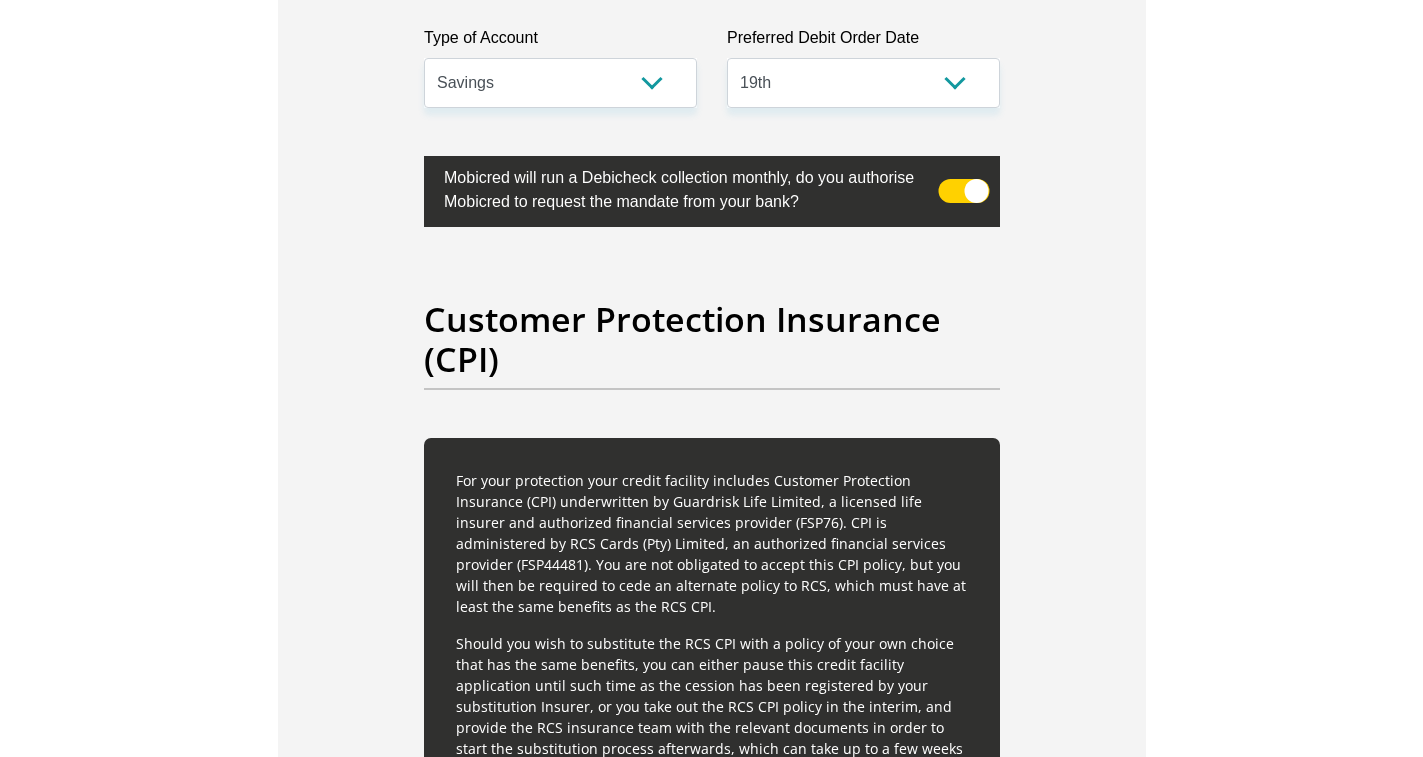 scroll, scrollTop: 5087, scrollLeft: 0, axis: vertical 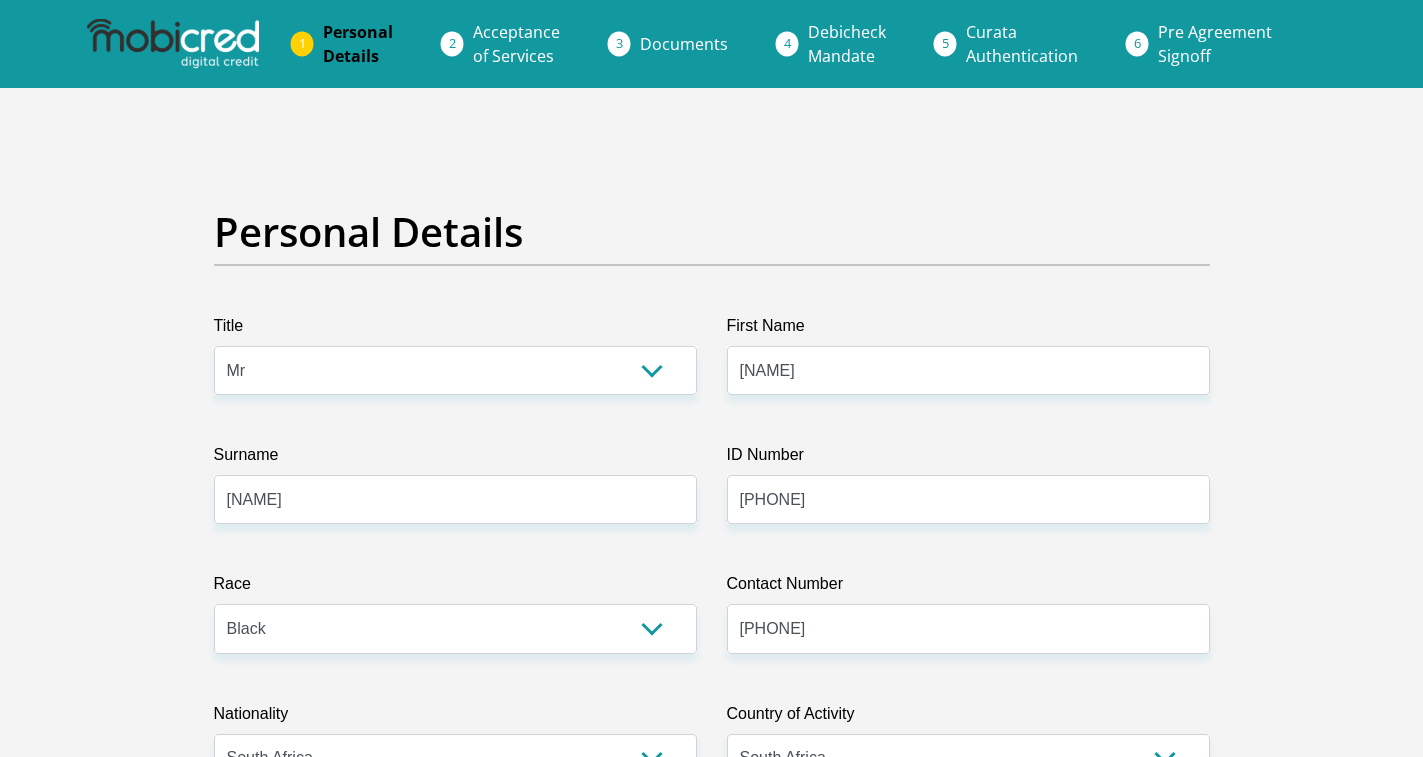 click on "Acceptance  of Services" at bounding box center (516, 44) 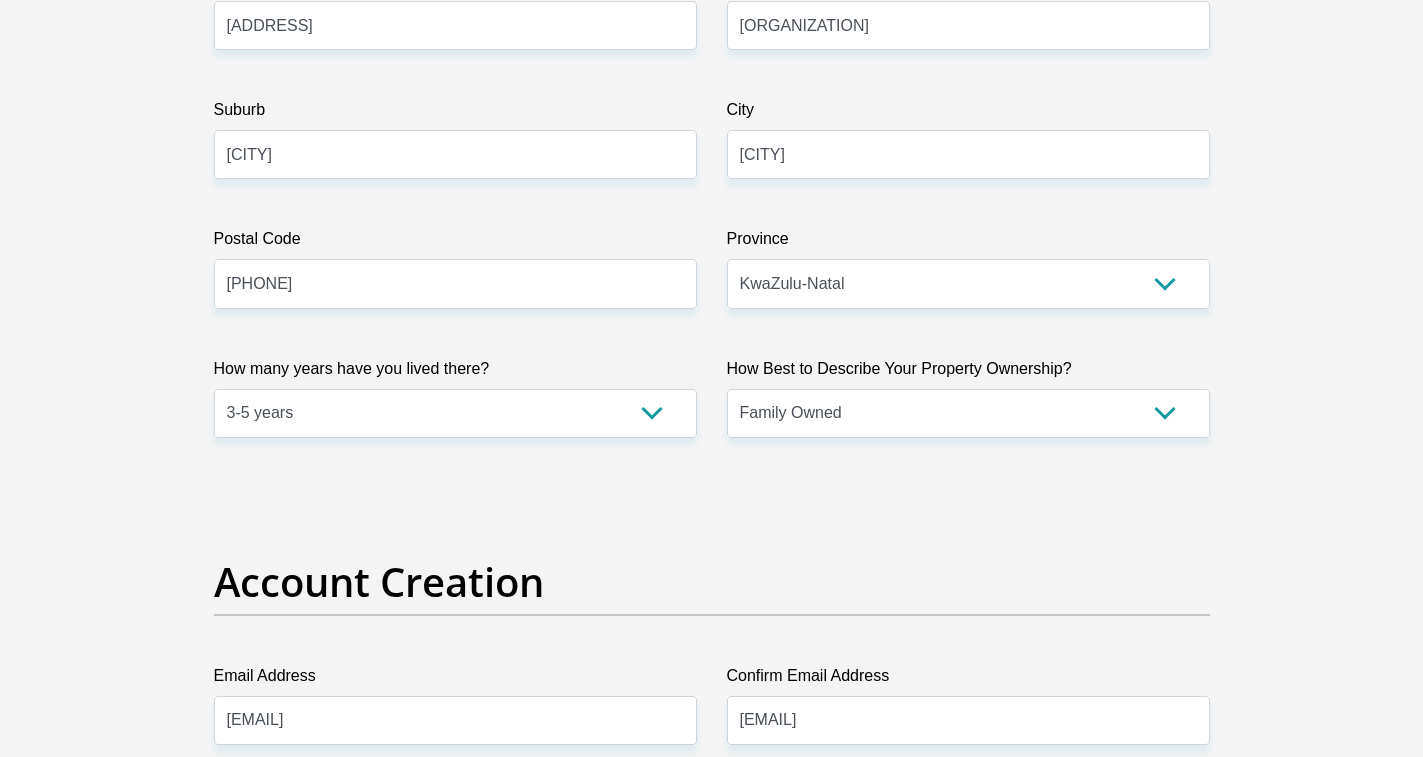 scroll, scrollTop: 1200, scrollLeft: 0, axis: vertical 